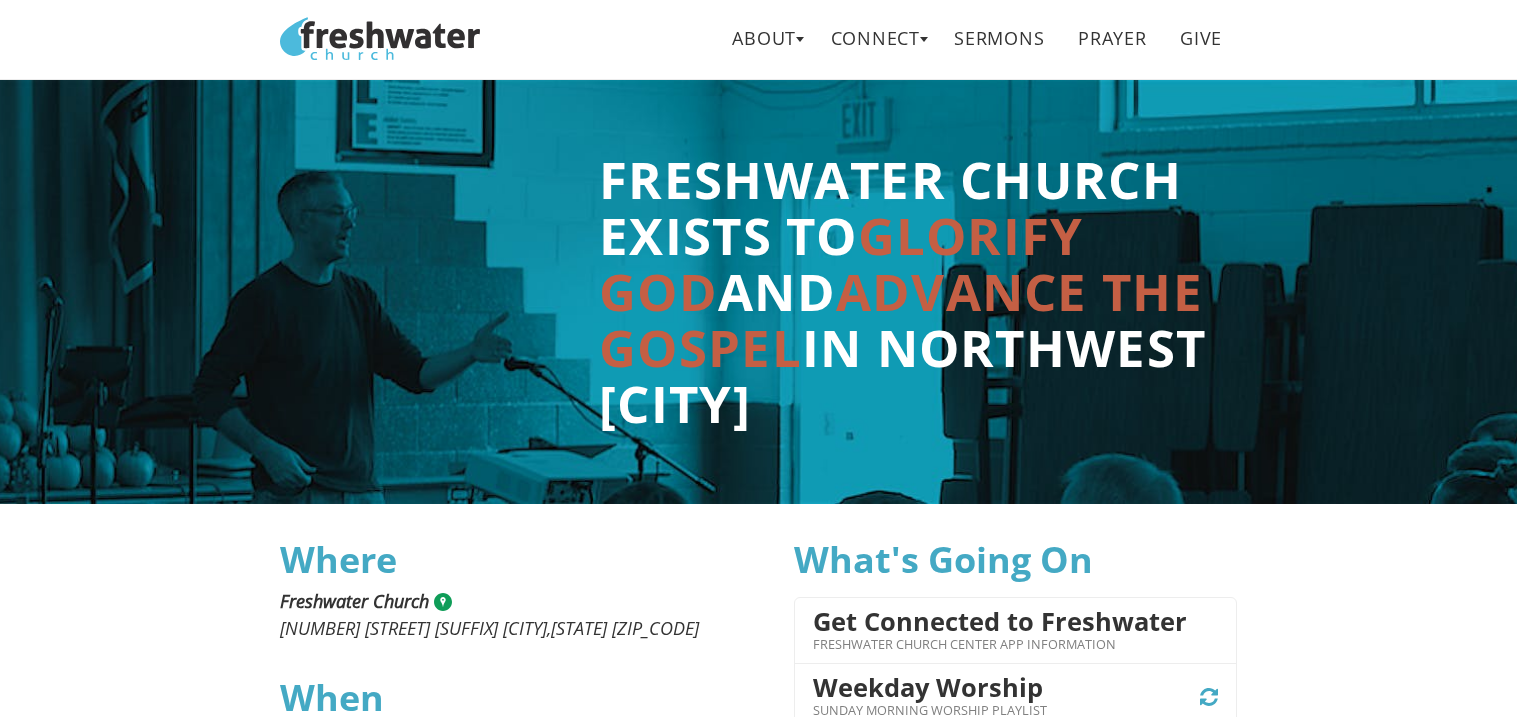 scroll, scrollTop: 0, scrollLeft: 0, axis: both 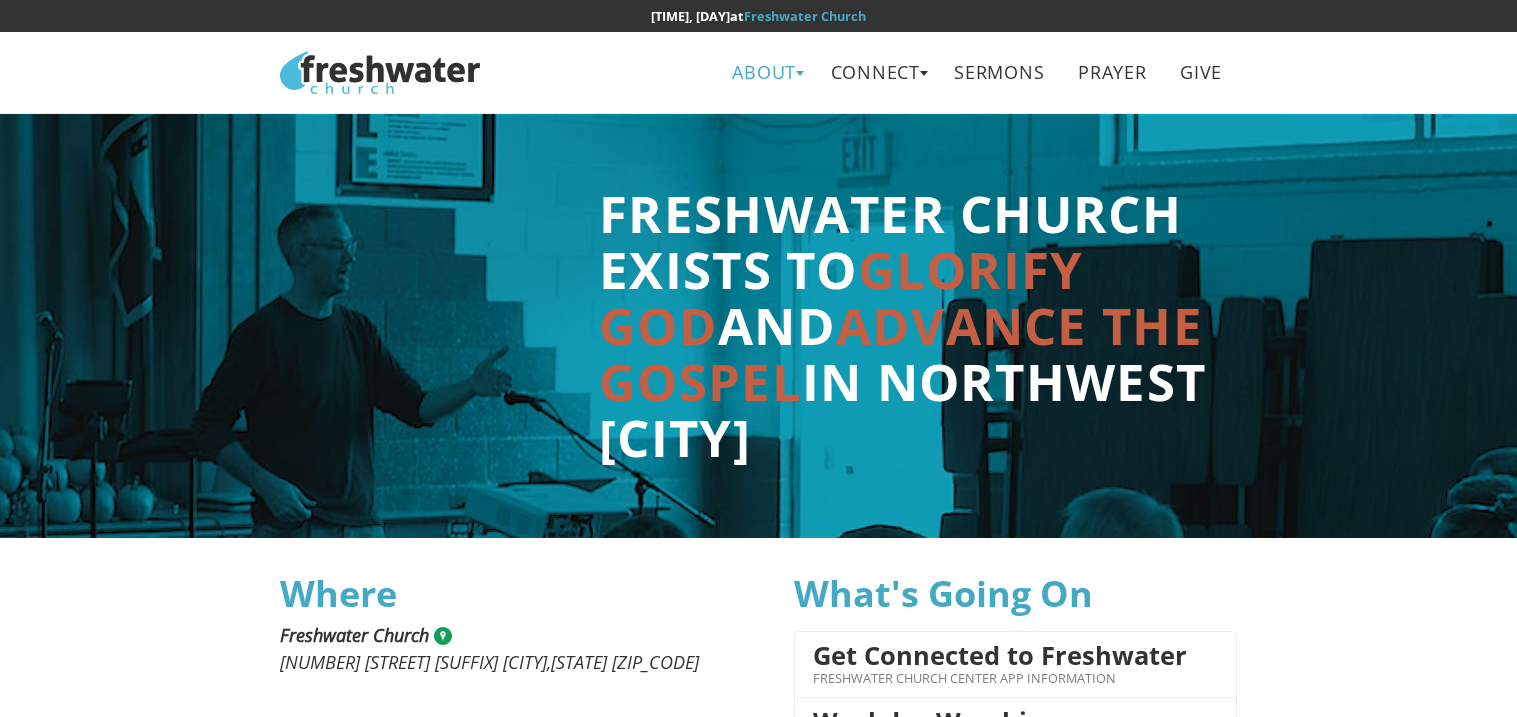 click on "About" at bounding box center [764, 72] 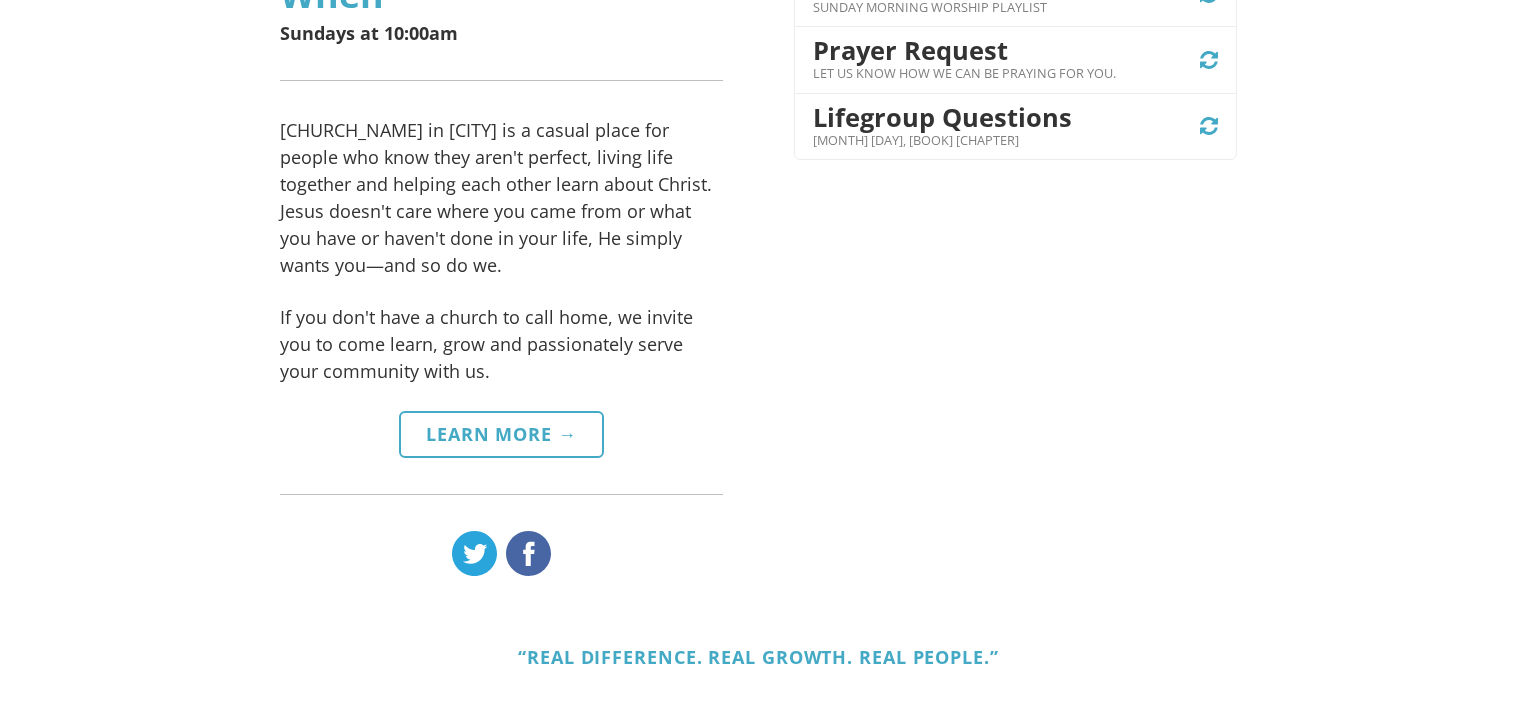scroll, scrollTop: 737, scrollLeft: 0, axis: vertical 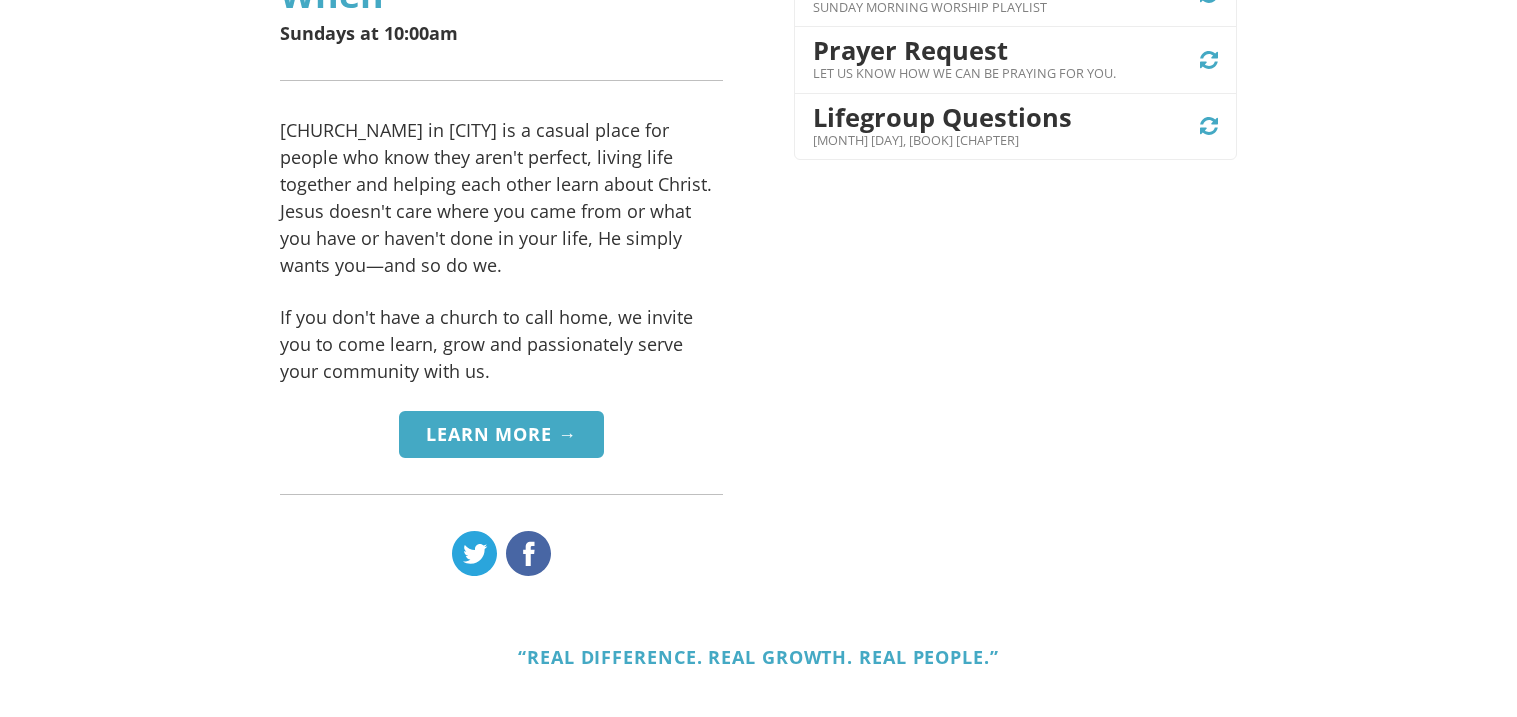 click on "Learn More →" at bounding box center [502, 461] 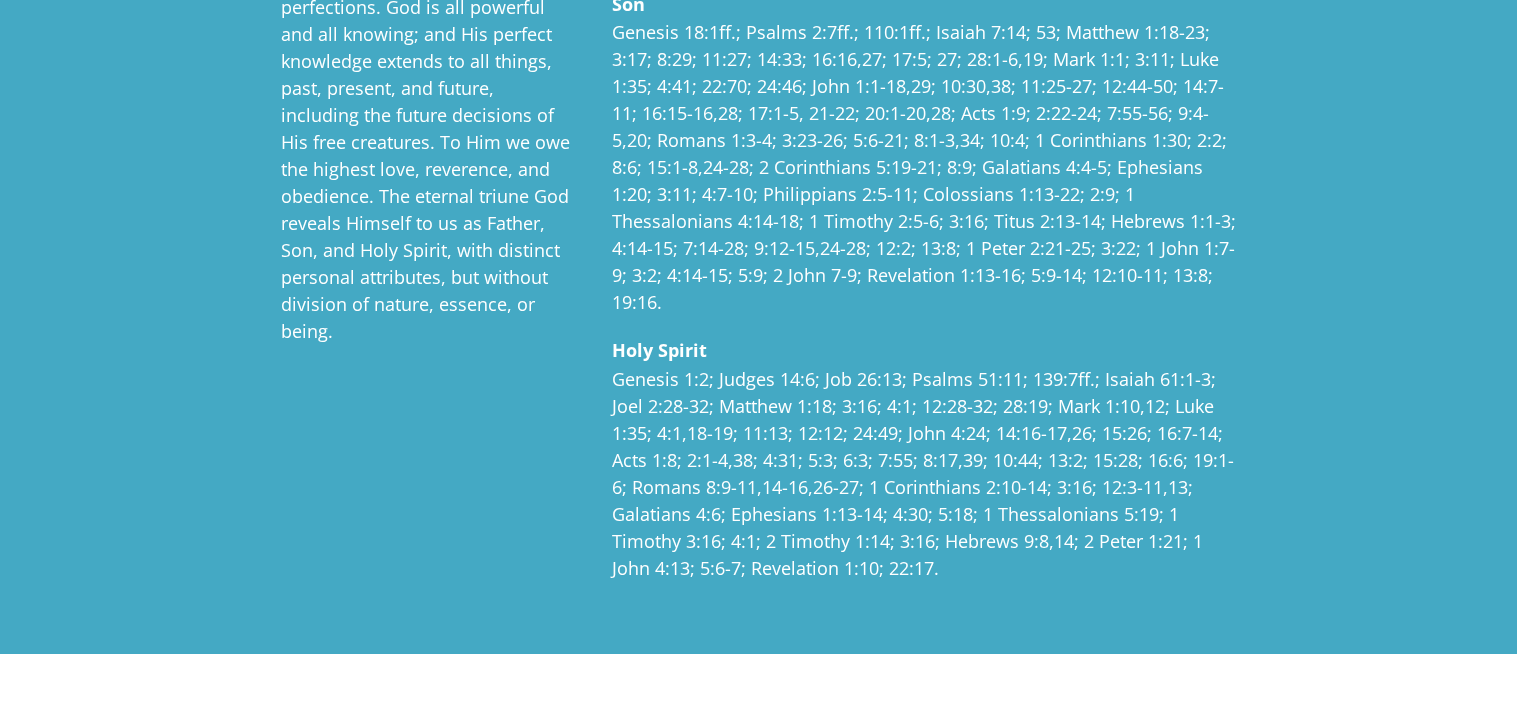 scroll, scrollTop: 0, scrollLeft: 0, axis: both 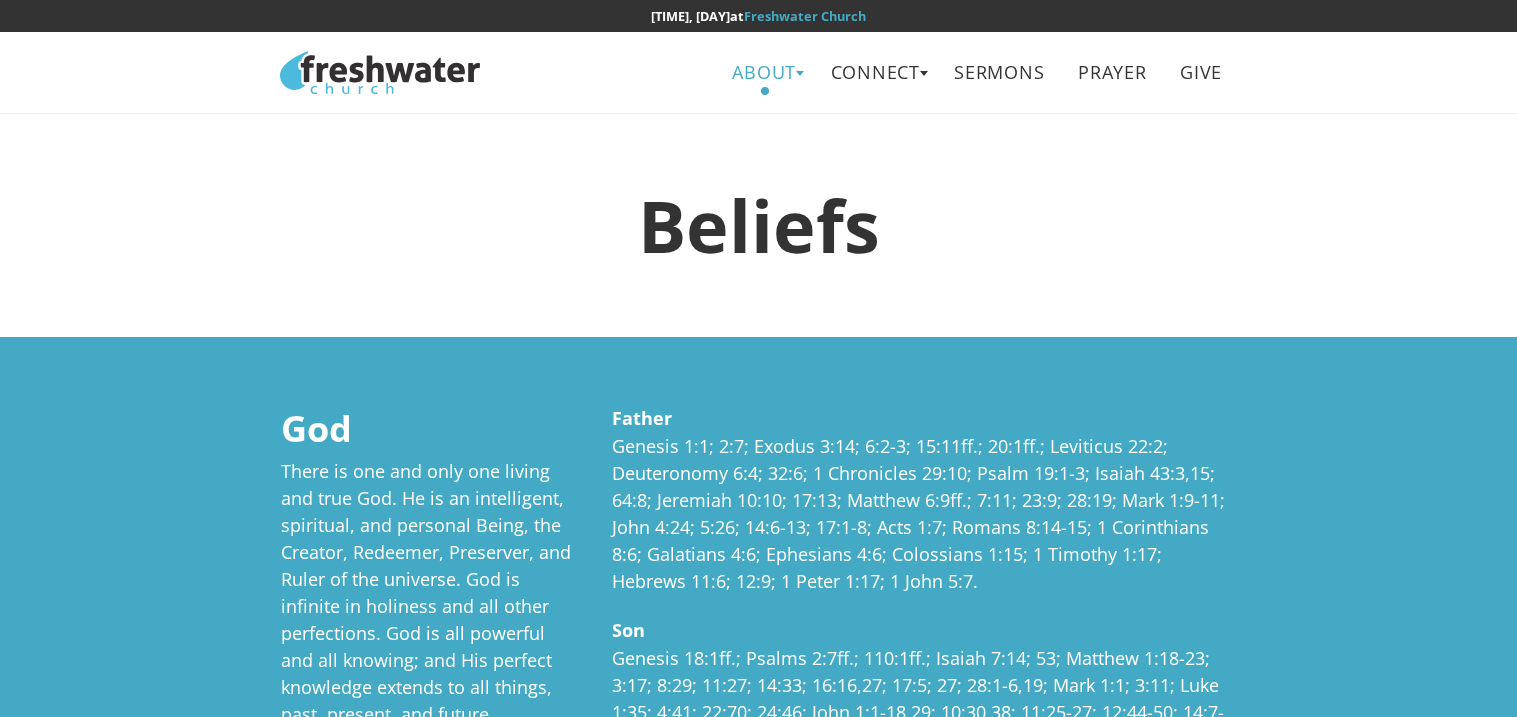 click on "About" at bounding box center (764, 72) 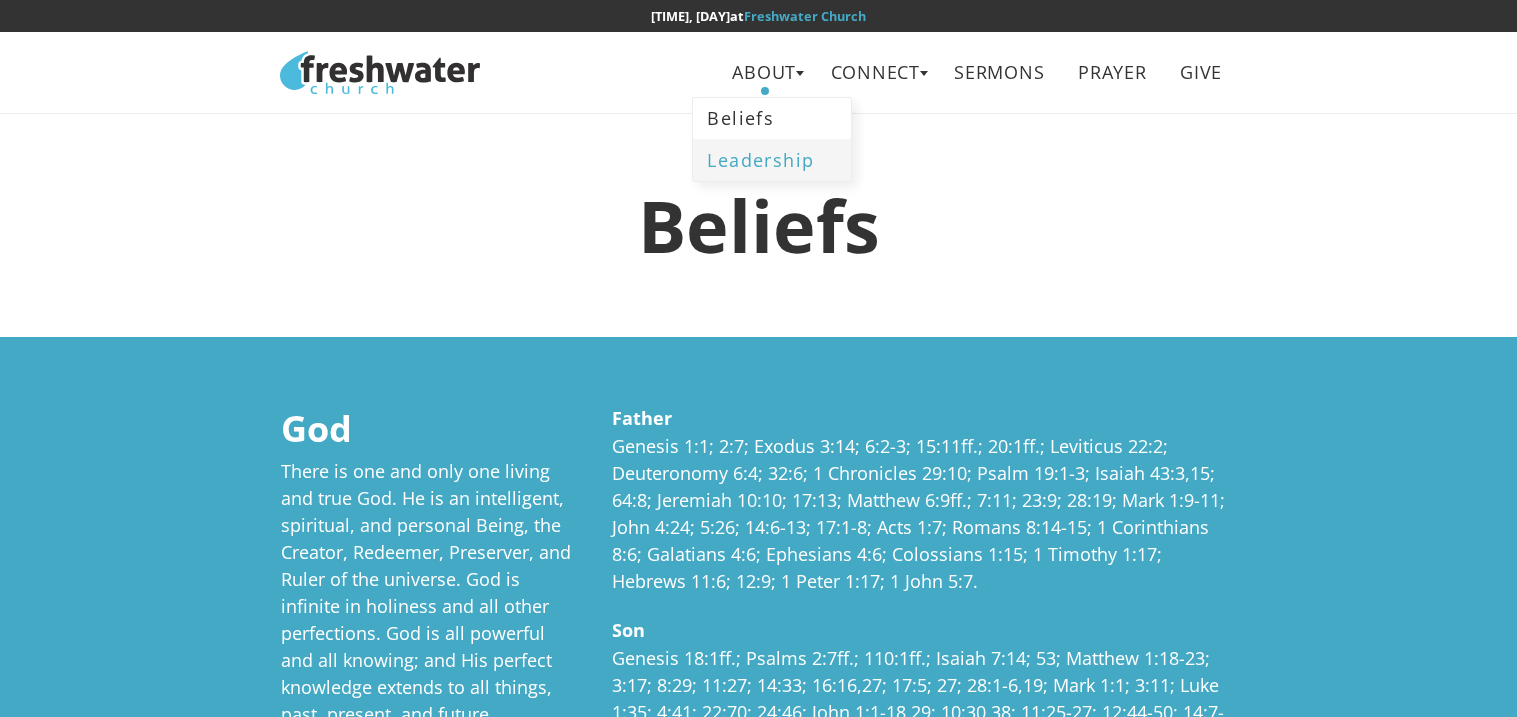 click on "Leadership" at bounding box center (772, 159) 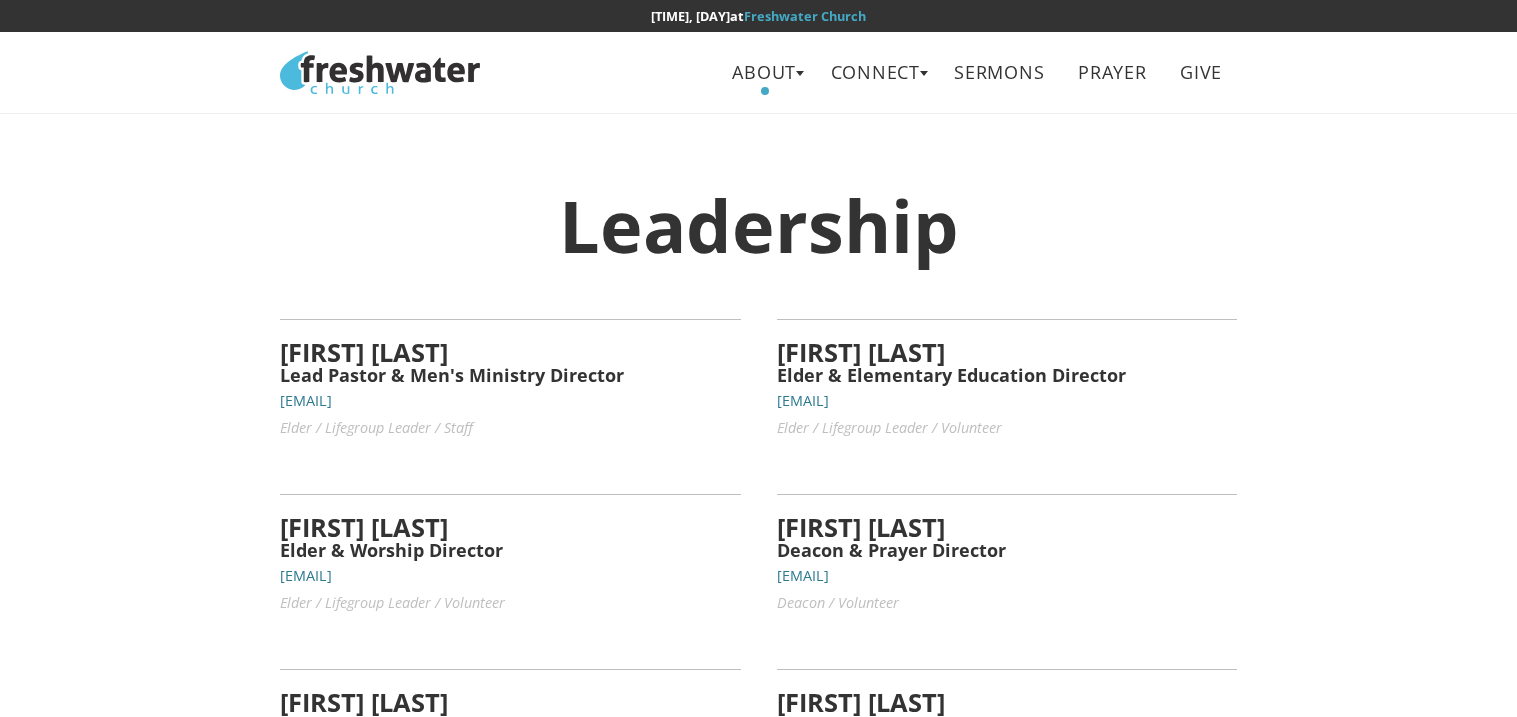 scroll, scrollTop: 0, scrollLeft: 0, axis: both 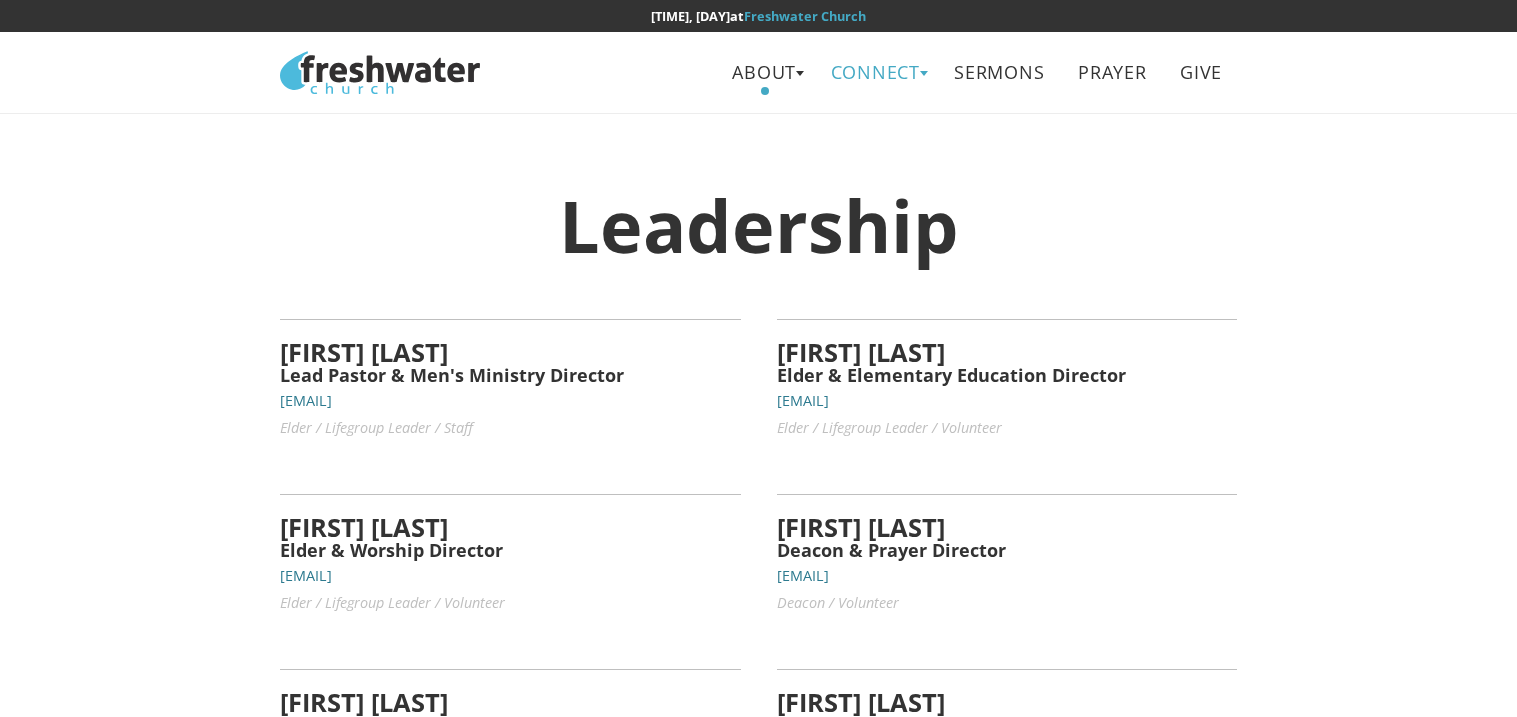 click on "Connect" at bounding box center [875, 72] 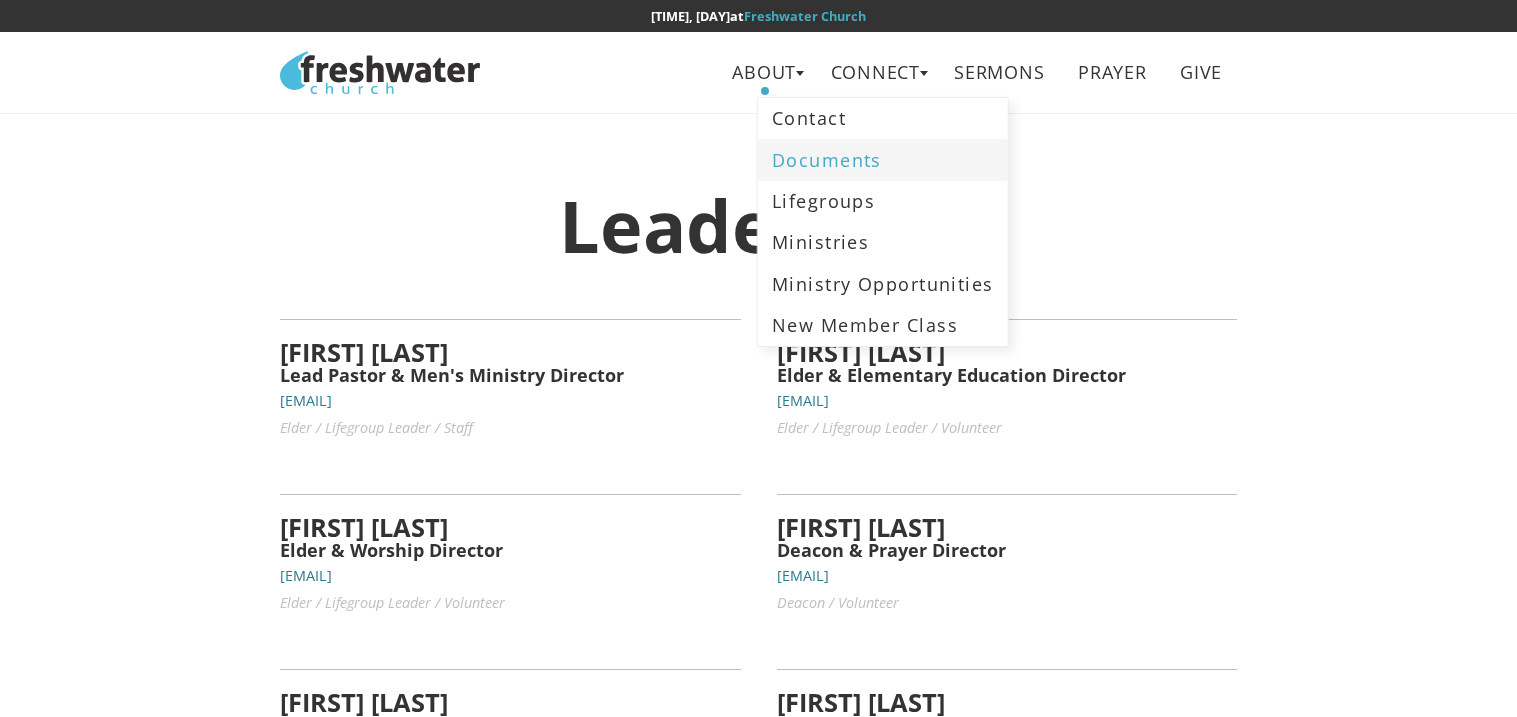 click on "Documents" at bounding box center (883, 159) 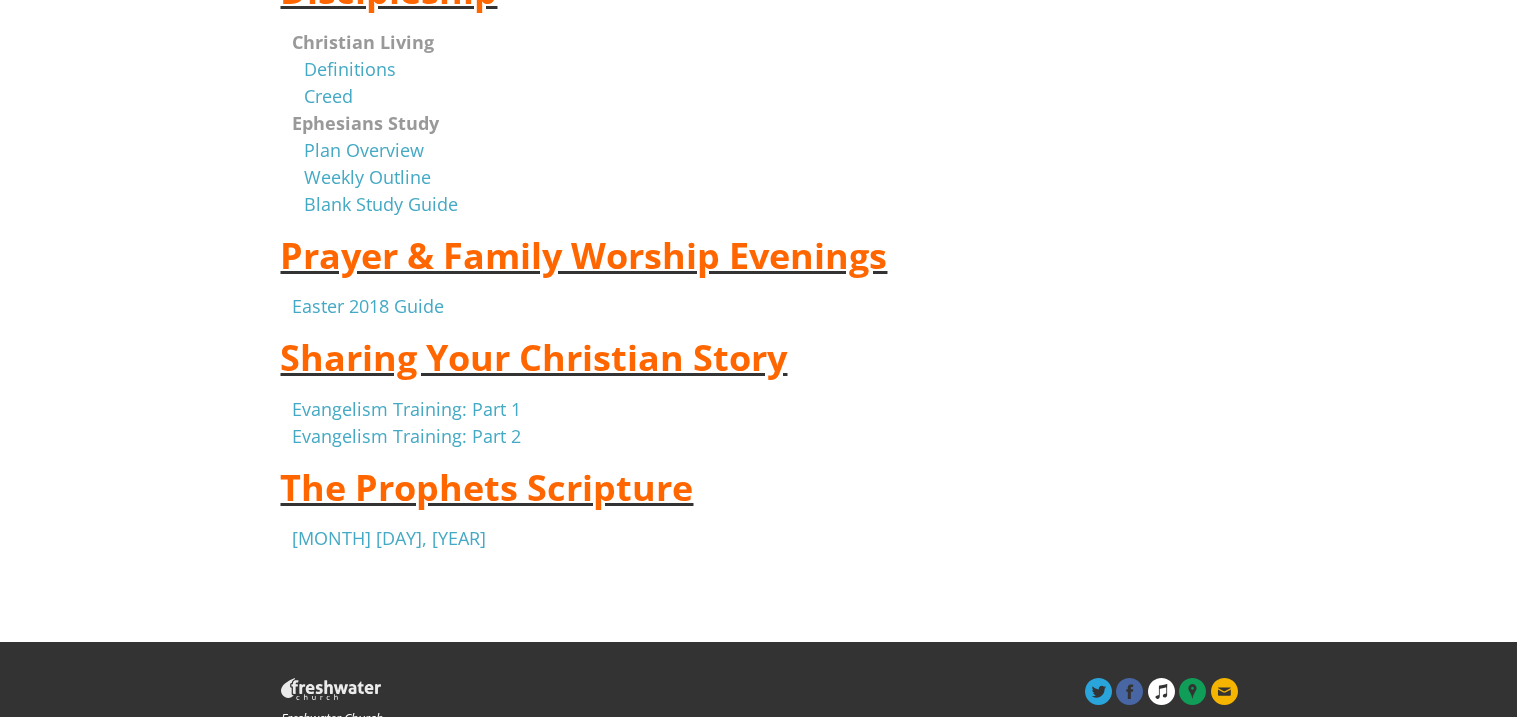 scroll, scrollTop: 0, scrollLeft: 0, axis: both 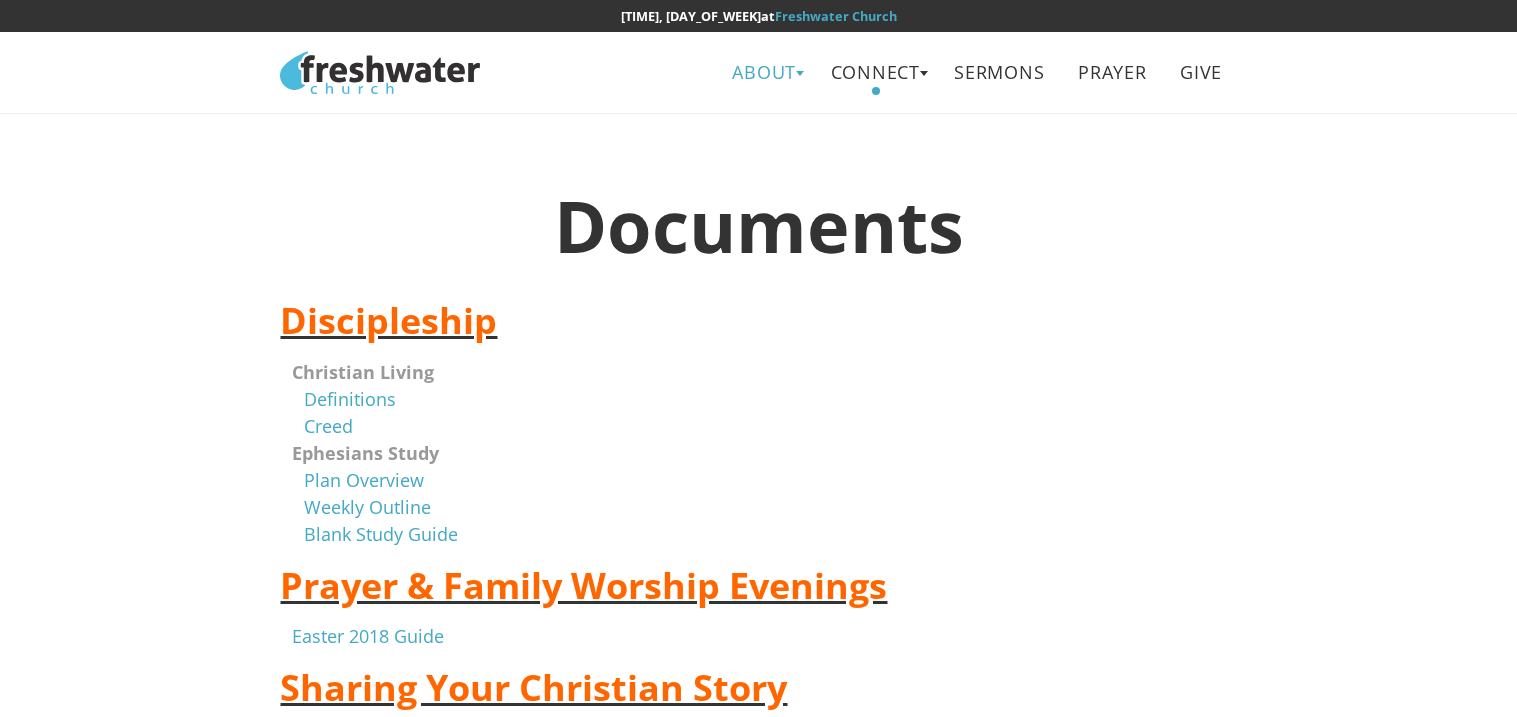 click on "About" at bounding box center [764, 72] 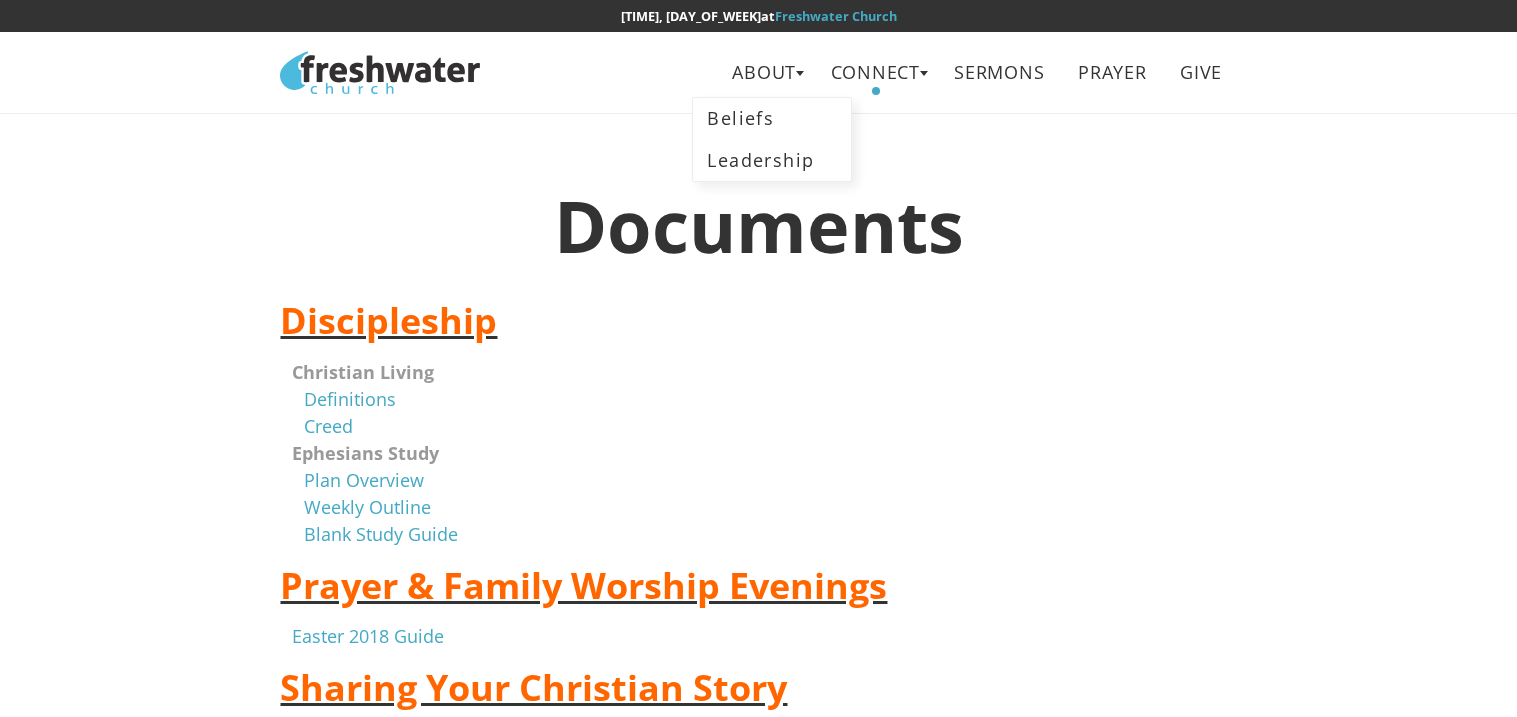 click at bounding box center [380, 72] 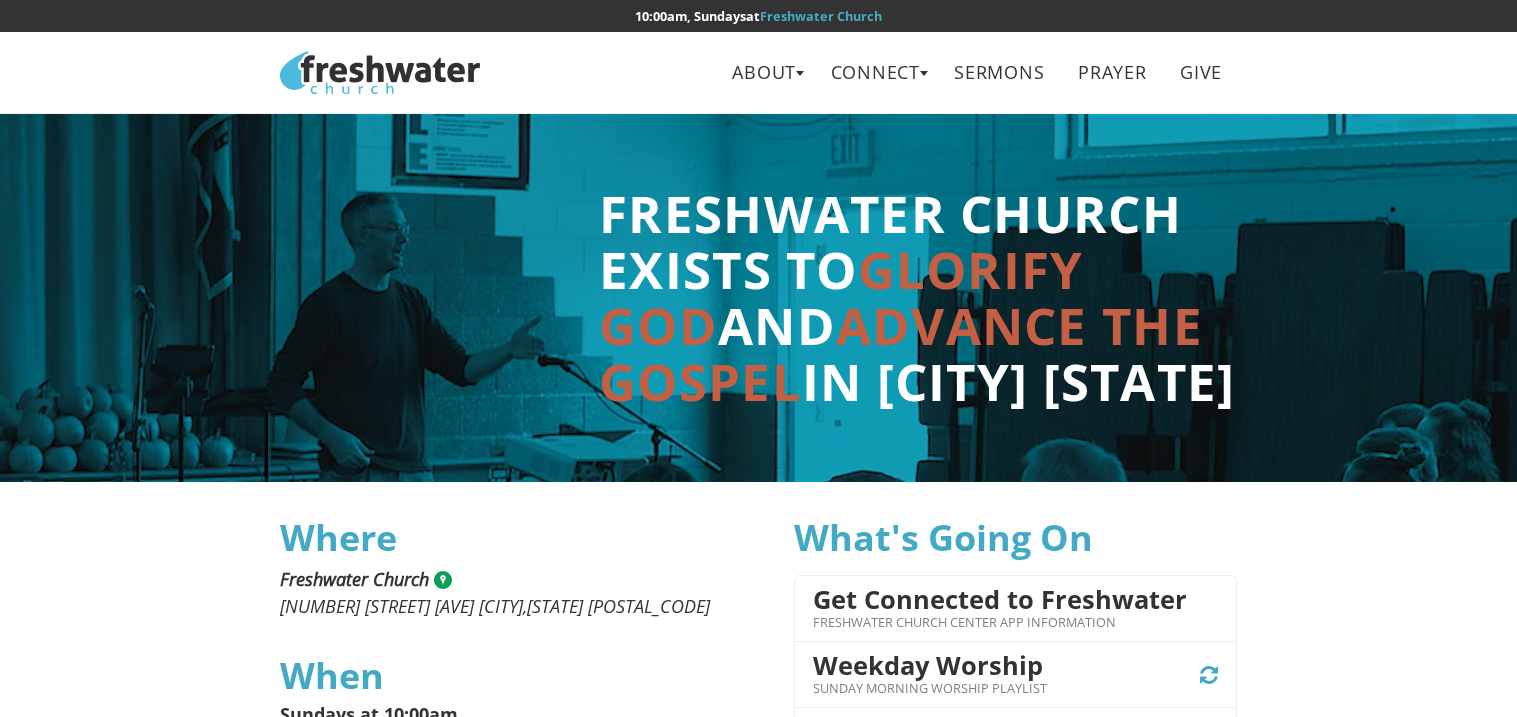 scroll, scrollTop: 0, scrollLeft: 0, axis: both 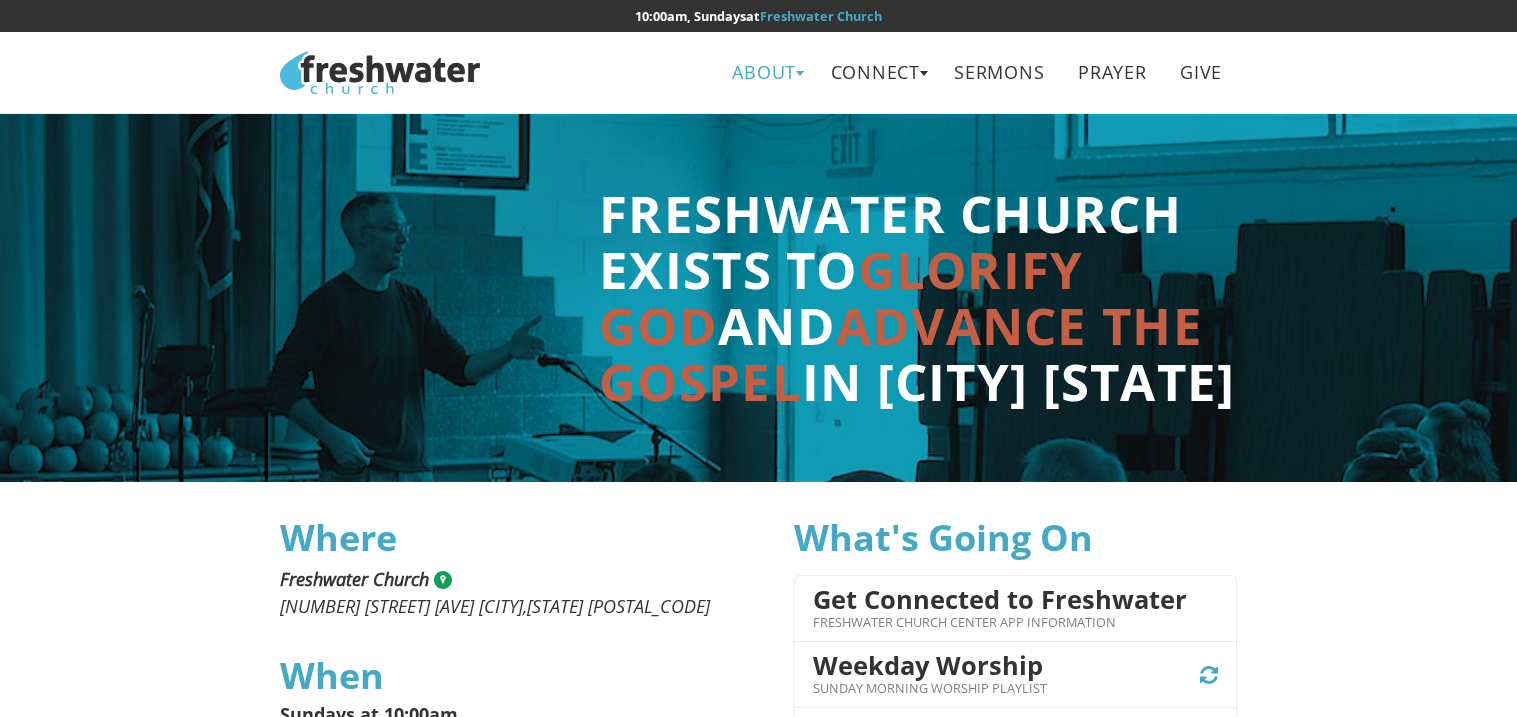 click on "About" at bounding box center [764, 72] 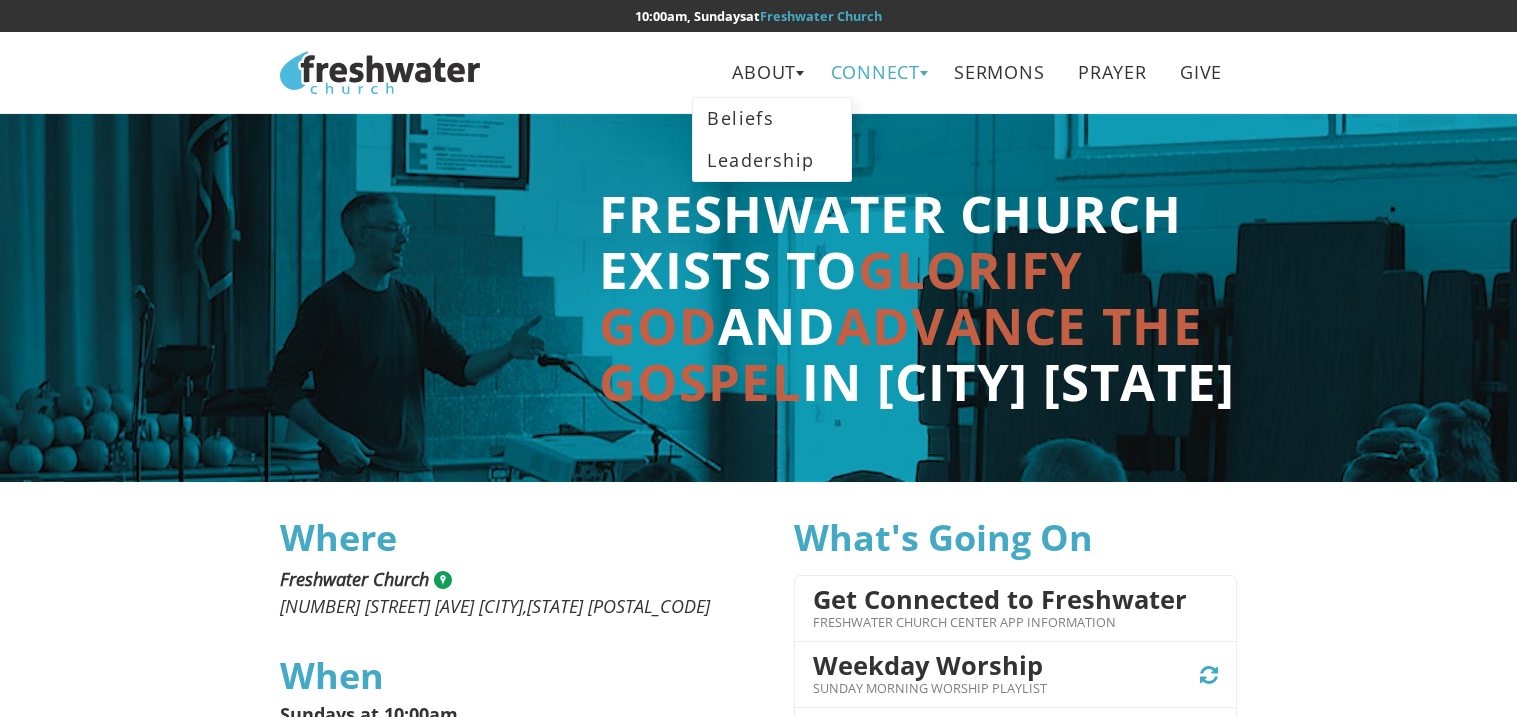 click on "Connect" at bounding box center [875, 72] 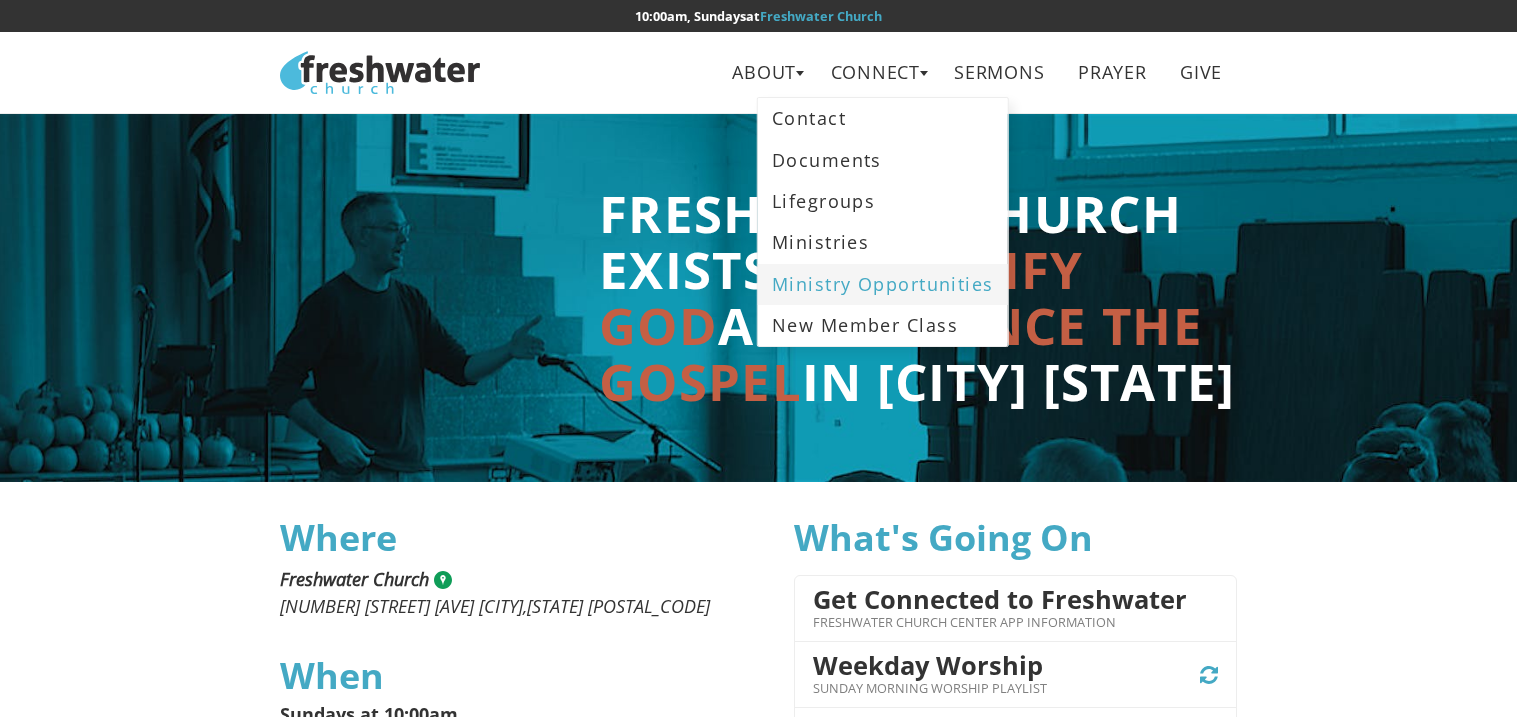 click on "Ministry Opportunities" at bounding box center [883, 284] 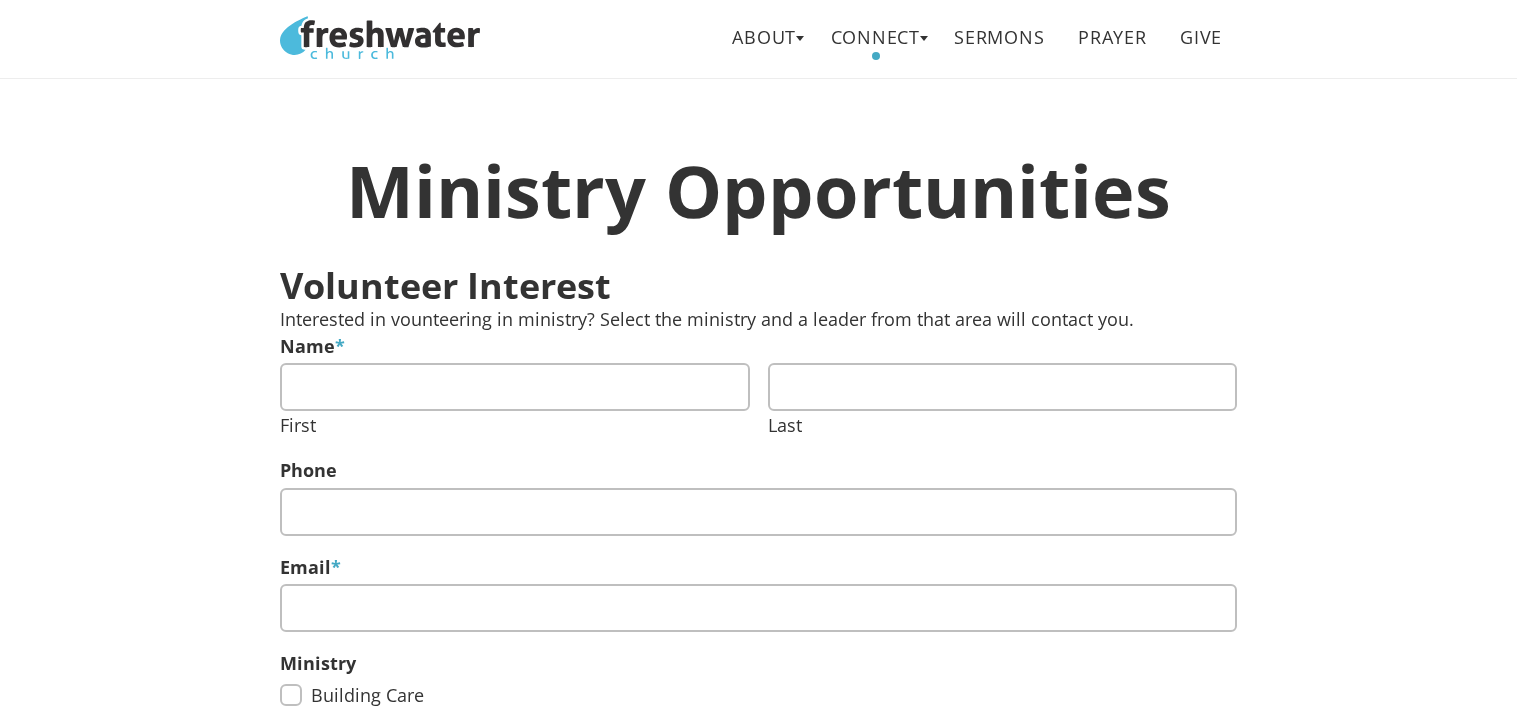 scroll, scrollTop: 0, scrollLeft: 0, axis: both 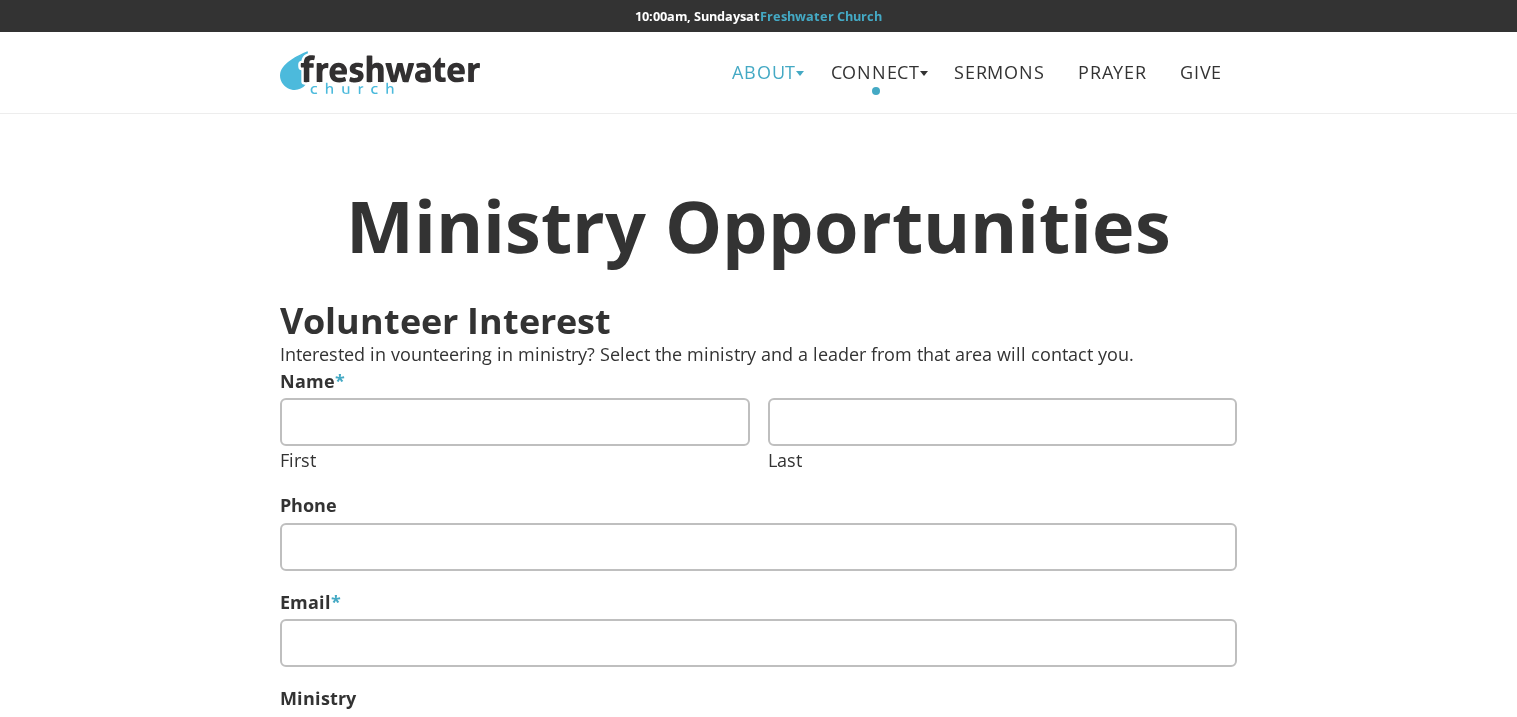 click on "About" at bounding box center [764, 72] 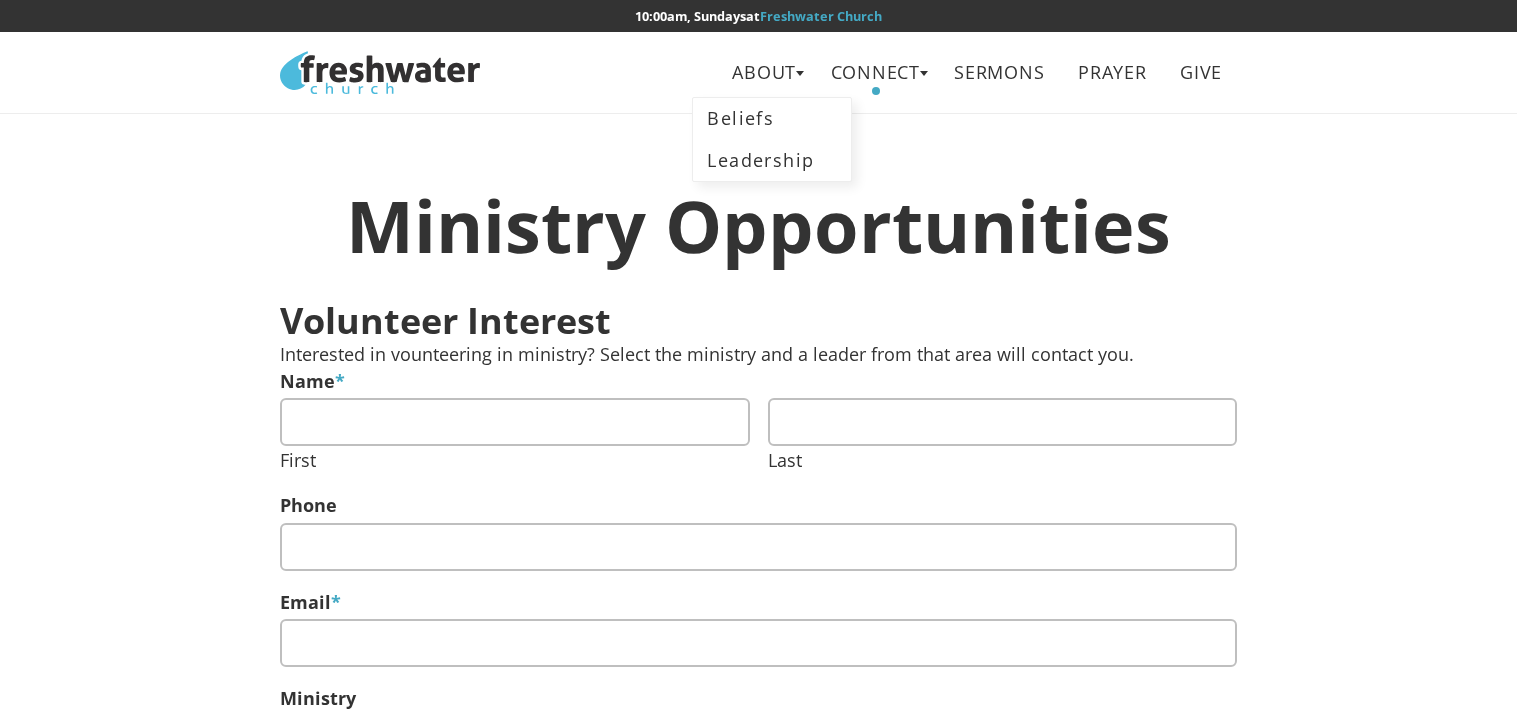 click at bounding box center [380, 72] 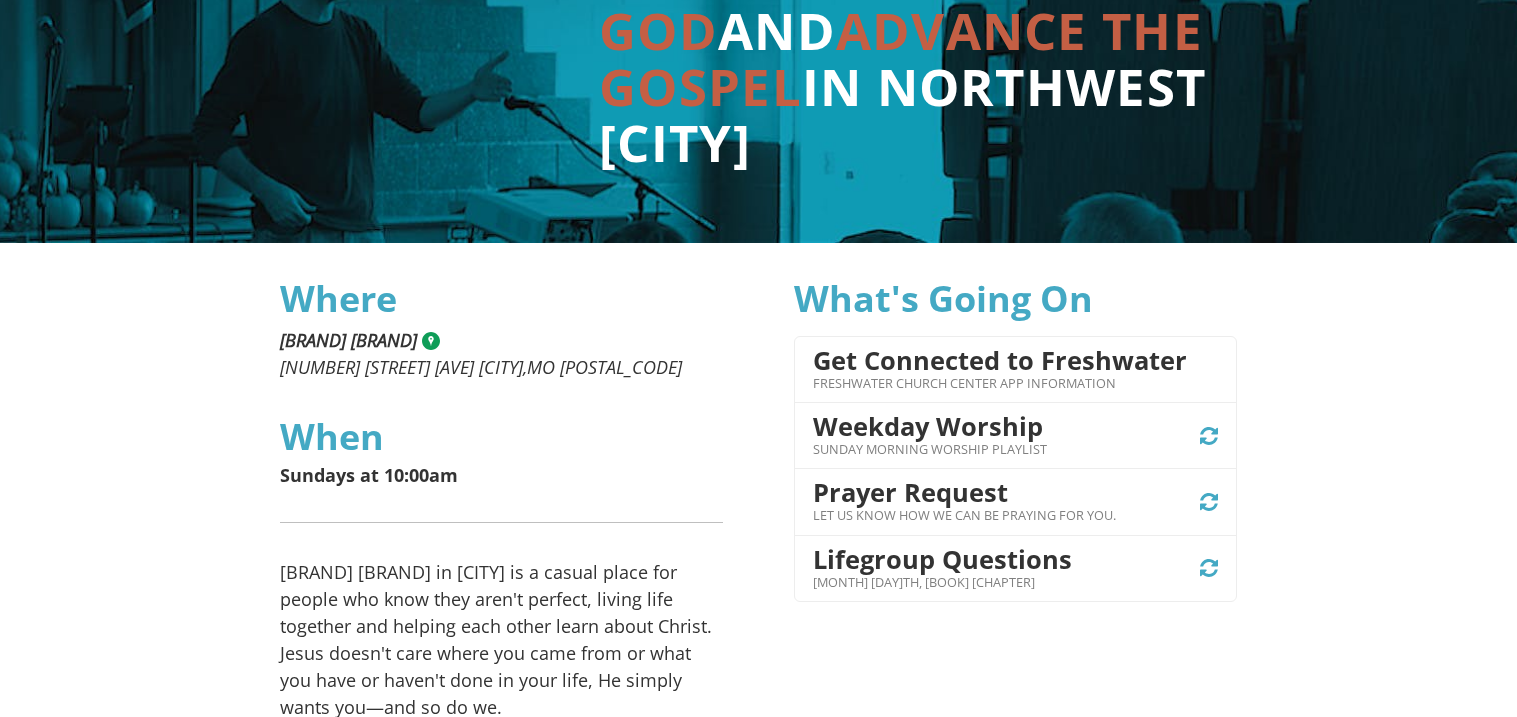 scroll, scrollTop: 0, scrollLeft: 0, axis: both 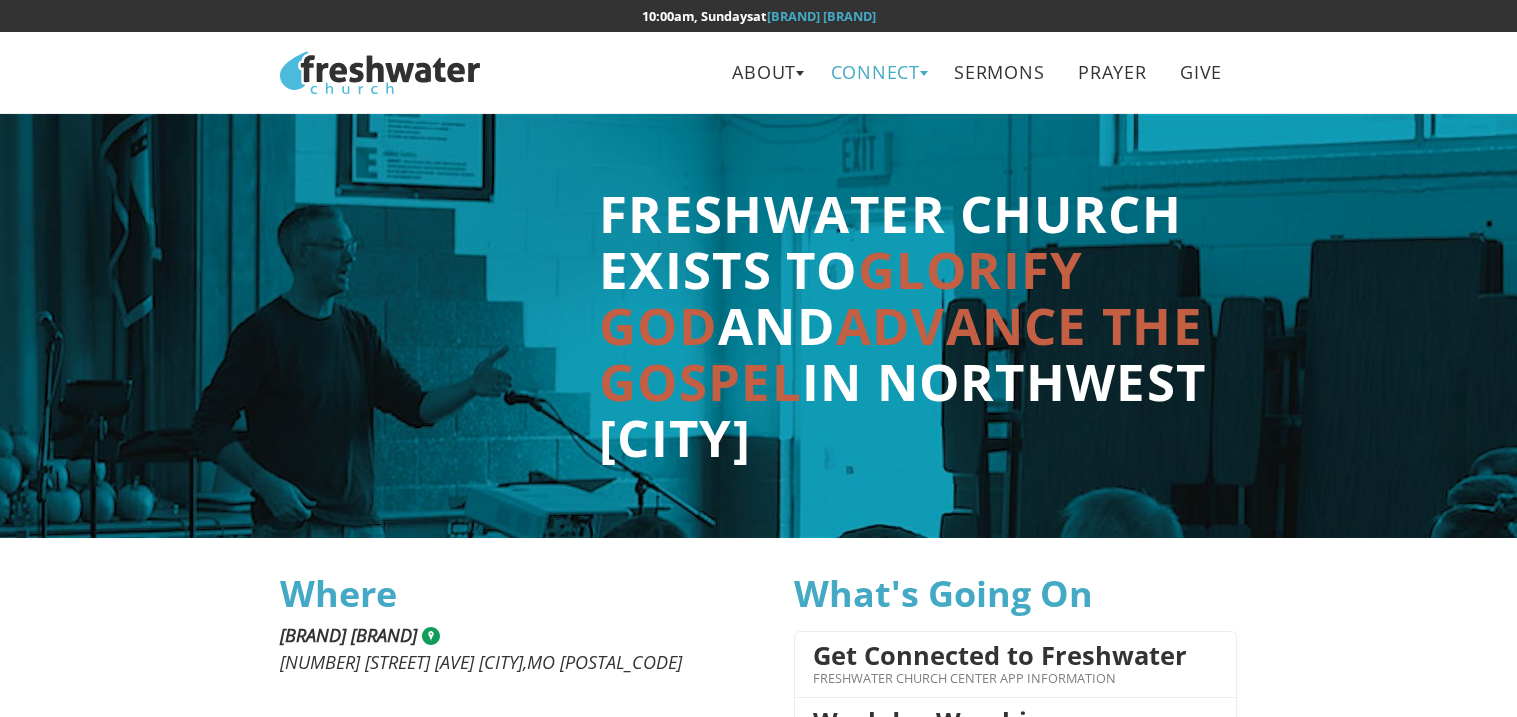 click on "Connect" at bounding box center (875, 72) 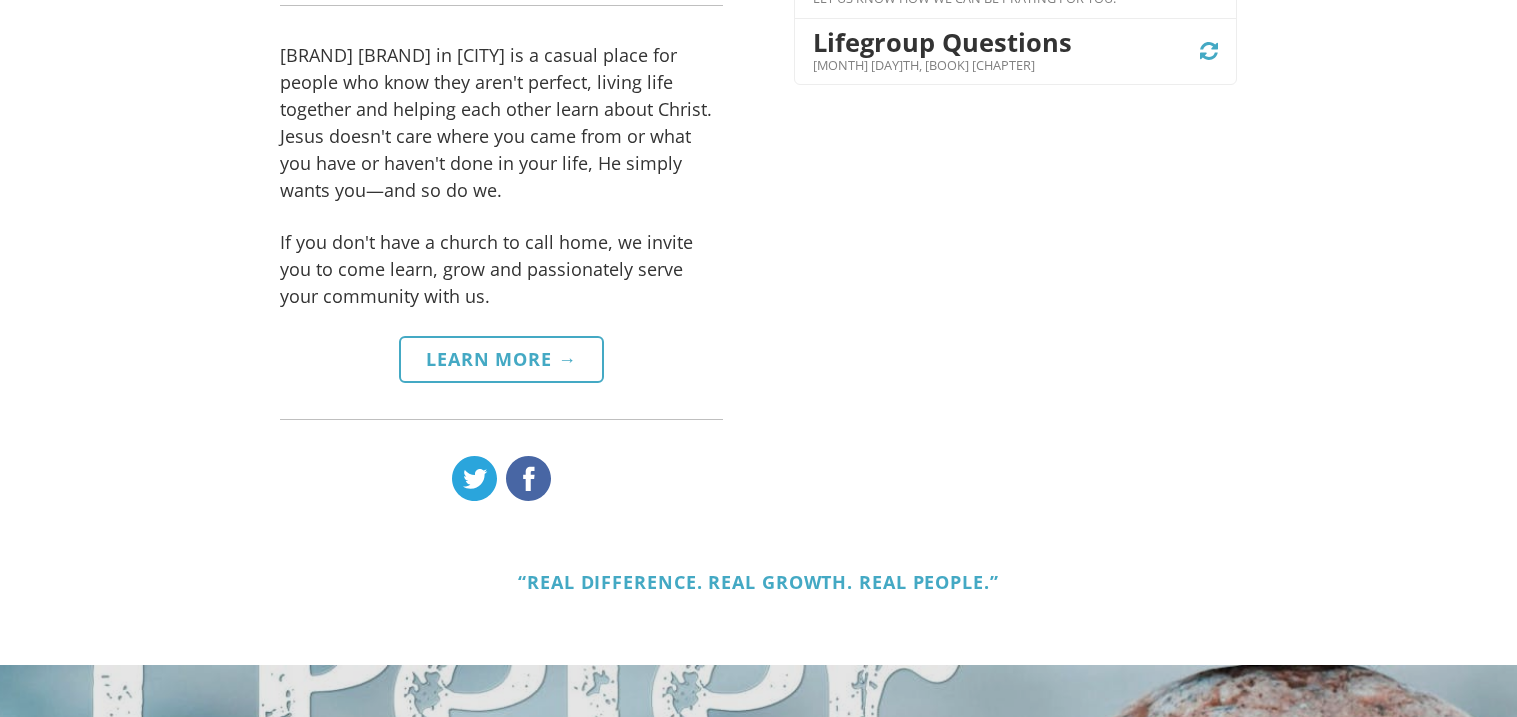 scroll, scrollTop: 825, scrollLeft: 0, axis: vertical 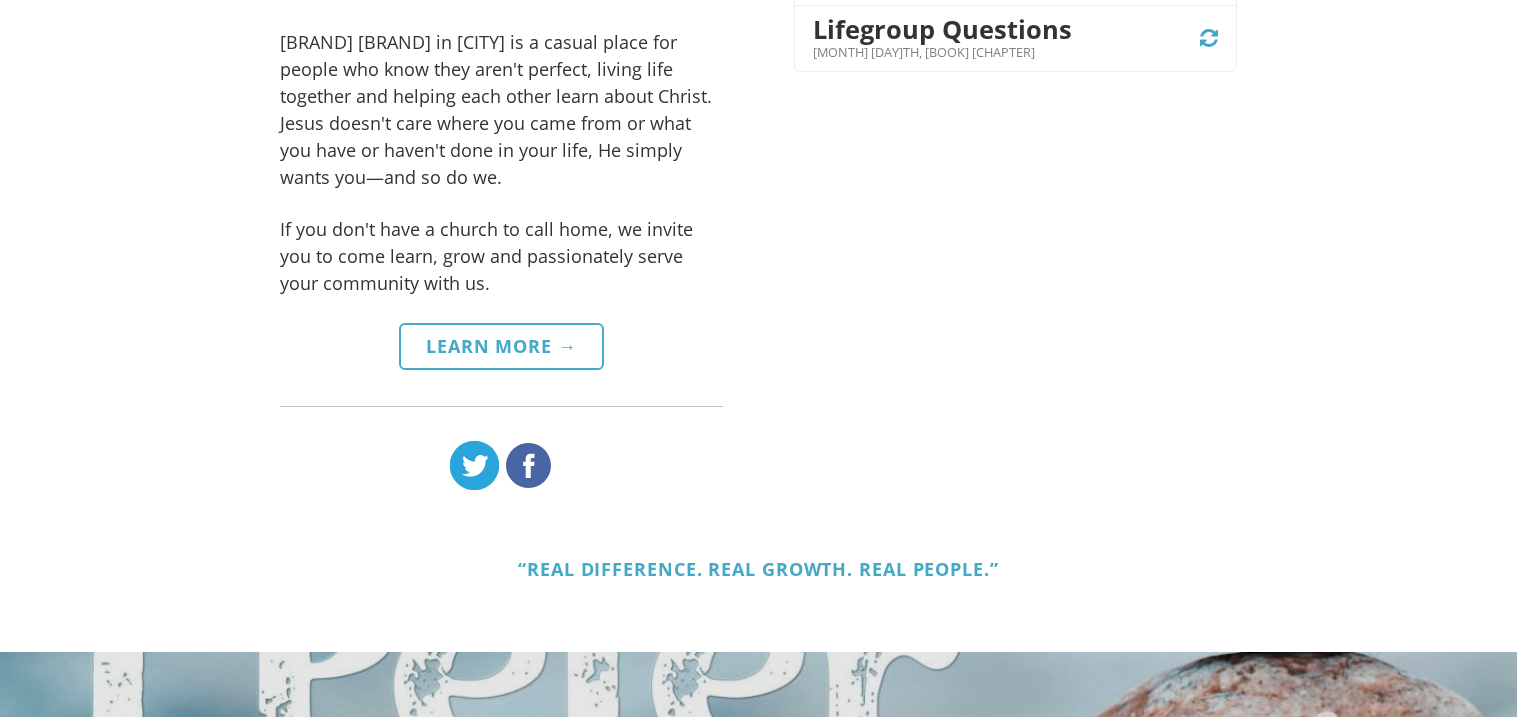 click at bounding box center [474, 465] 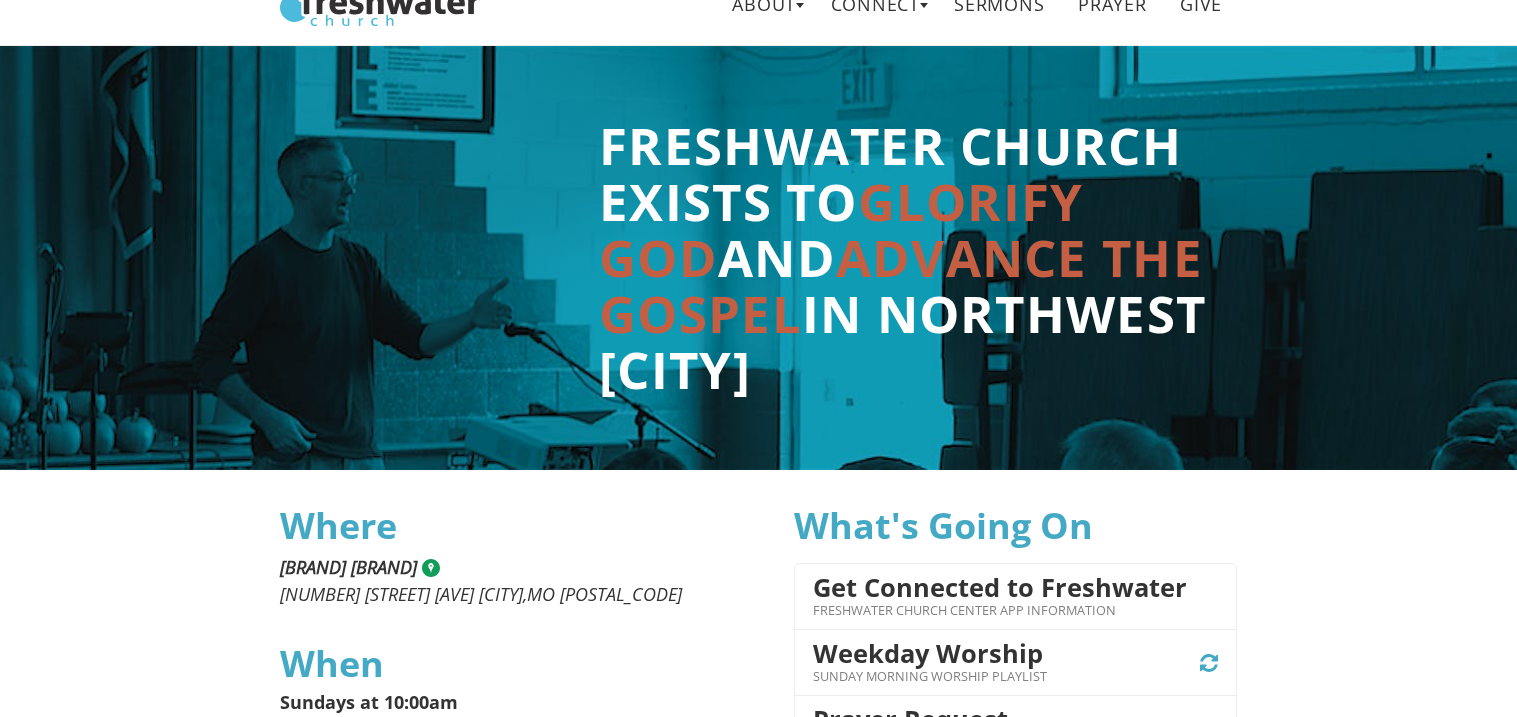 scroll, scrollTop: 0, scrollLeft: 0, axis: both 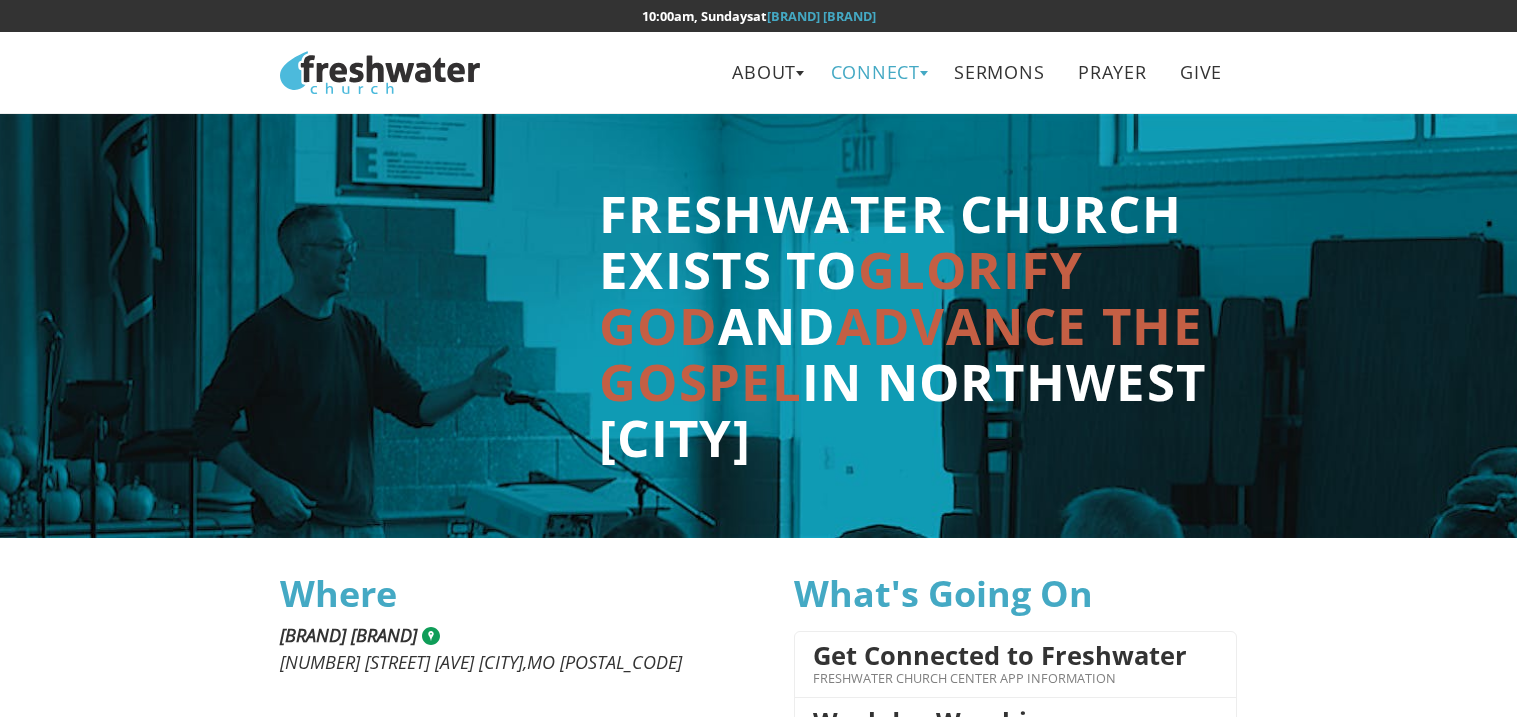 click on "Connect" at bounding box center (875, 72) 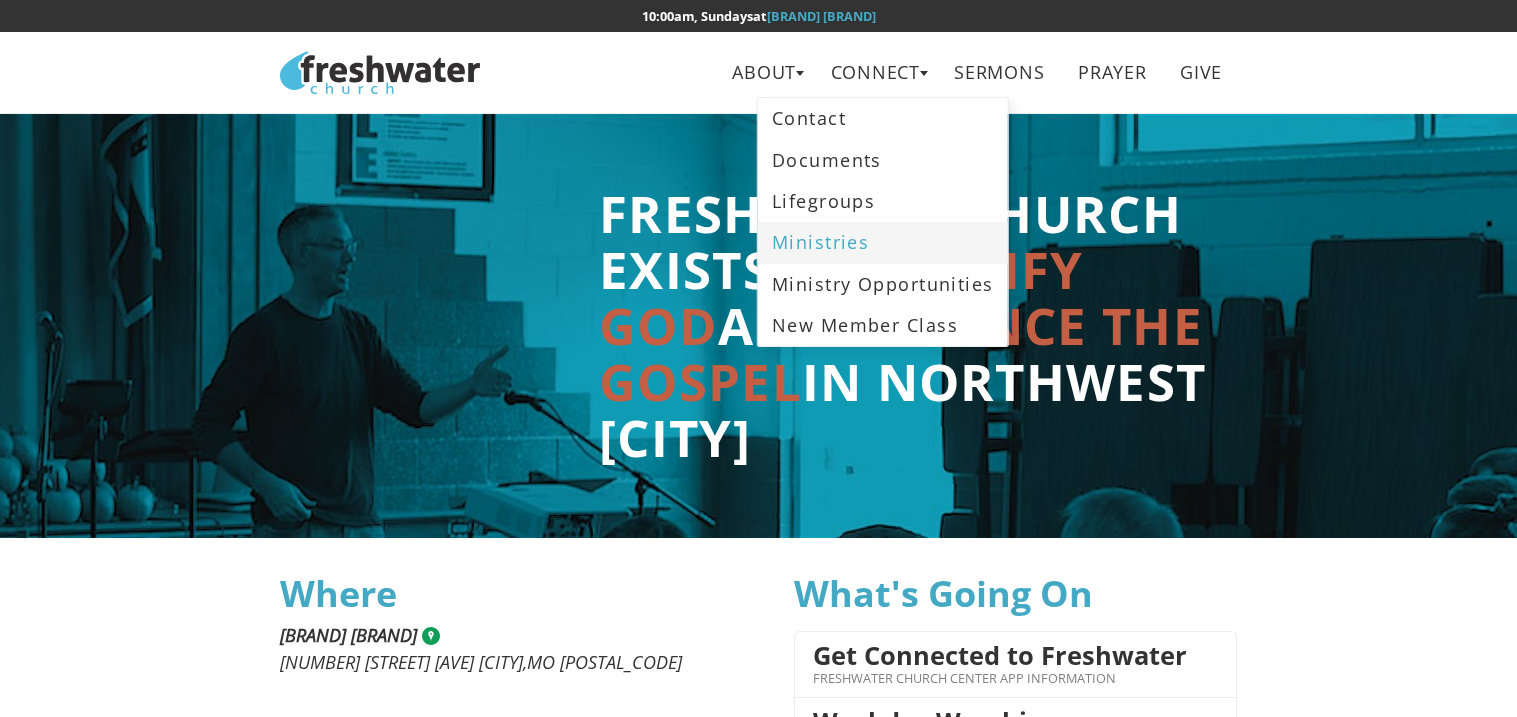 click on "Ministries" at bounding box center (883, 242) 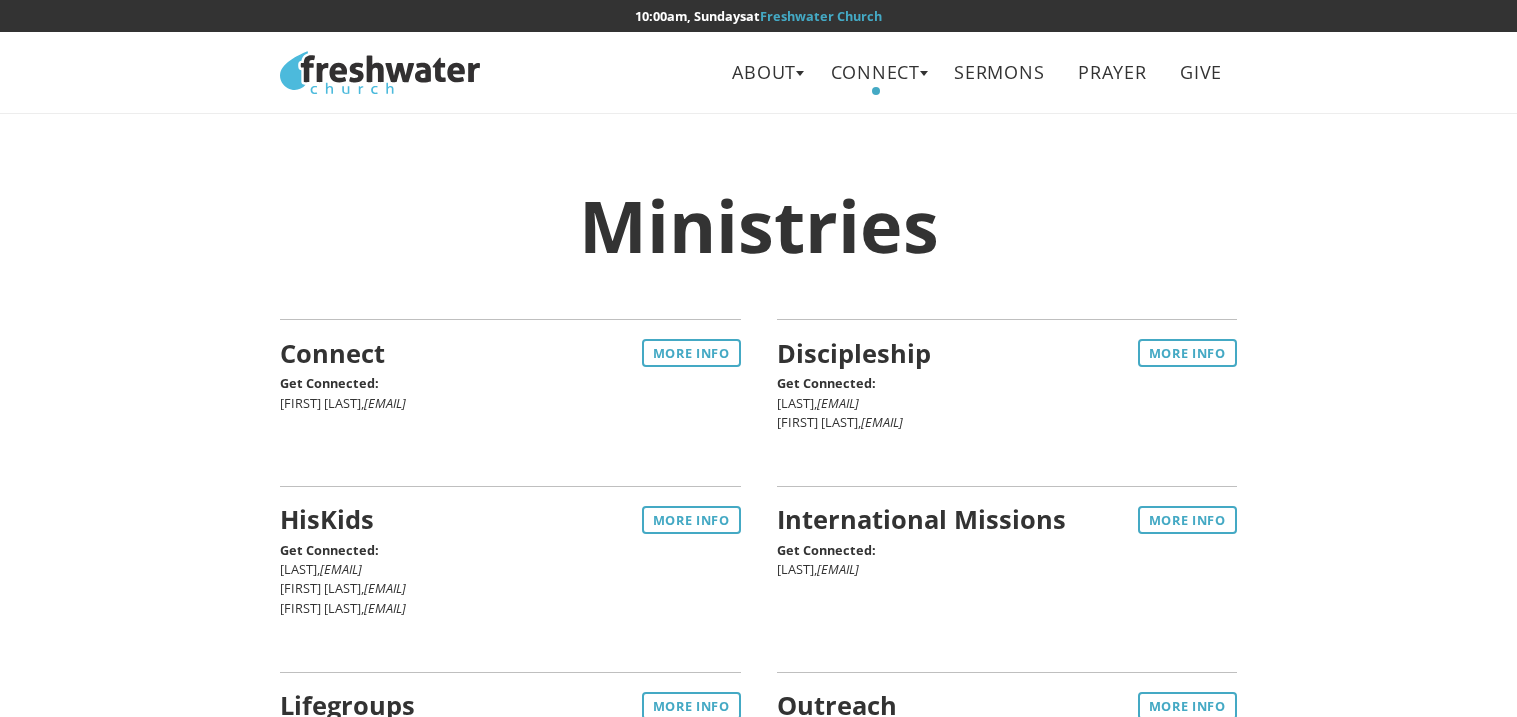 scroll, scrollTop: 0, scrollLeft: 0, axis: both 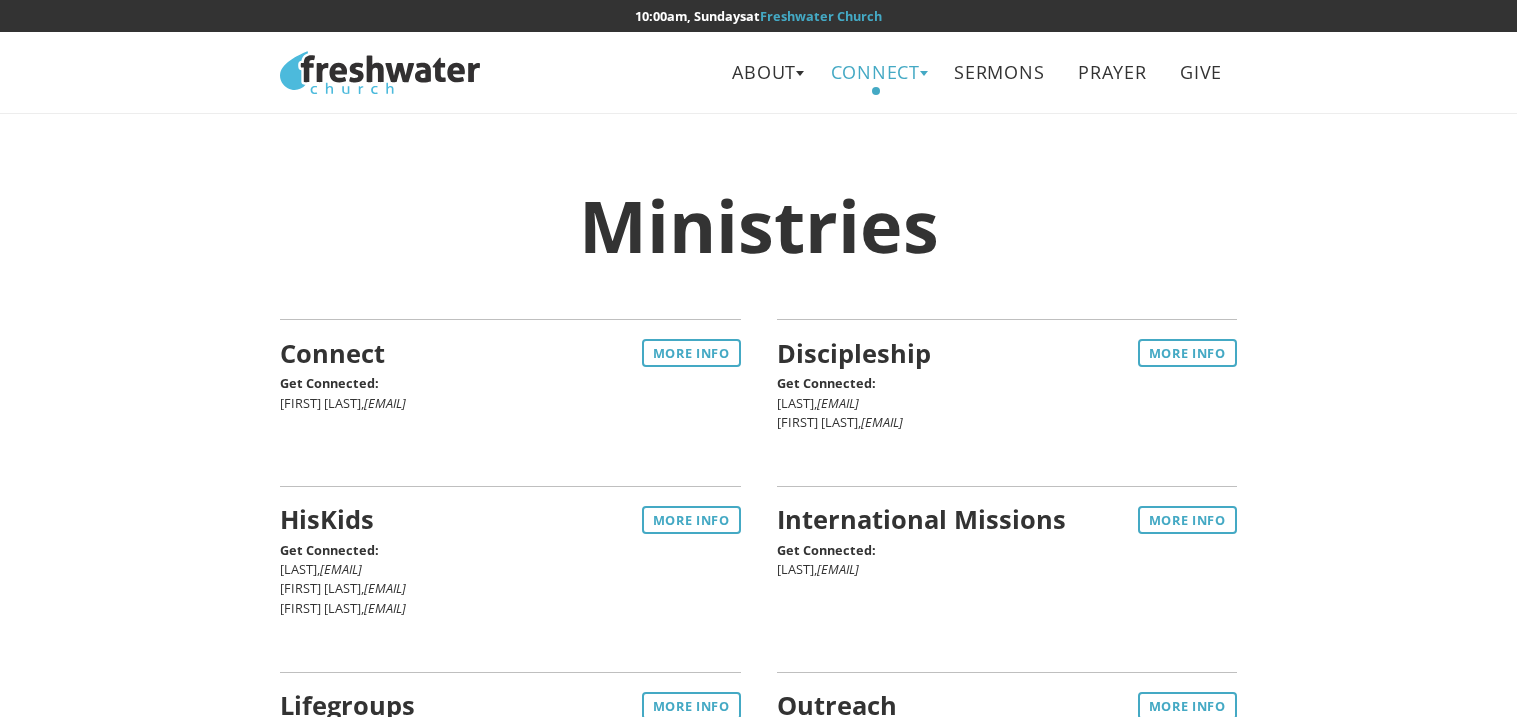click on "Connect" at bounding box center (875, 72) 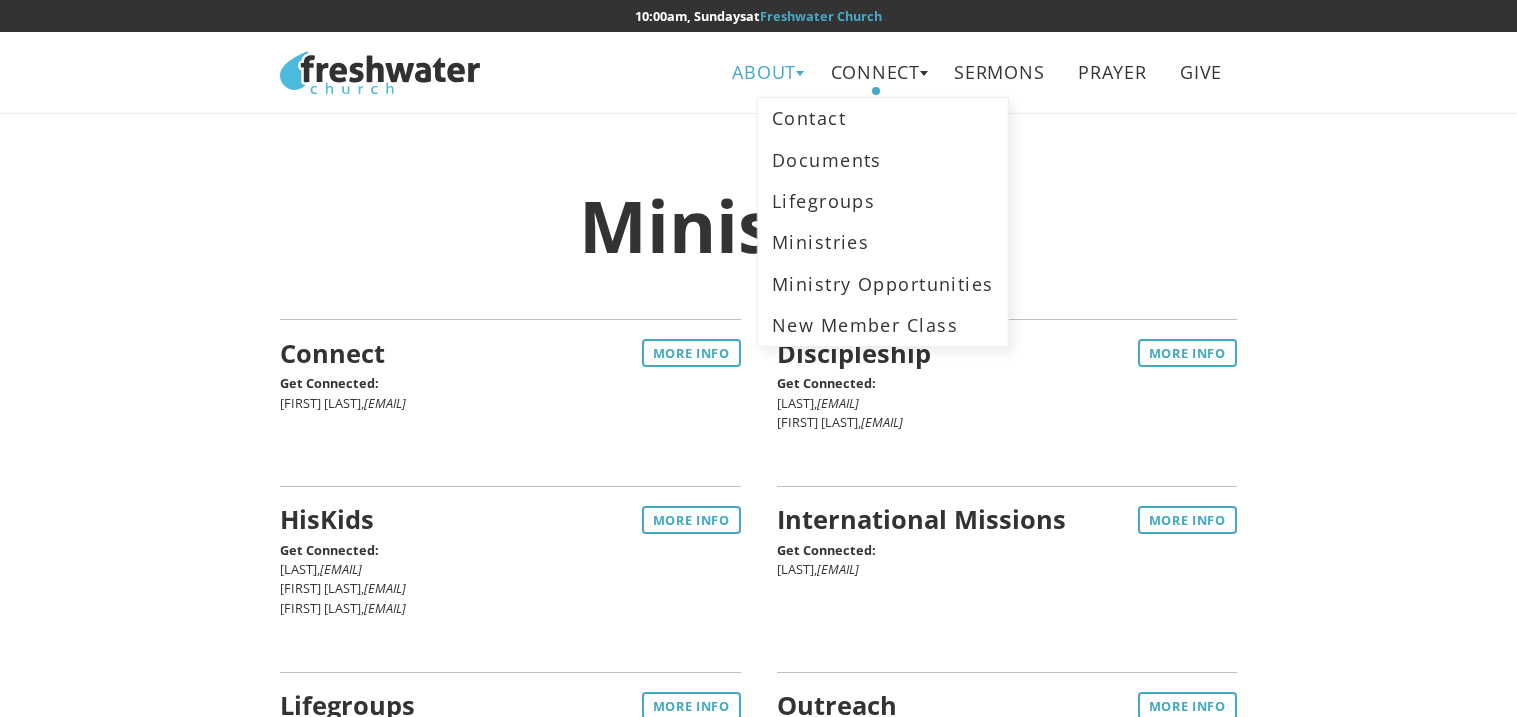 click on "About" at bounding box center (764, 72) 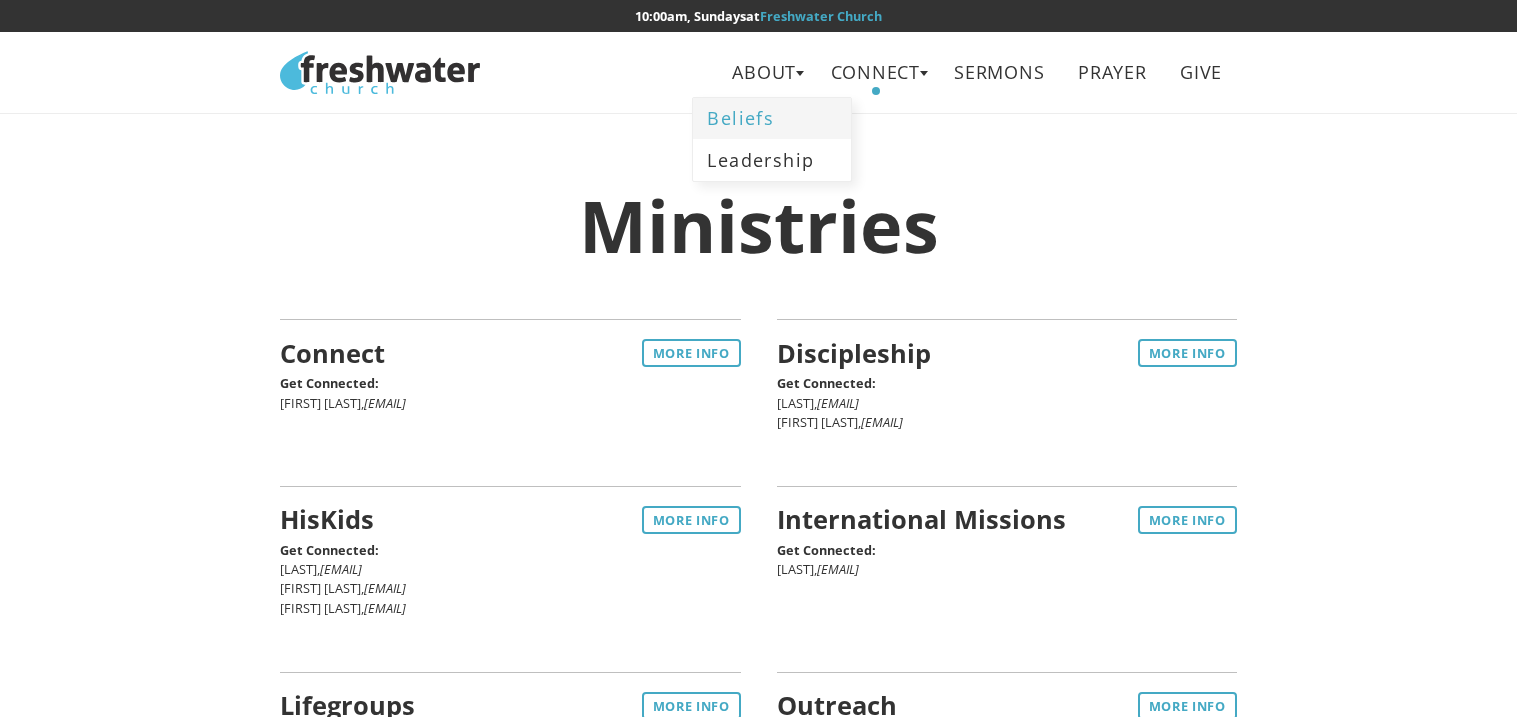 click on "Beliefs" at bounding box center [772, 118] 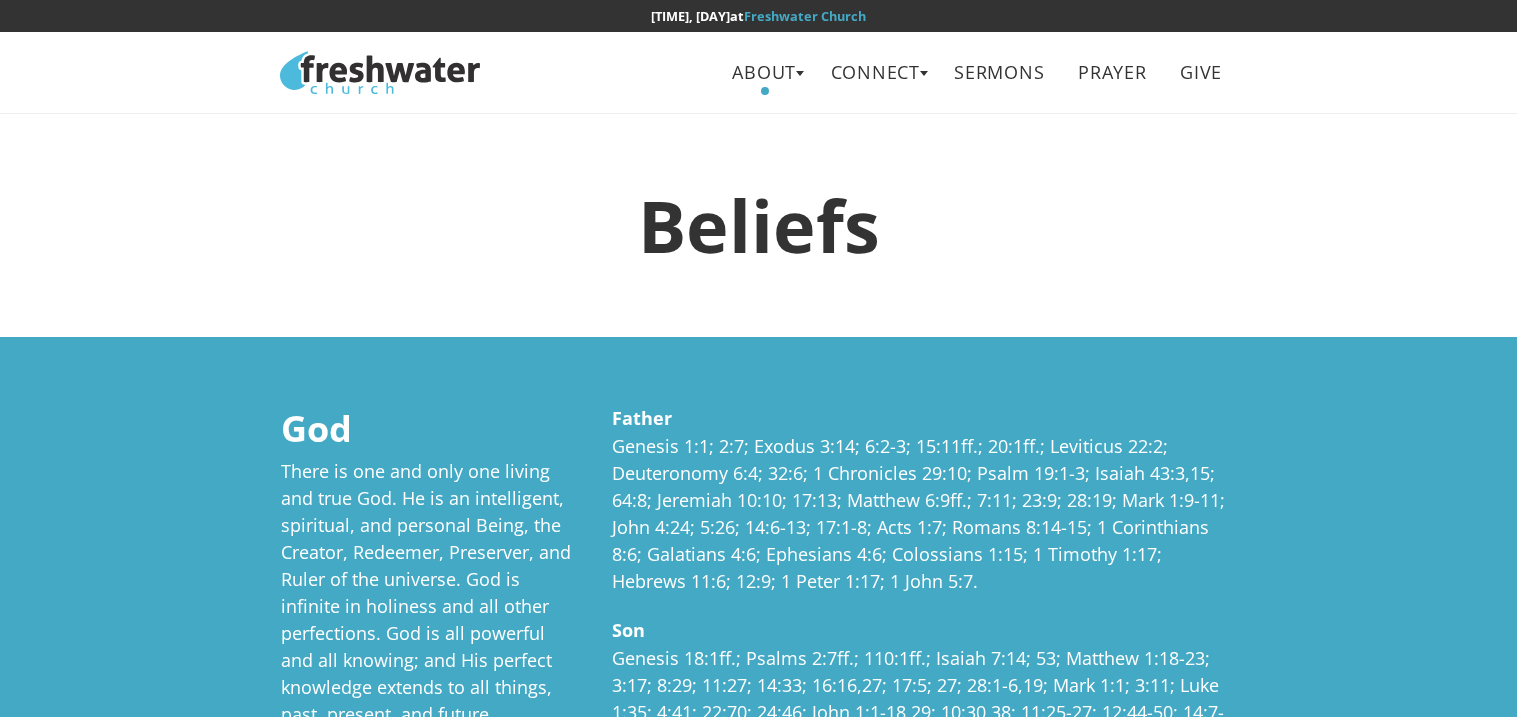 scroll, scrollTop: 0, scrollLeft: 0, axis: both 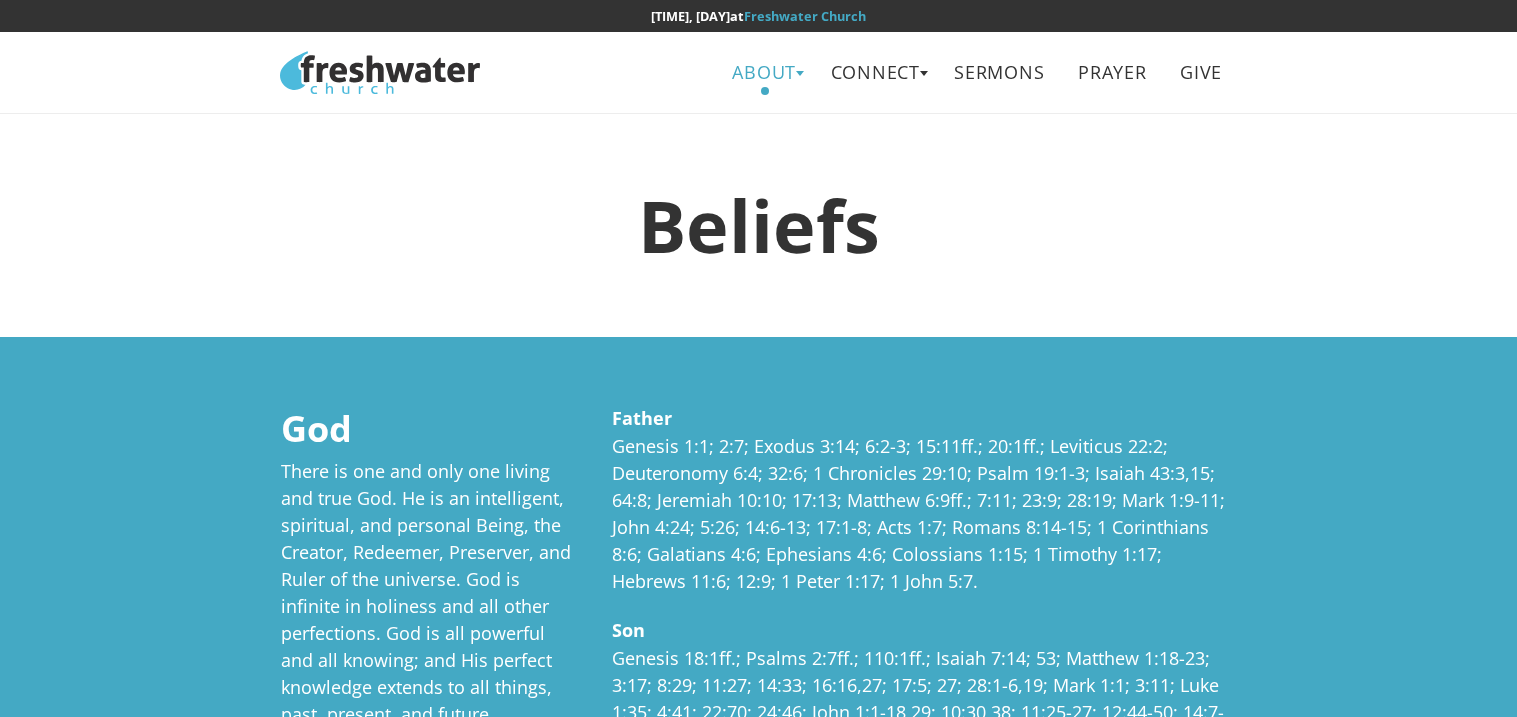 click on "About" at bounding box center [763, 72] 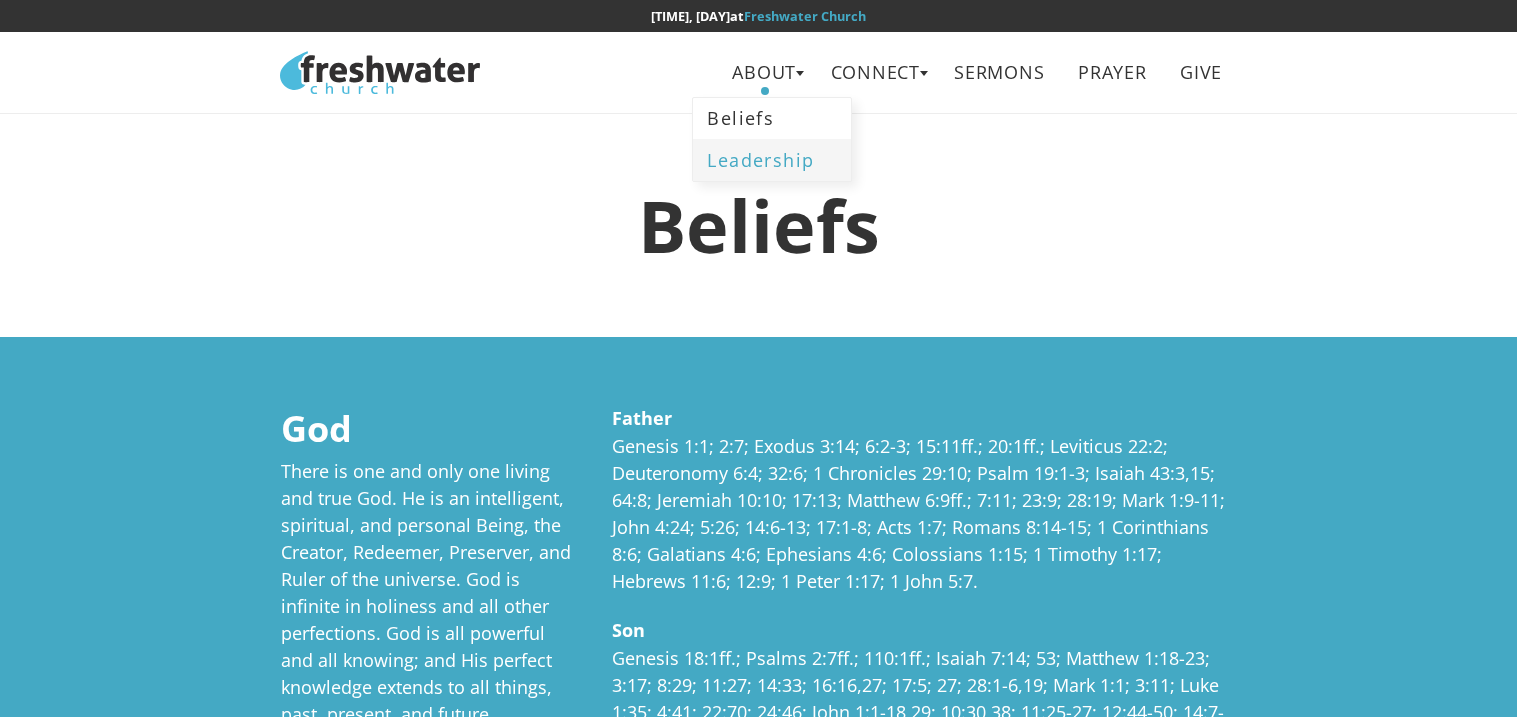 click on "Leadership" at bounding box center [771, 159] 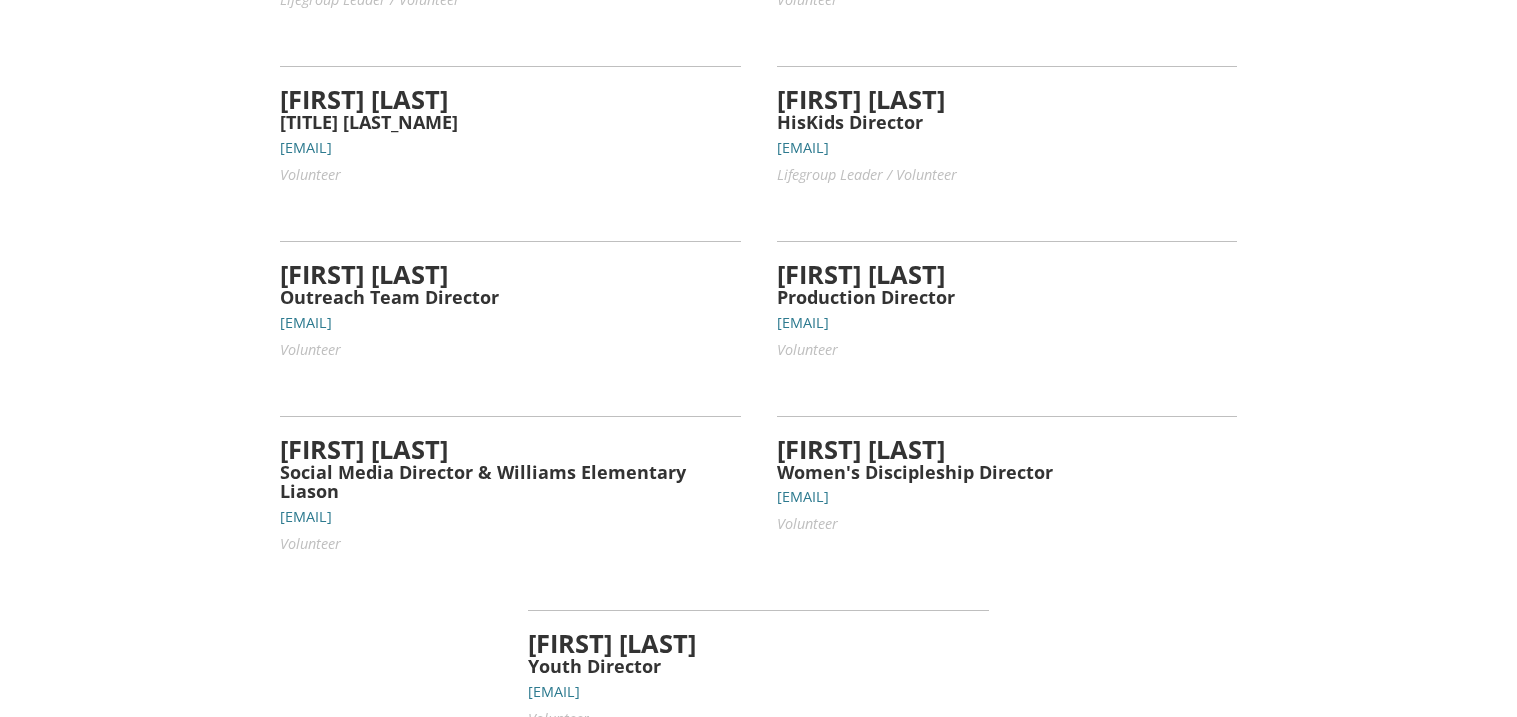 scroll, scrollTop: 1128, scrollLeft: 0, axis: vertical 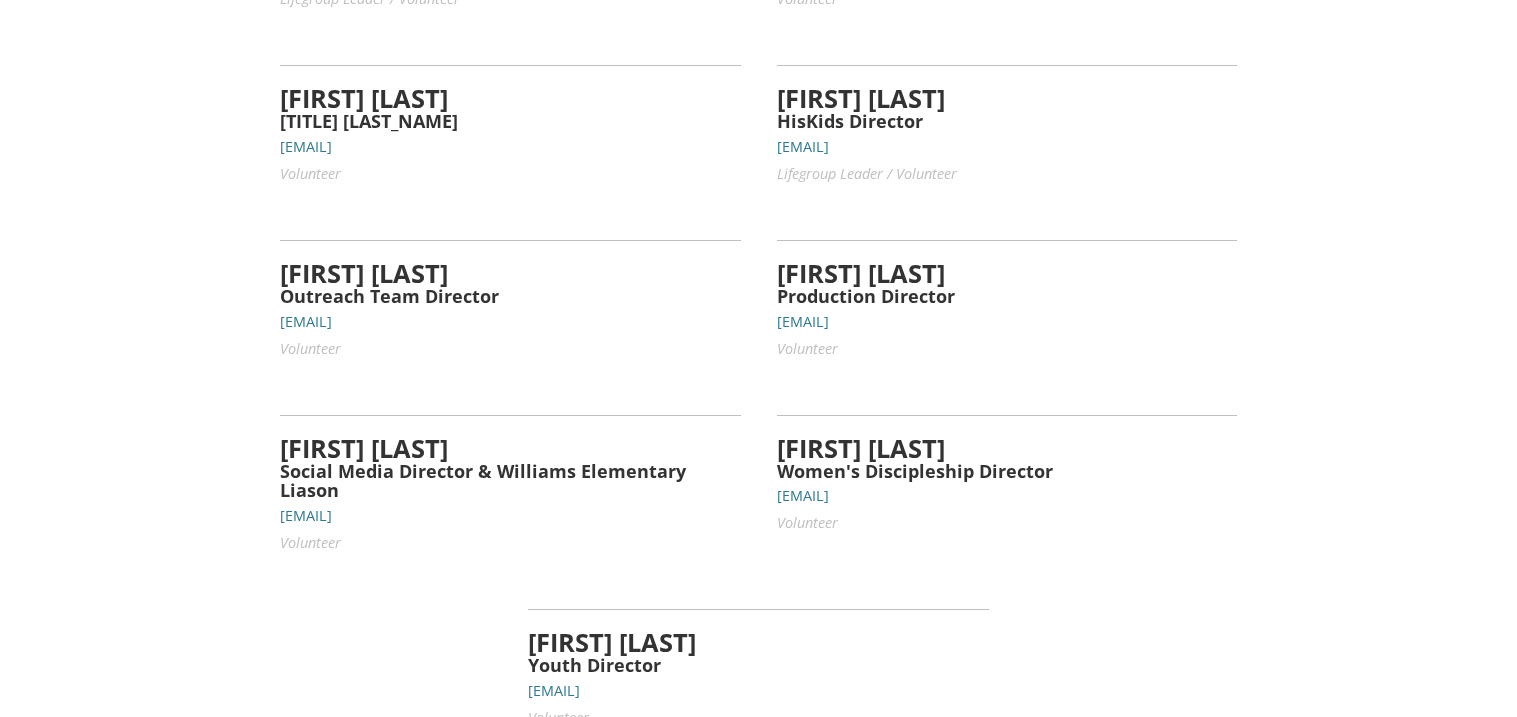 click on "Sarah Storer   Social Media Director & Williams Elementary Liason     sarah.storer@freshwaterchurch.tv   Volunteer" at bounding box center [510, 476] 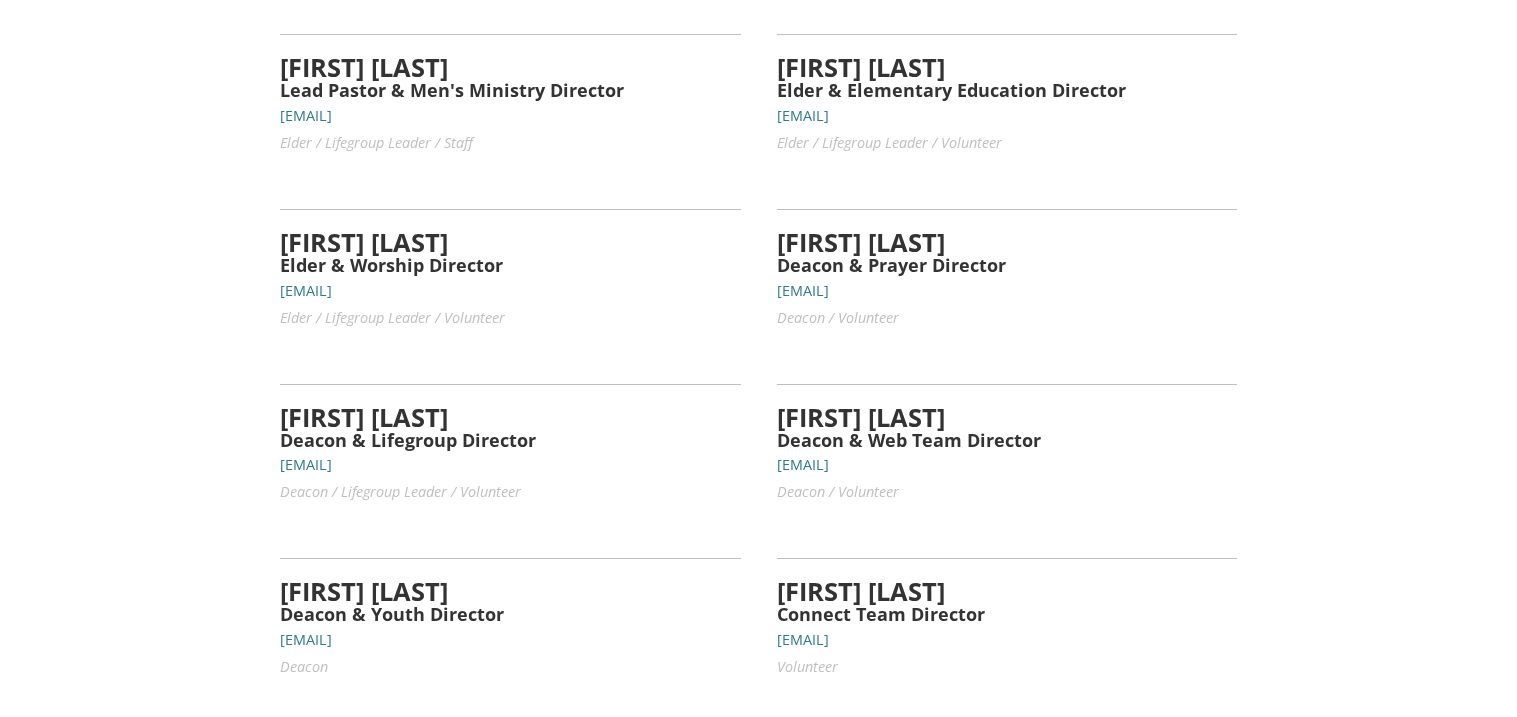scroll, scrollTop: 0, scrollLeft: 0, axis: both 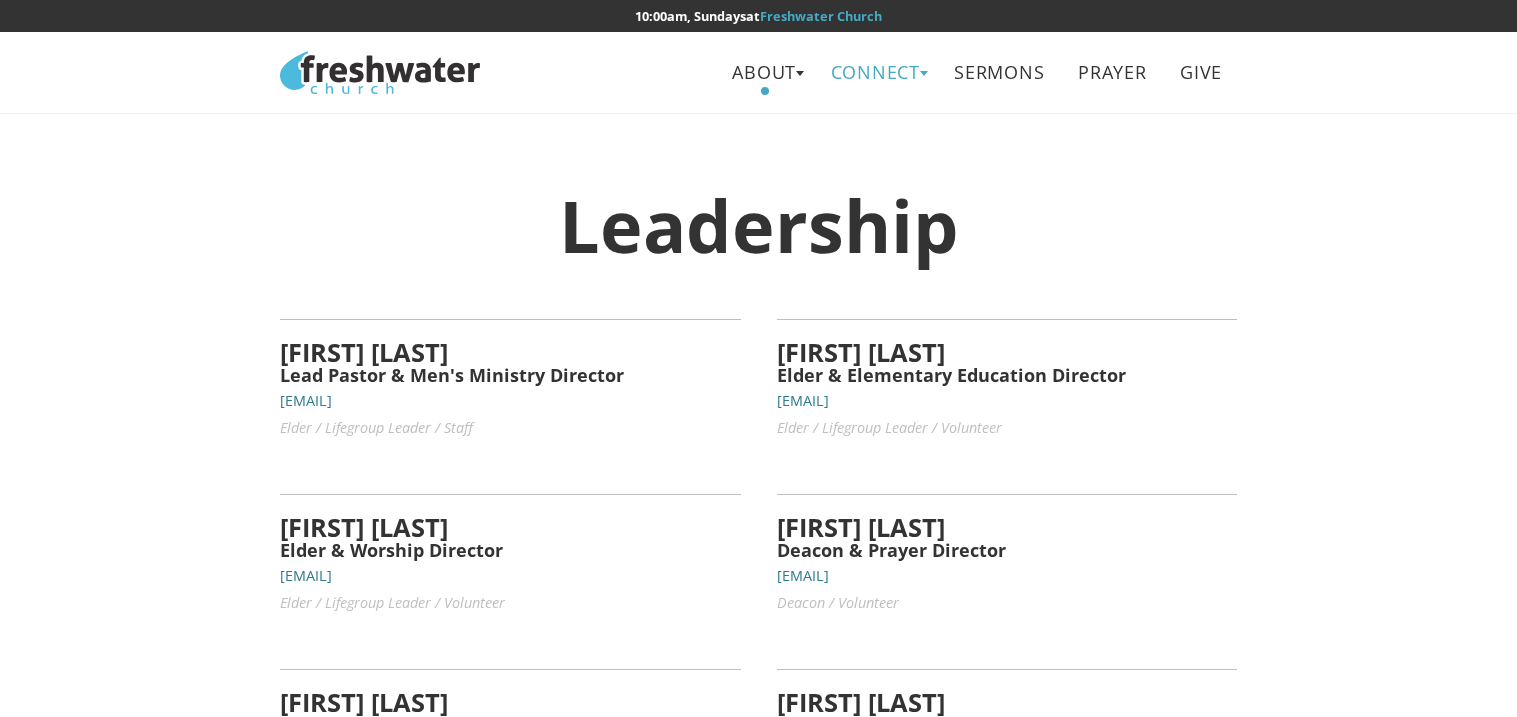 click on "Connect" at bounding box center [875, 72] 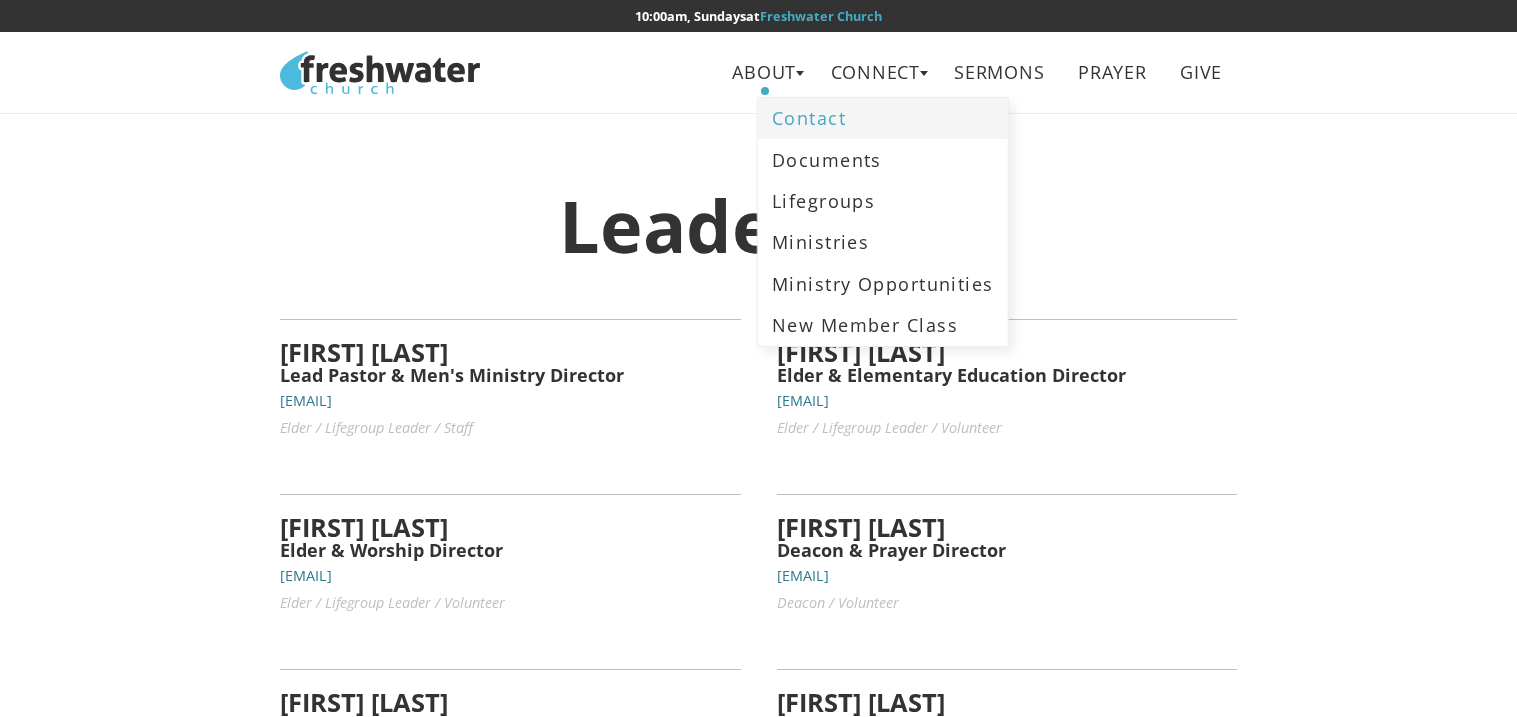 click on "Contact" at bounding box center (883, 118) 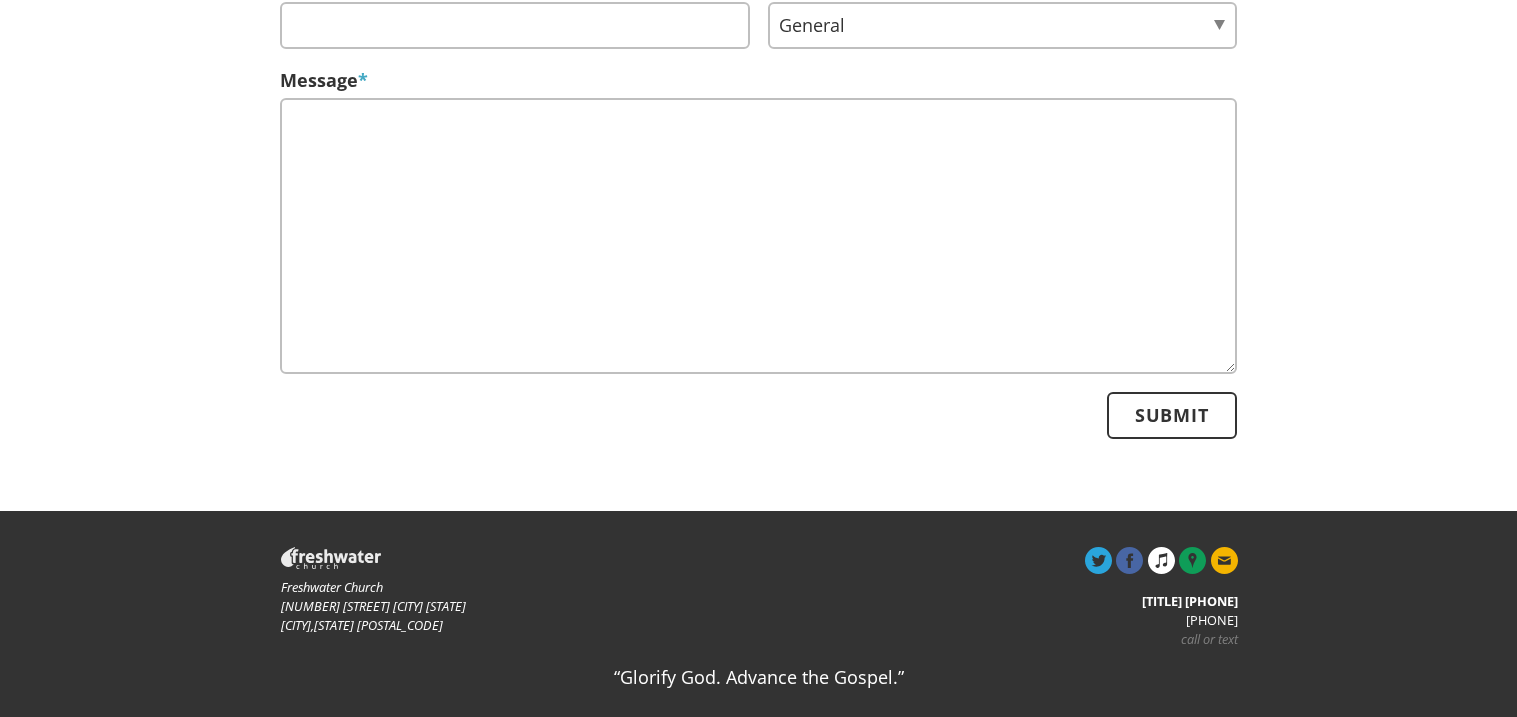 scroll, scrollTop: 0, scrollLeft: 0, axis: both 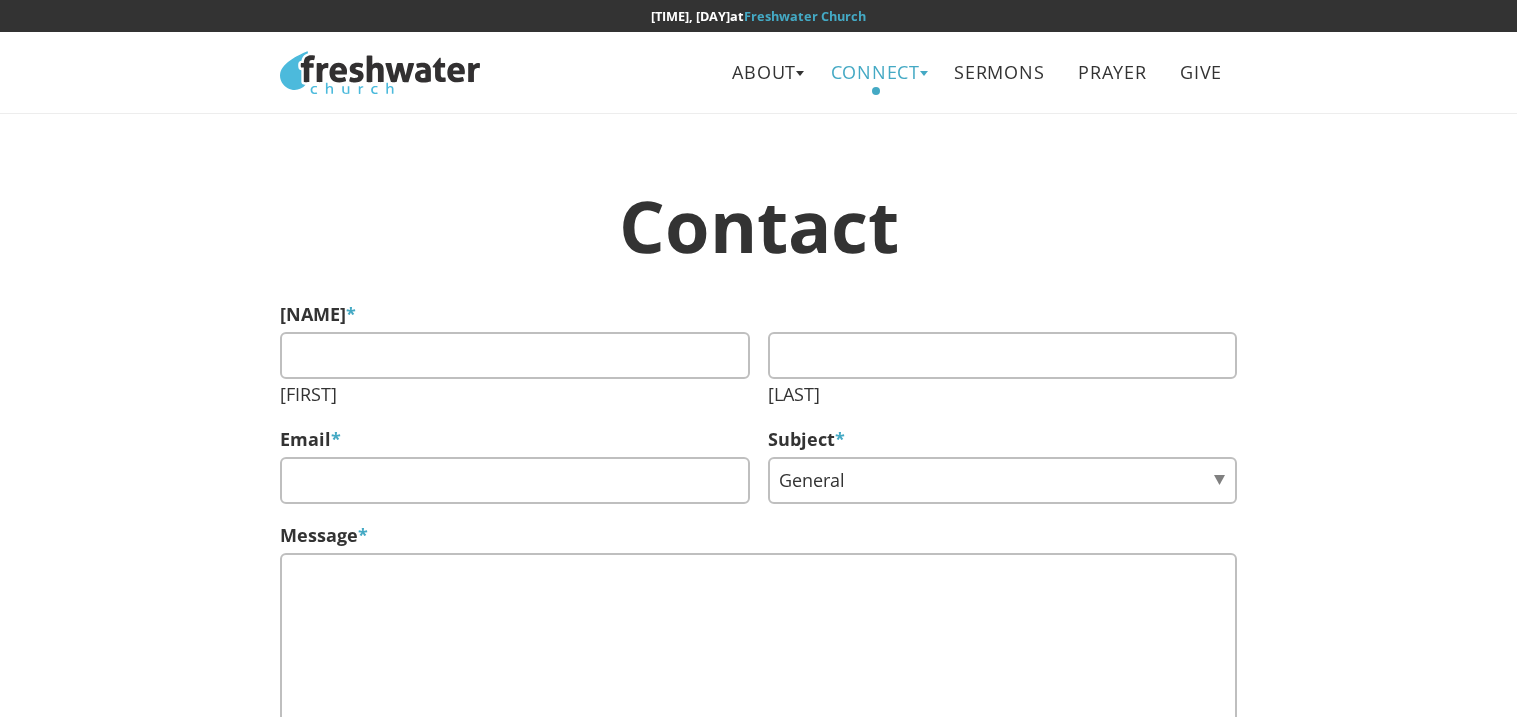 click on "Connect" at bounding box center [875, 72] 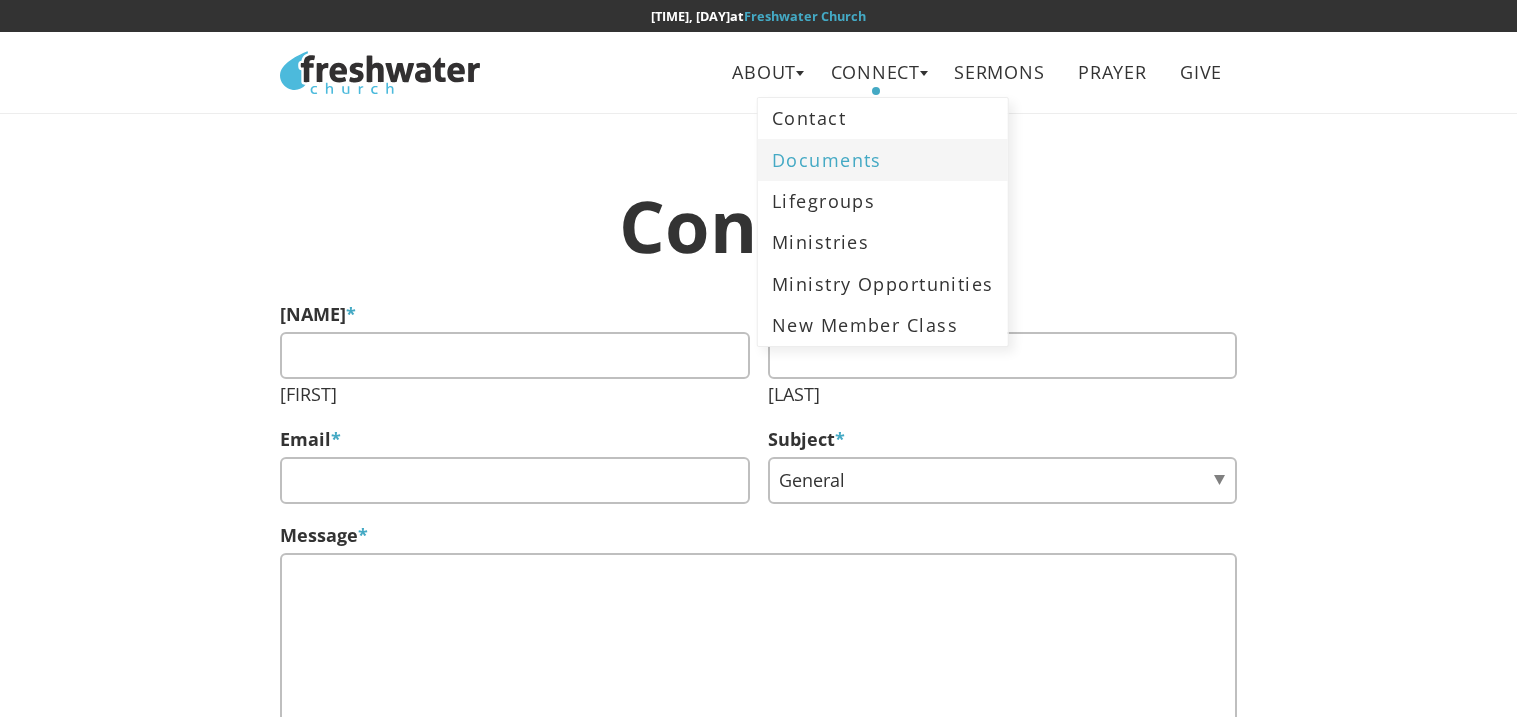 click on "Documents" at bounding box center [883, 159] 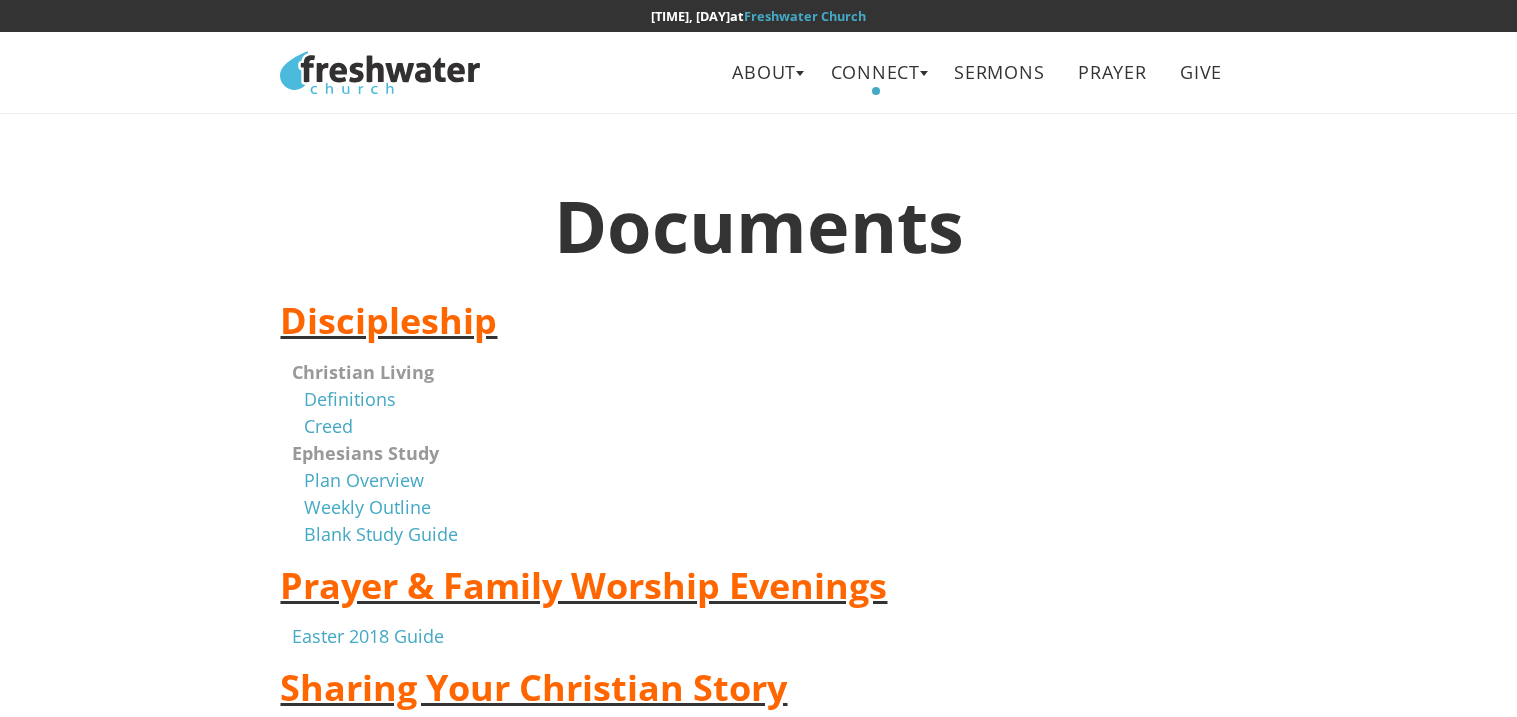 scroll, scrollTop: 0, scrollLeft: 0, axis: both 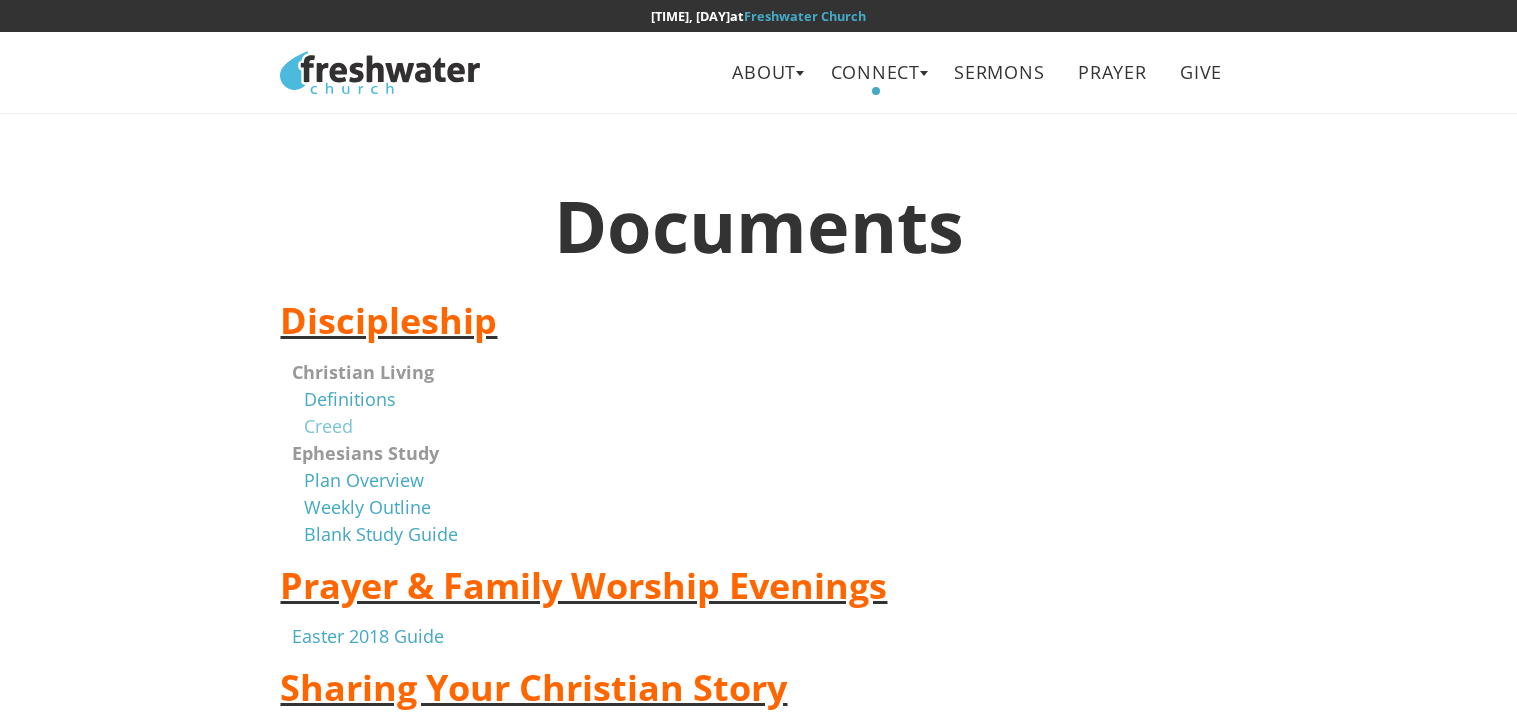 click on "Creed" at bounding box center (328, 426) 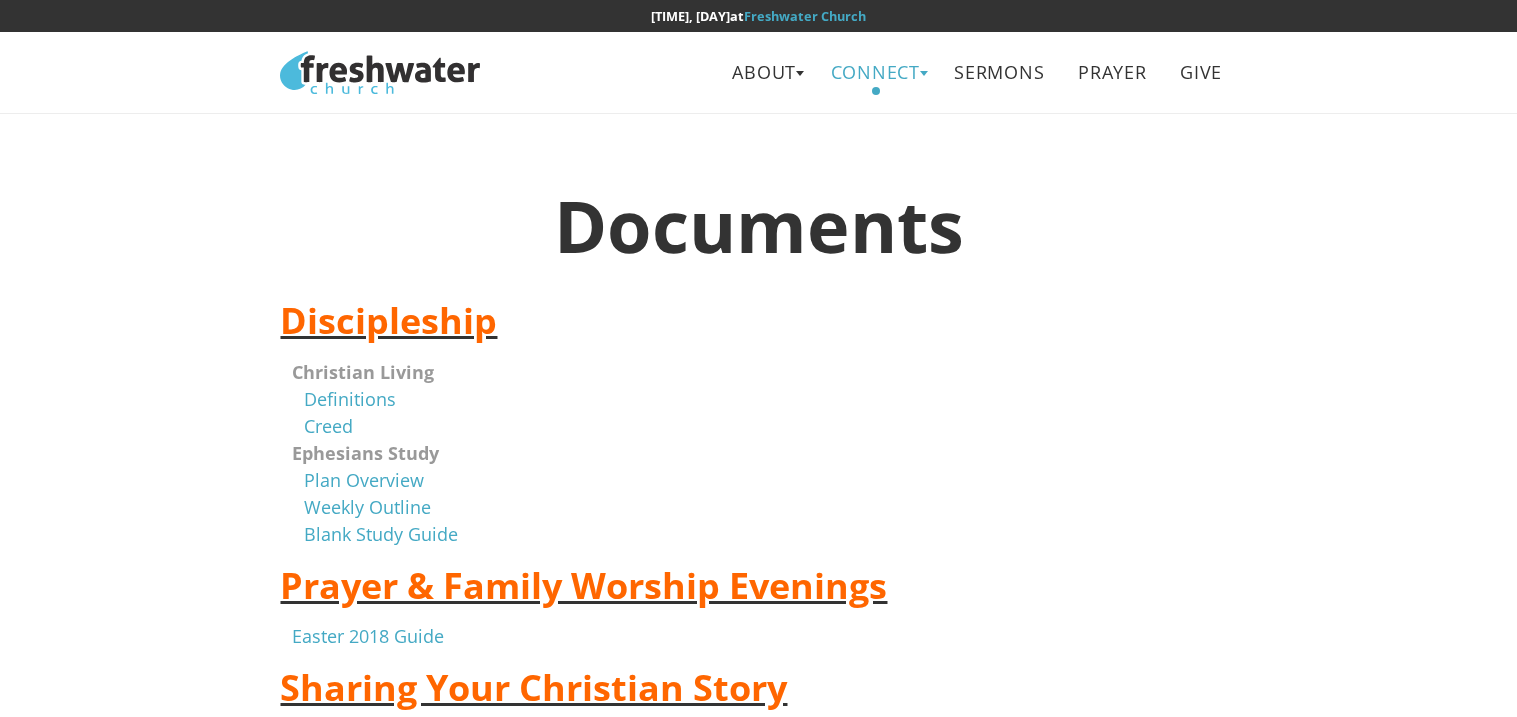 click on "Connect" at bounding box center [875, 72] 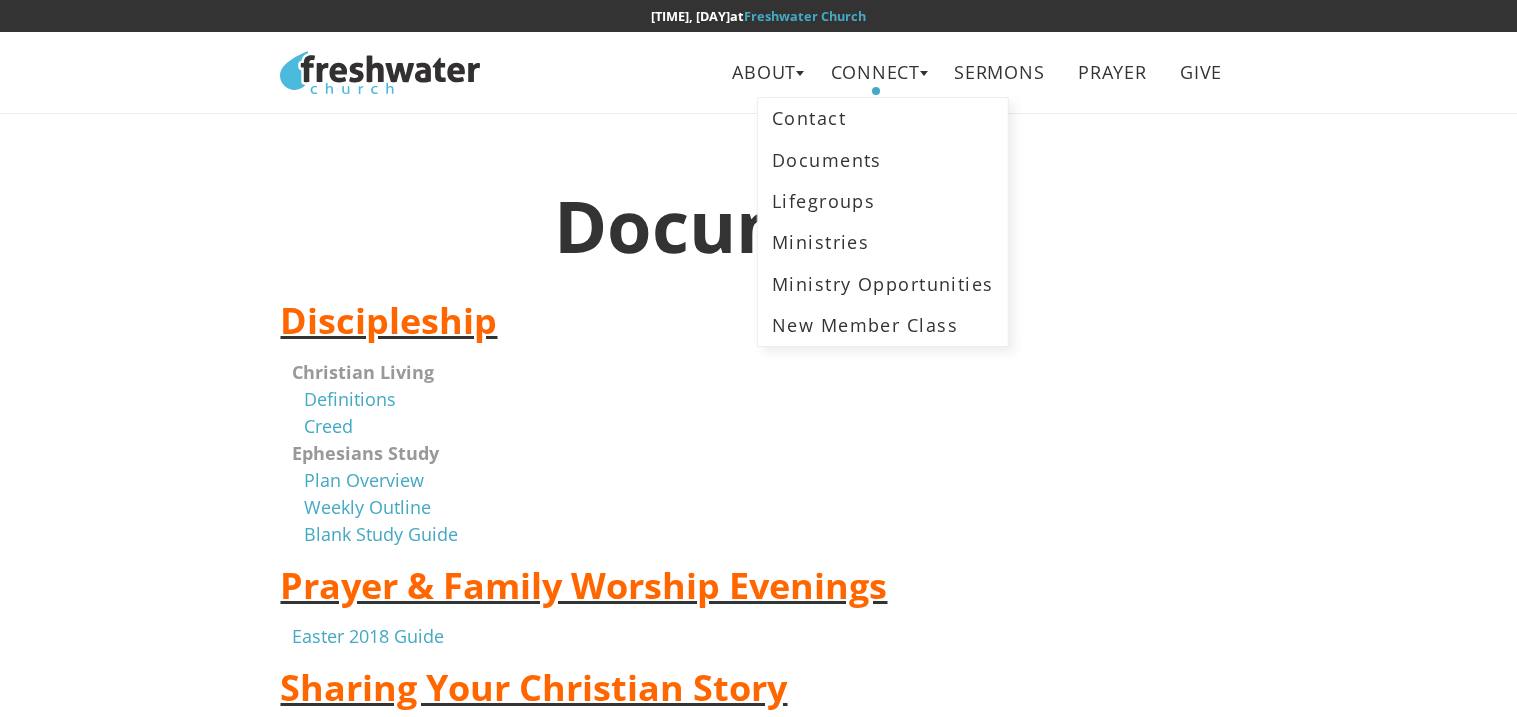 click on "Christian Living     Definitions   Creed" at bounding box center (764, 399) 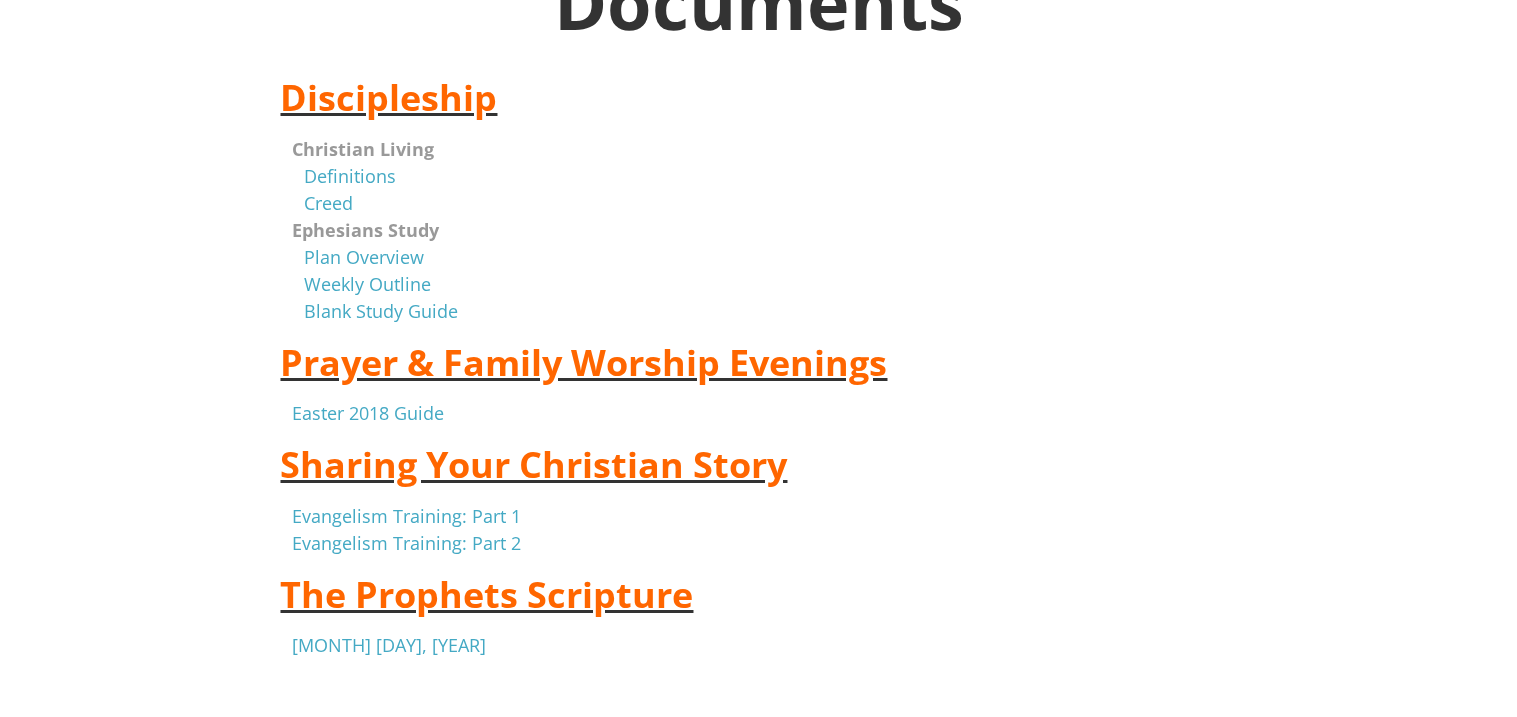 scroll, scrollTop: 219, scrollLeft: 0, axis: vertical 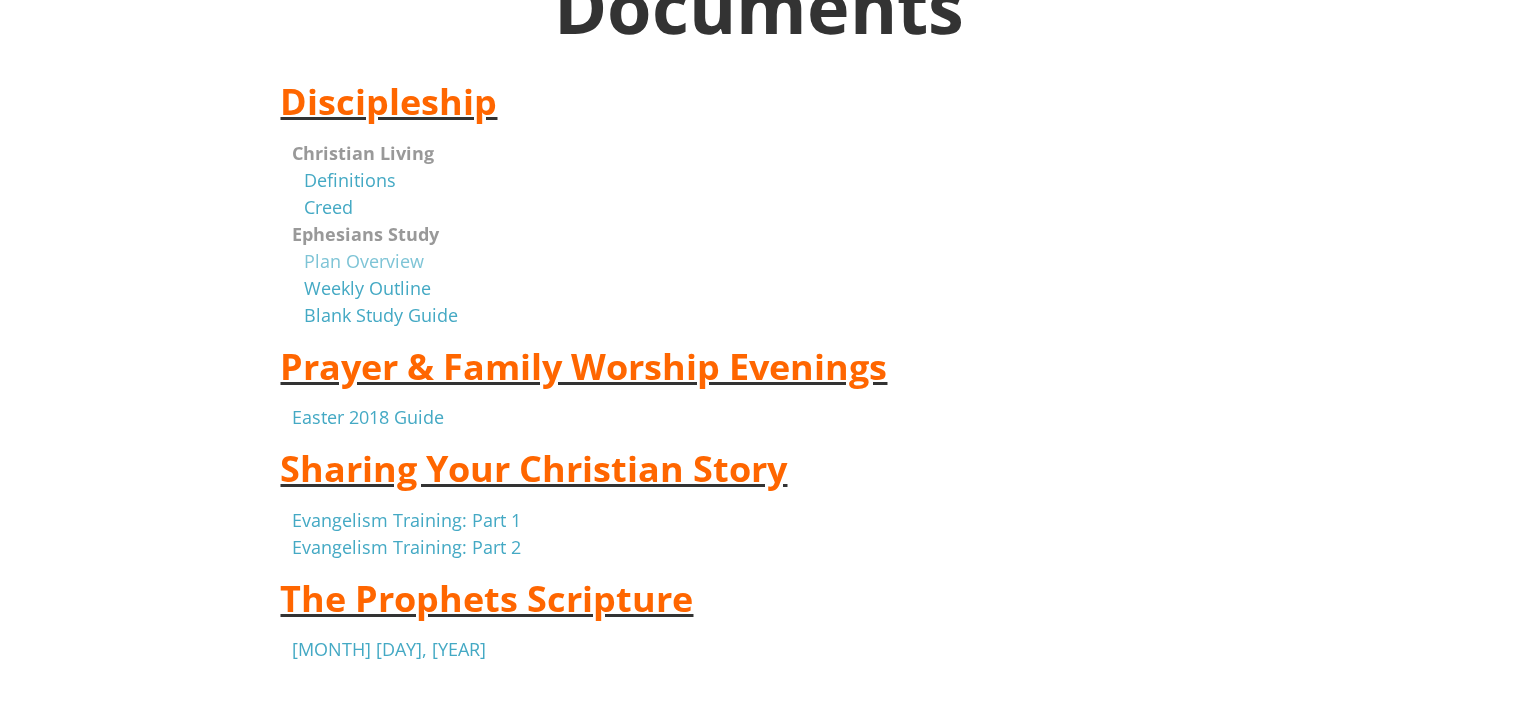 click on "Plan Overview" at bounding box center [364, 261] 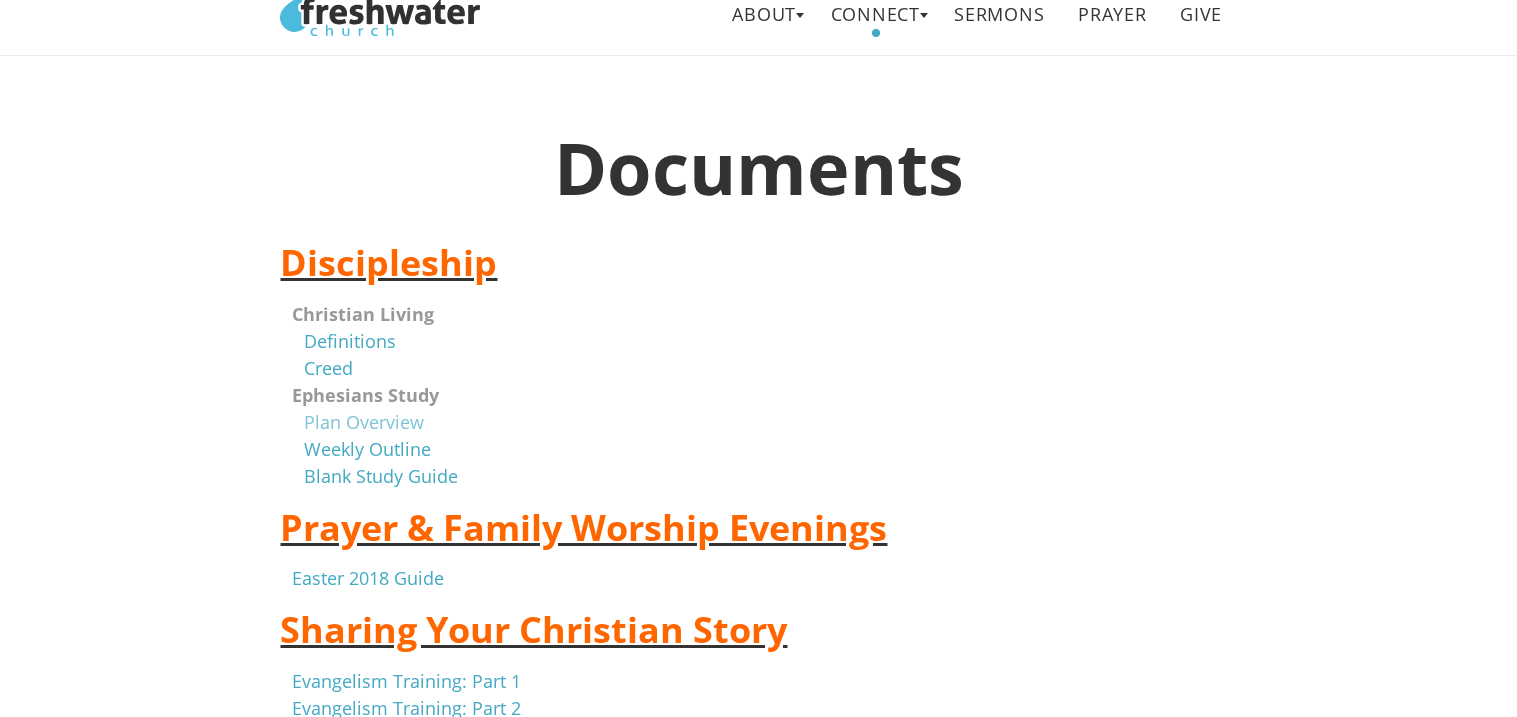 scroll, scrollTop: 0, scrollLeft: 0, axis: both 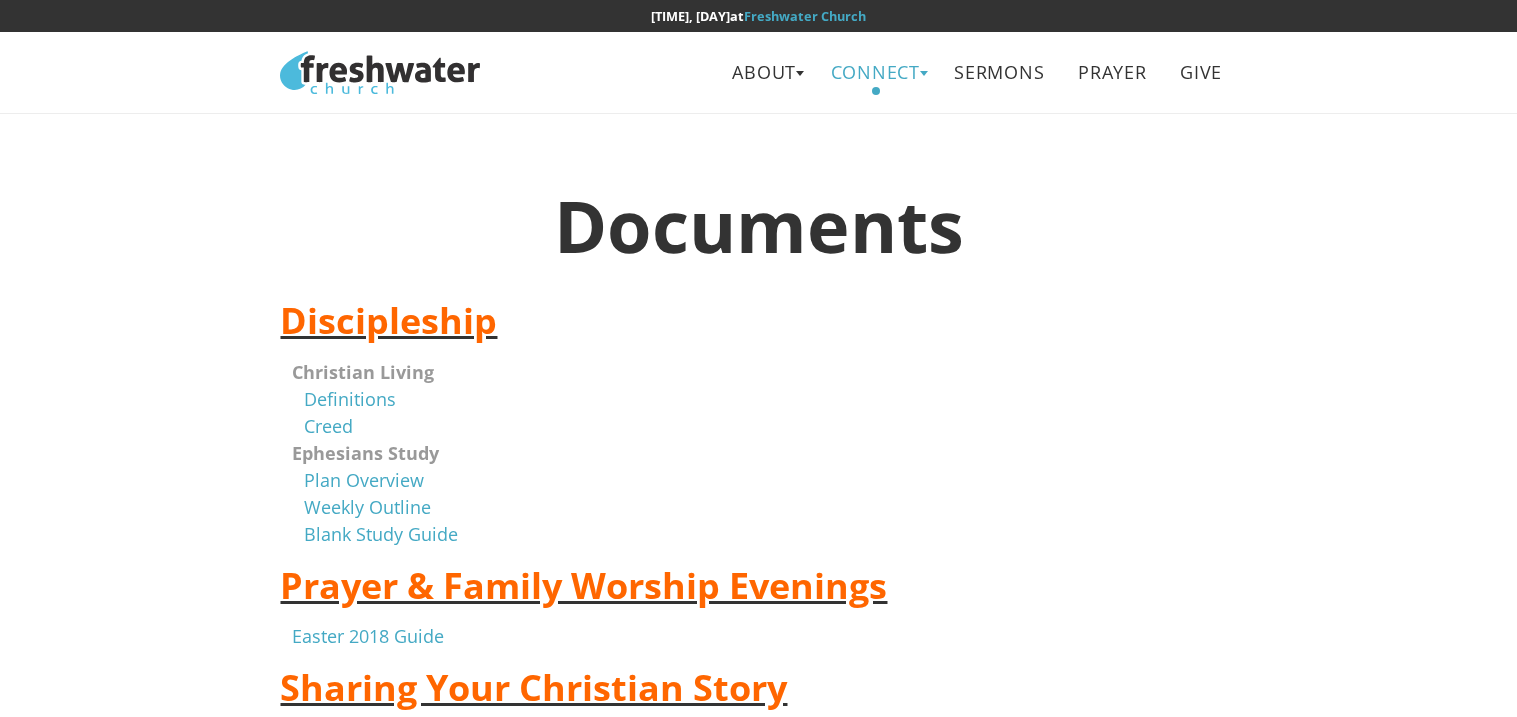 click on "Connect" at bounding box center (875, 72) 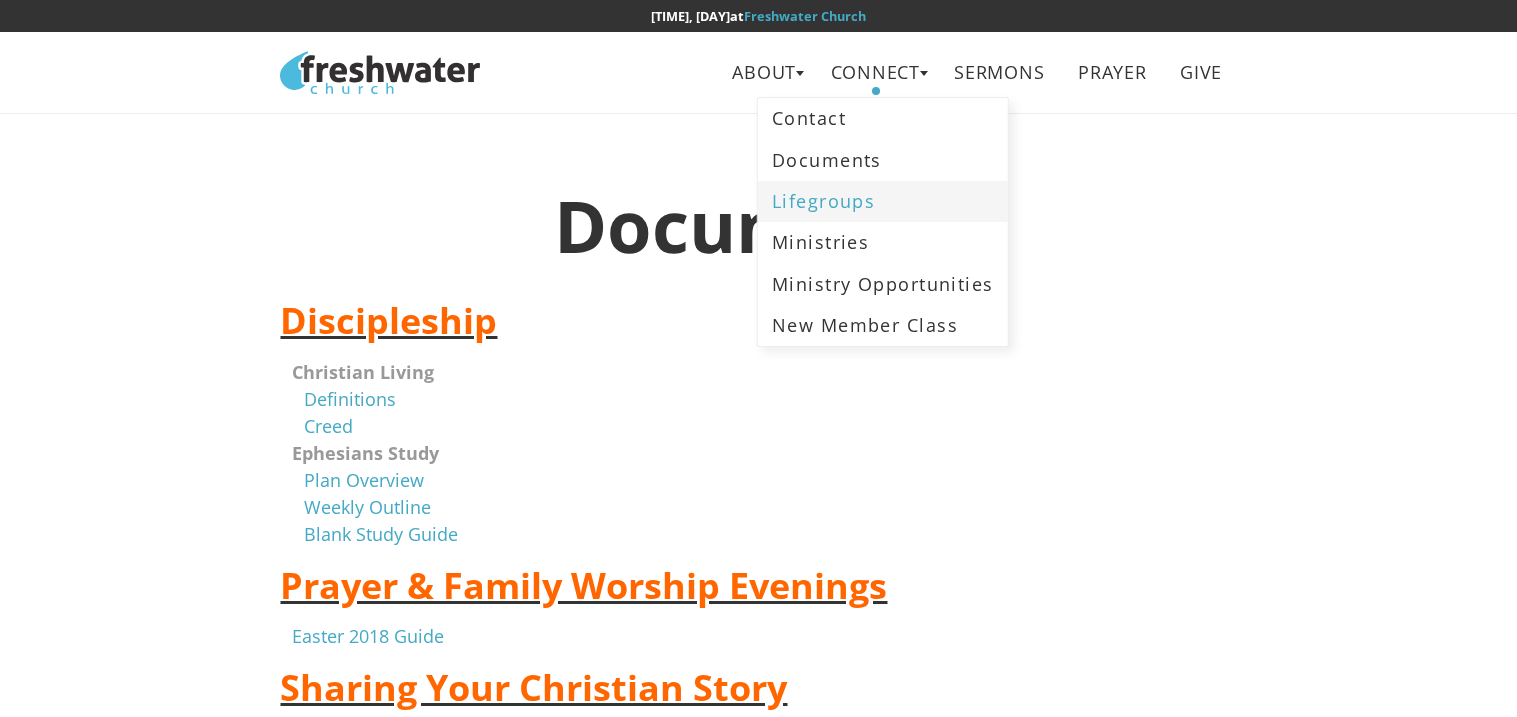 click on "Lifegroups" at bounding box center (883, 201) 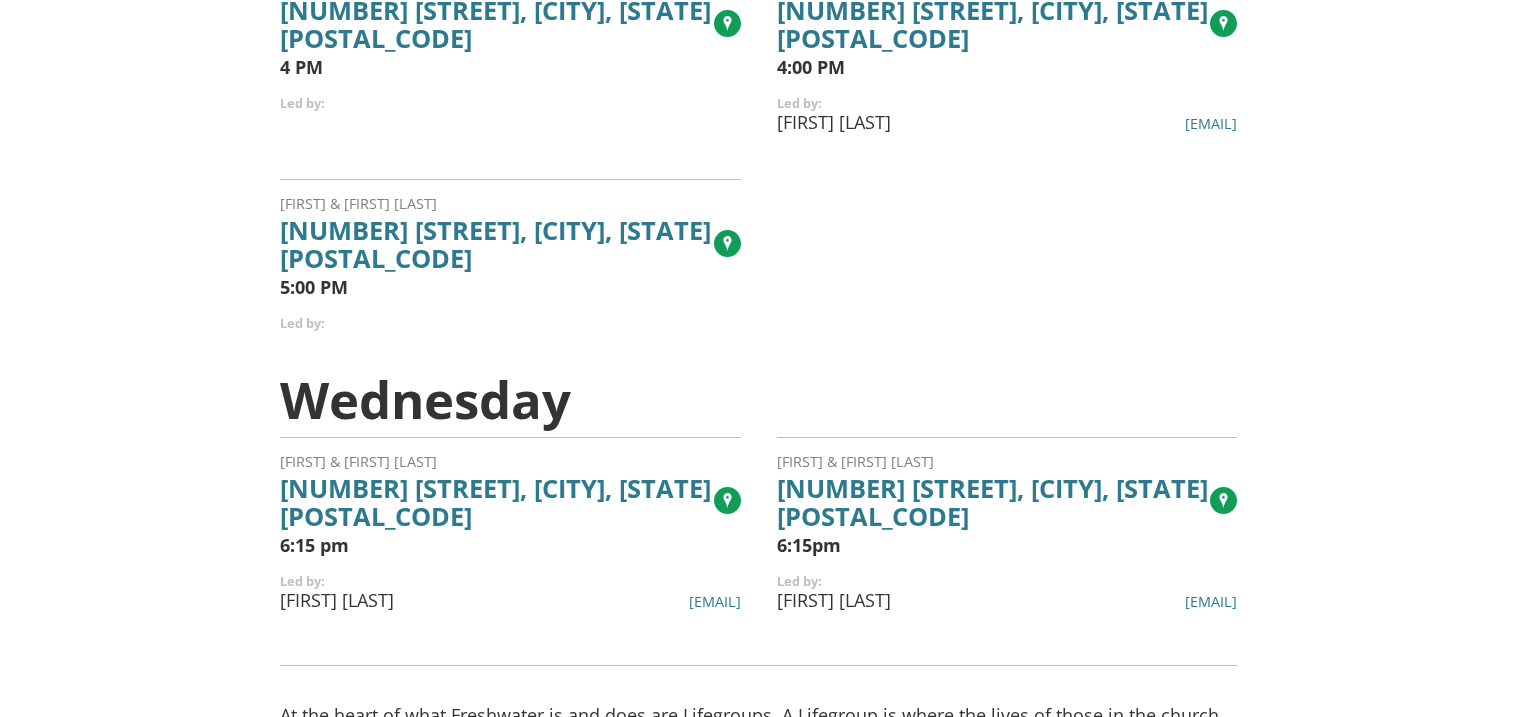 scroll, scrollTop: 0, scrollLeft: 0, axis: both 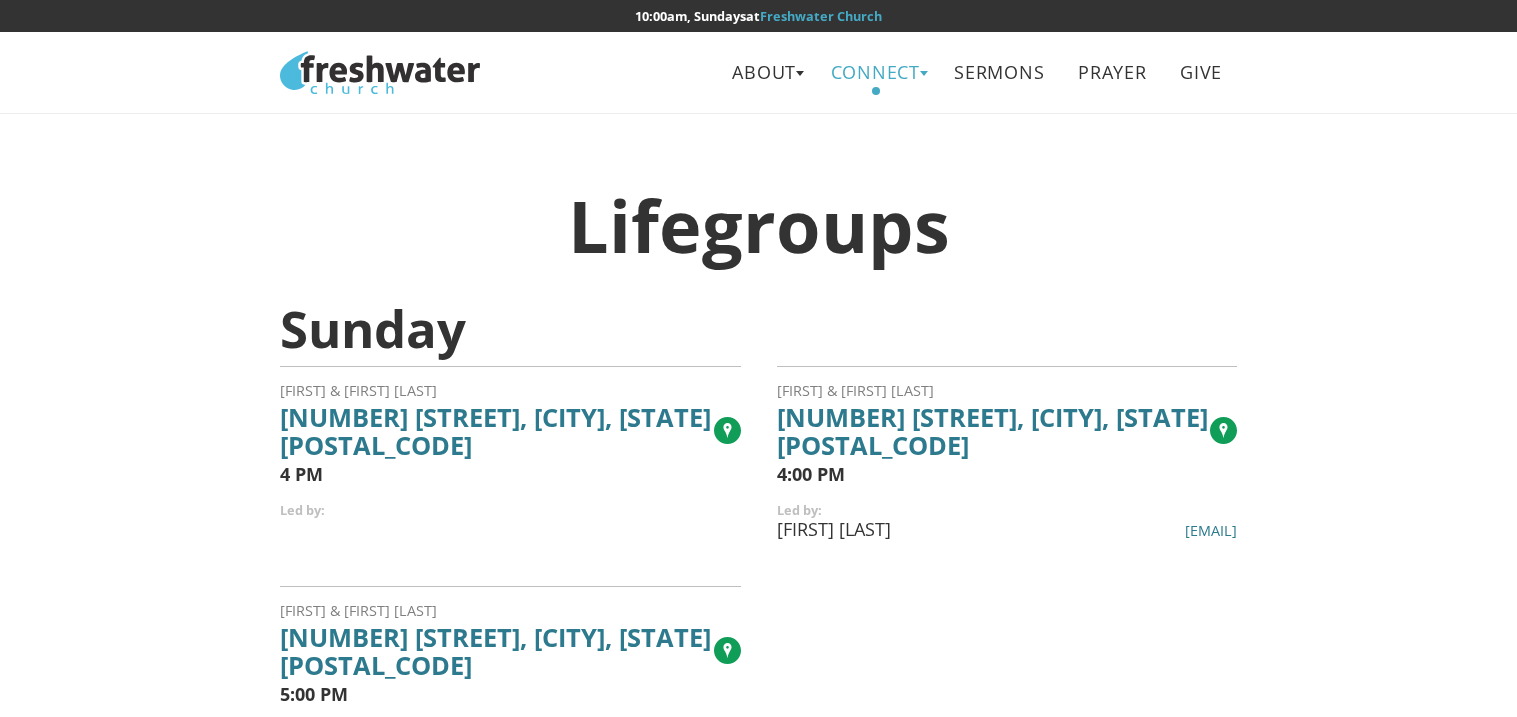click on "Connect" at bounding box center [875, 72] 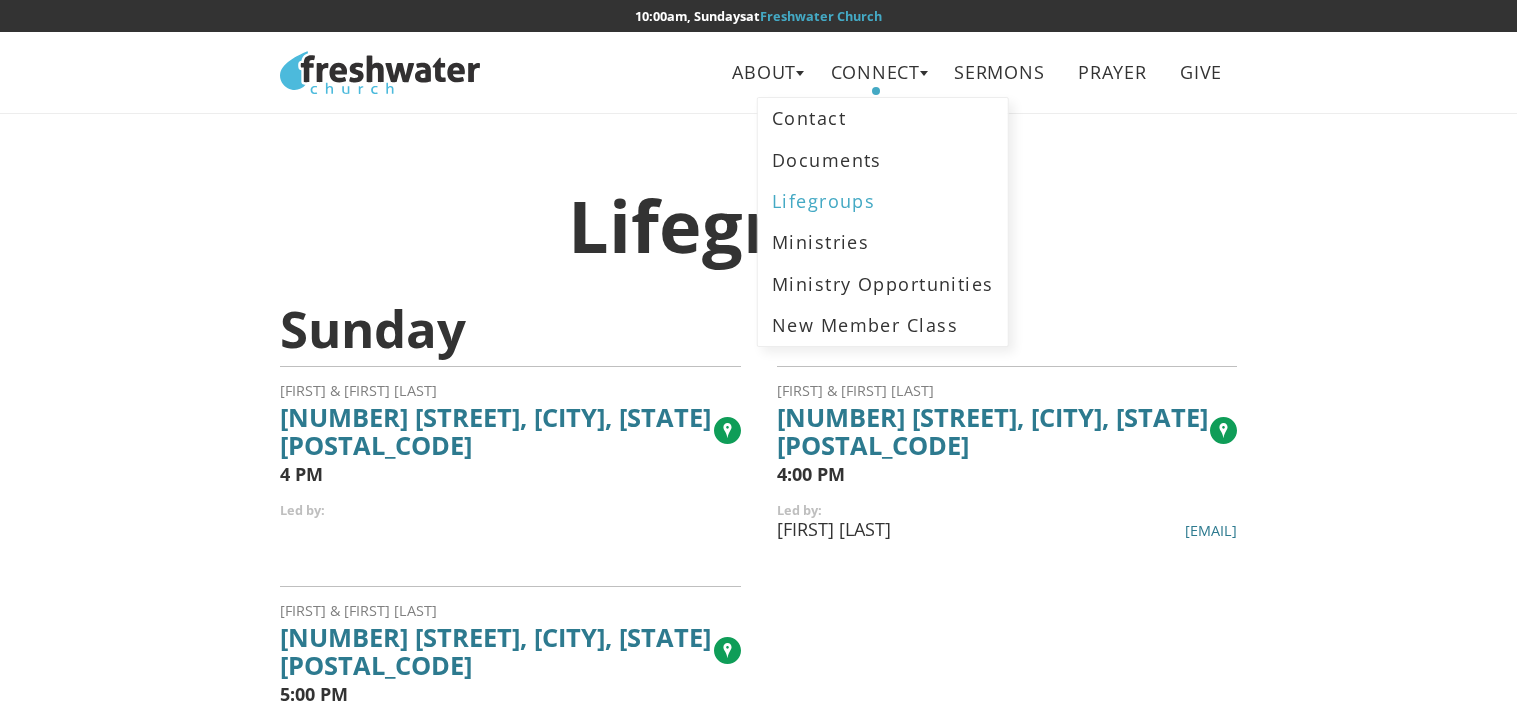 click on "Lifegroups" at bounding box center (883, 201) 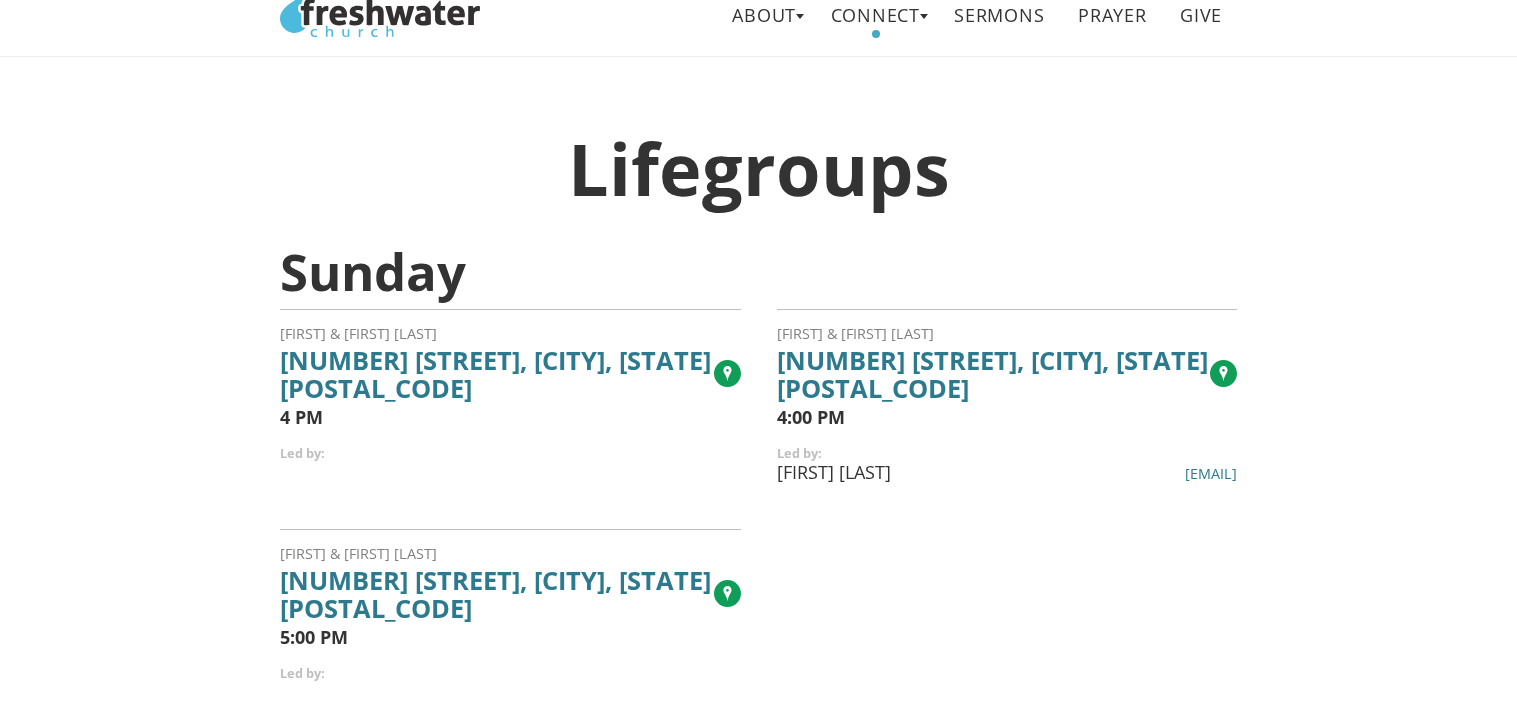 scroll, scrollTop: 0, scrollLeft: 0, axis: both 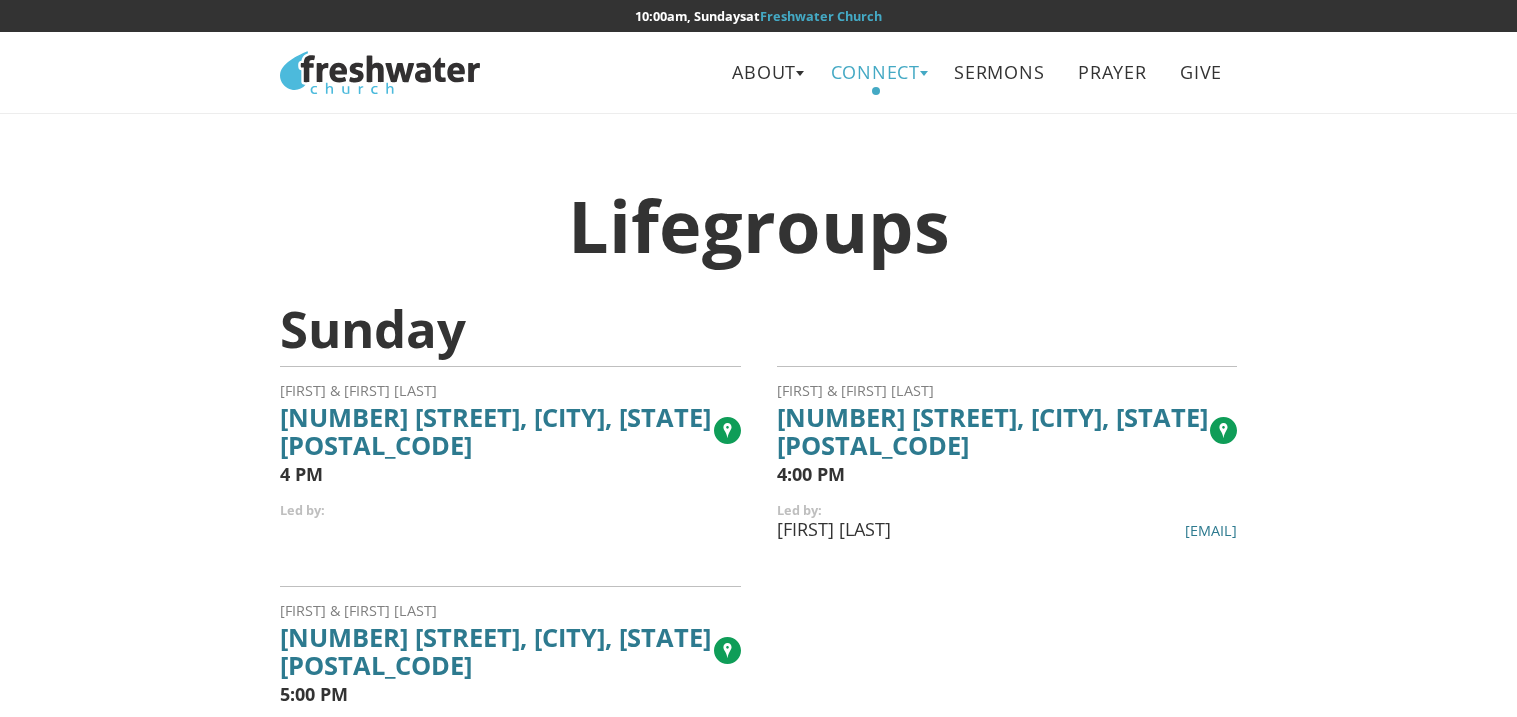 click on "Connect" at bounding box center (875, 72) 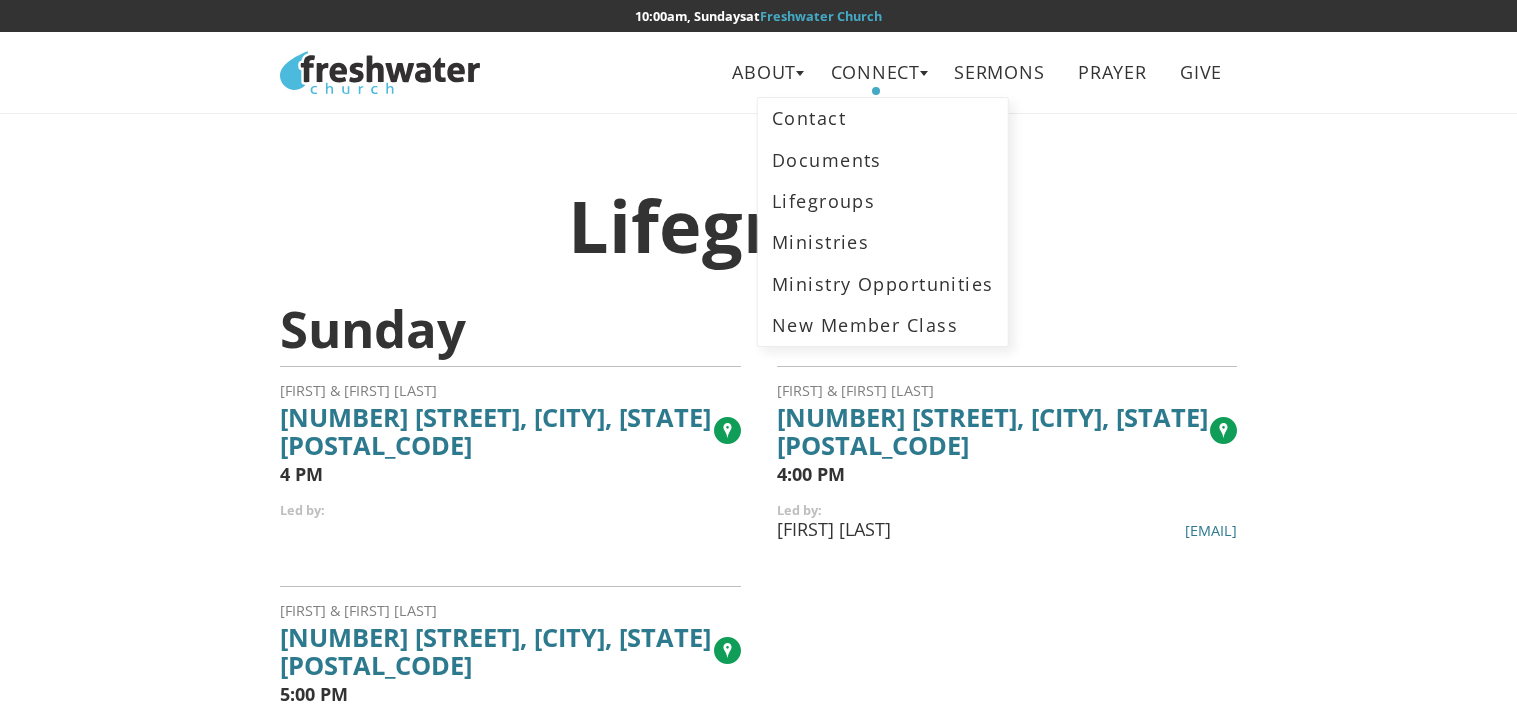 click on "Lifegroups       Sunday             Clifton & Hanna Littelpage     3524 N Rogers, Springfield, MO 65803         4 PM         Led by:                       Mark & Jill Penticuff     2012 N Main Ave, Springfield, MO 65803         4:00 PM         Led by:     Denver Tindell   denver.tindell@freshwaterchurch.tv                 Samuel & Nicky Young     3003 E Hawkins St, Springfield, MO 65804         5:00 PM         Led by:                 Wednesday             Eric & Melissa Shelton     4861 Silo Hills Dr, Springfield, MO 65802         6:15 pm         Led by:     Tony Percy   tony.percy@freshwaterchurch.tv                 Cal & Shelia Livgren     421 Hughes Rd, Willard, MO 65781         6:15pm         Led by:     JT Patton   jt.patton@freshwaterchurch.tv                 In Lifegroups, you will see firsthand the goodness and grace of Jesus and discover that you are not alone; no matter what you’ve done or what has been done to you—you are not alone." at bounding box center (758, 782) 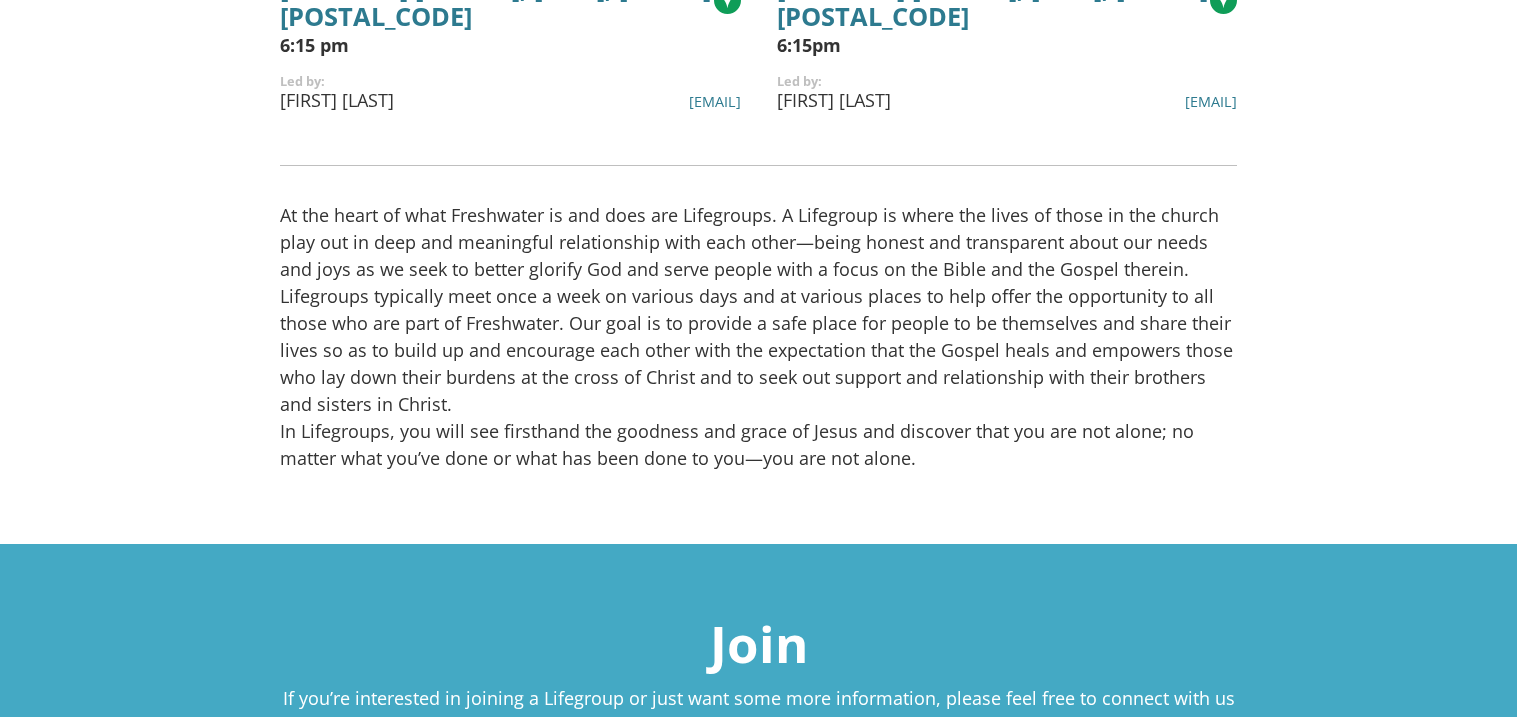 scroll, scrollTop: 0, scrollLeft: 0, axis: both 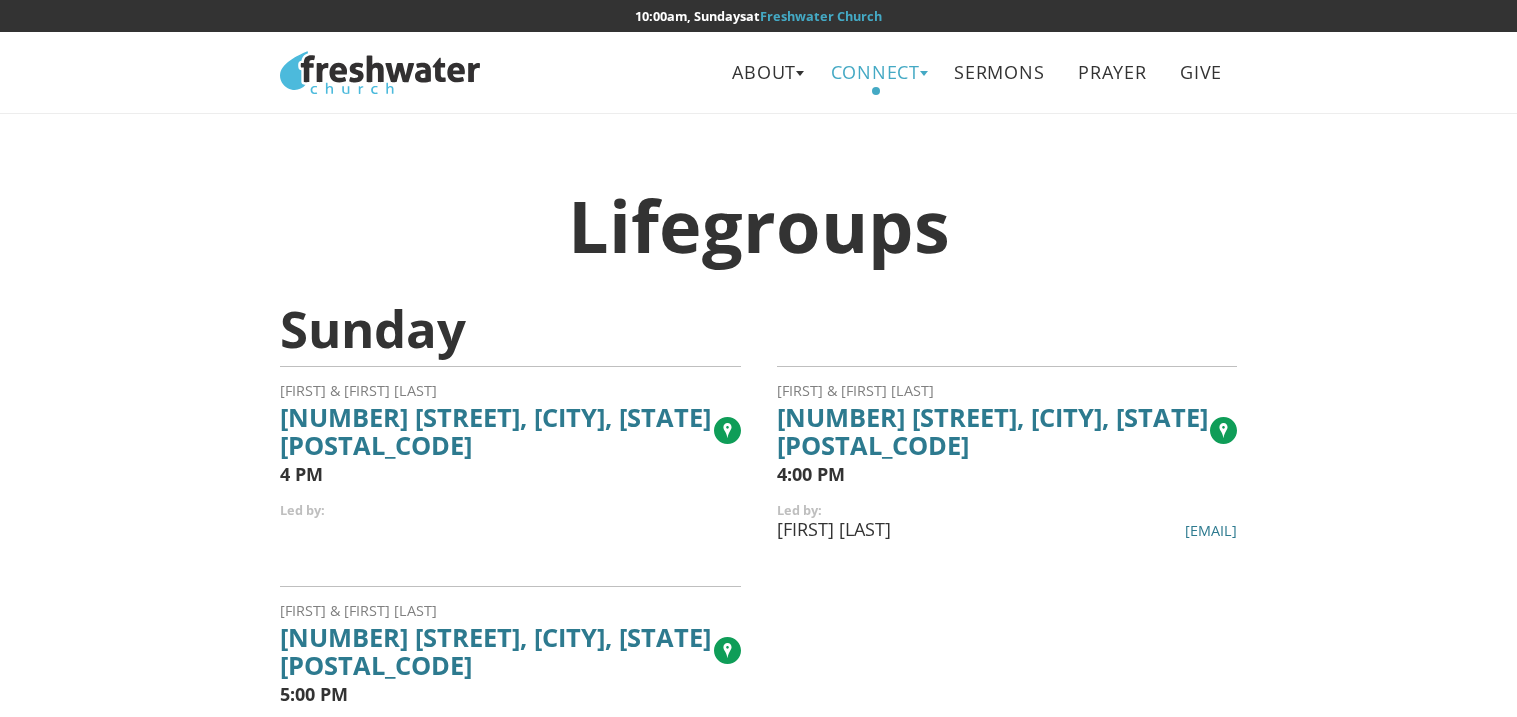 click on "Connect" at bounding box center (875, 72) 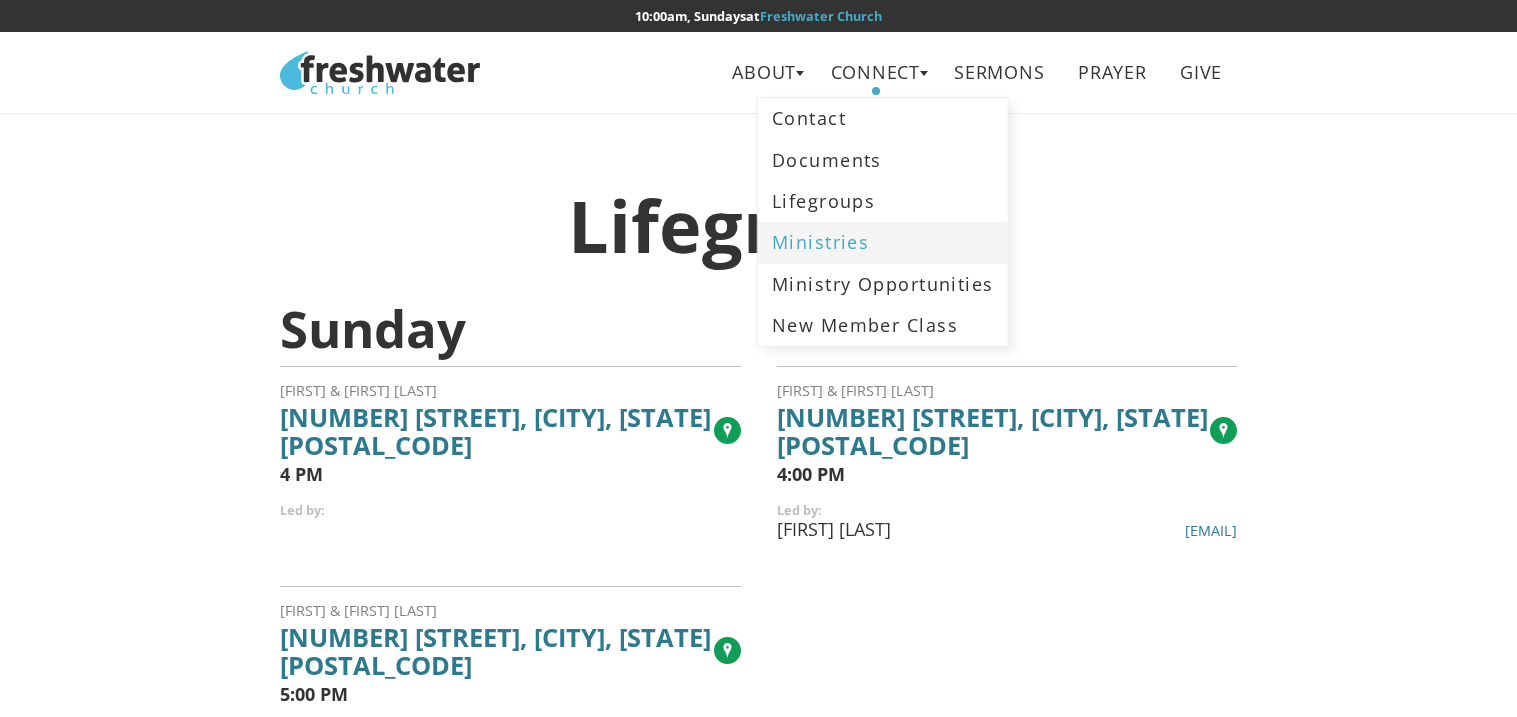 click on "Ministries" at bounding box center (883, 242) 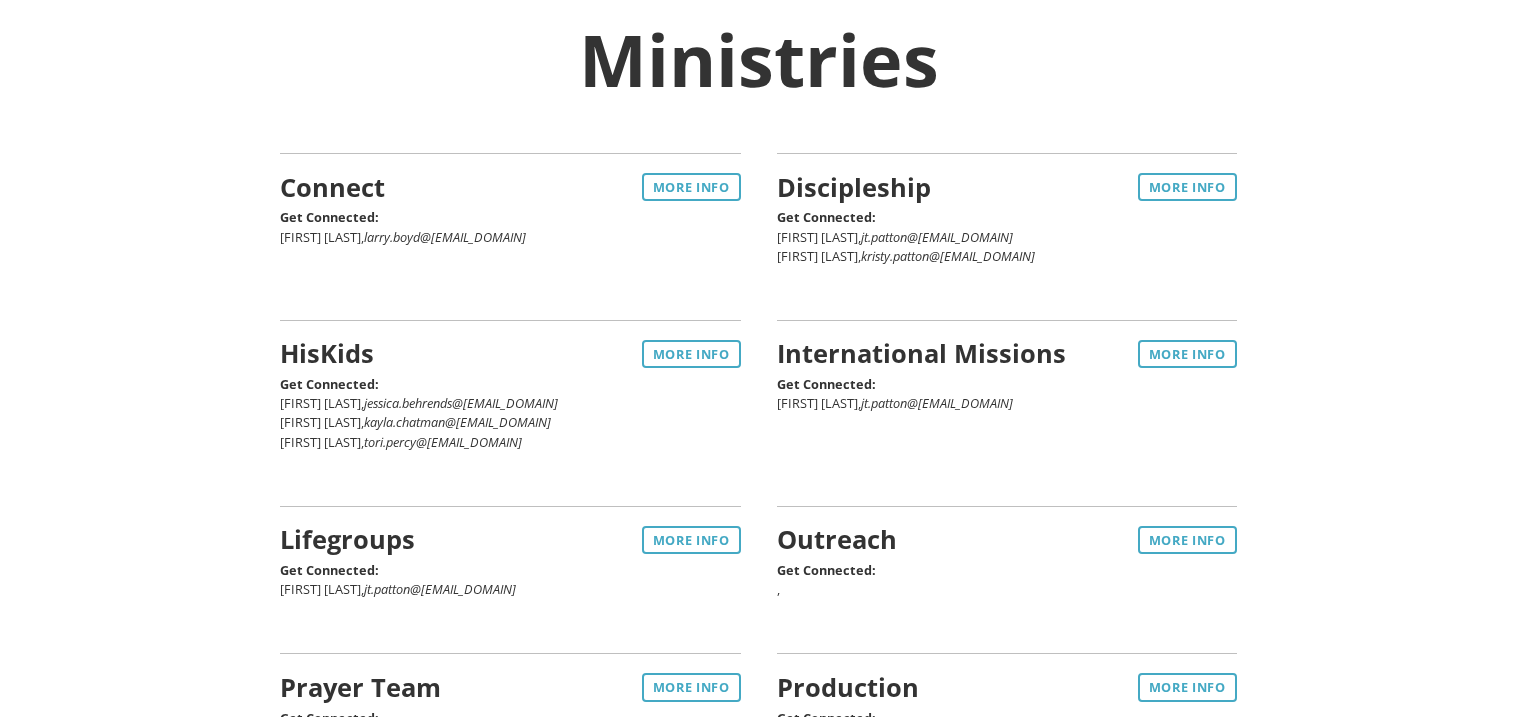 scroll, scrollTop: 164, scrollLeft: 0, axis: vertical 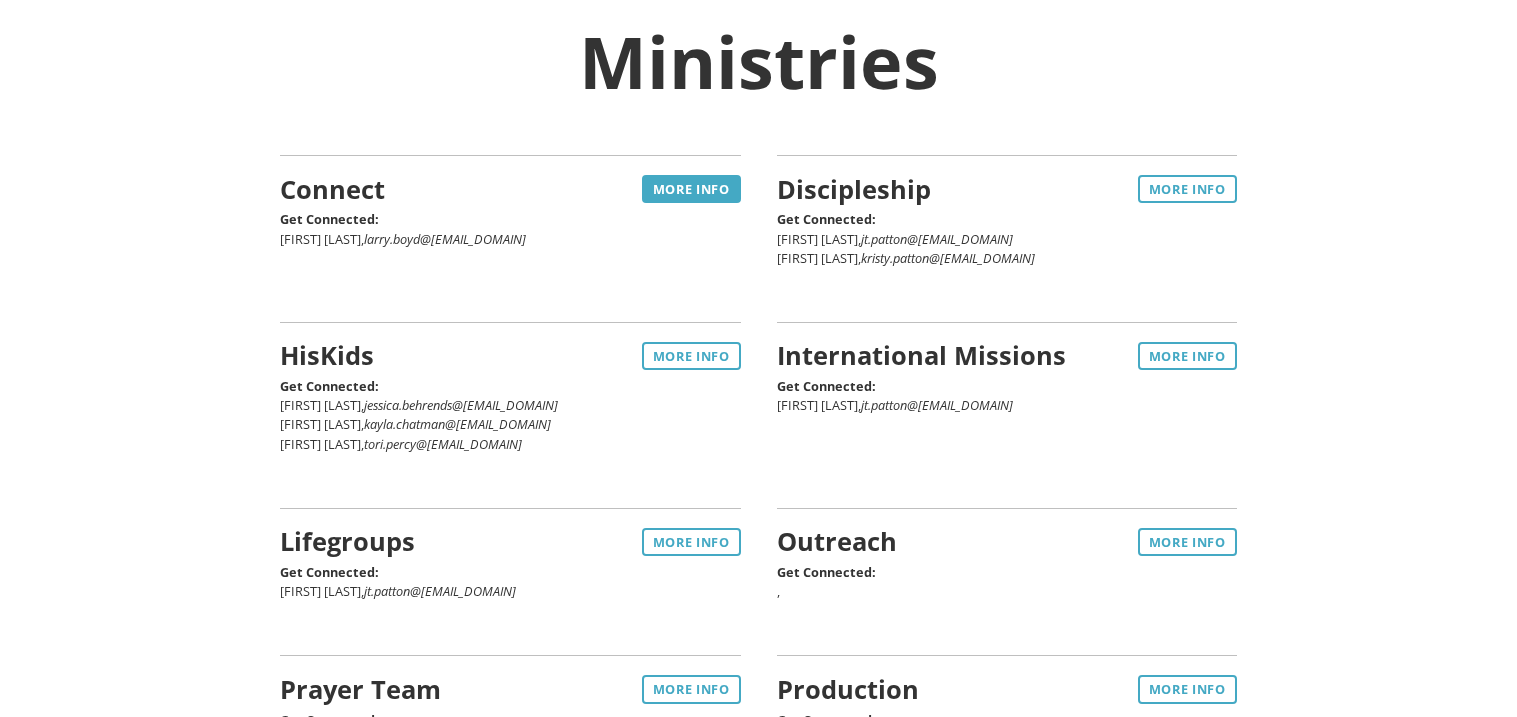 click on "More Info" at bounding box center (691, 189) 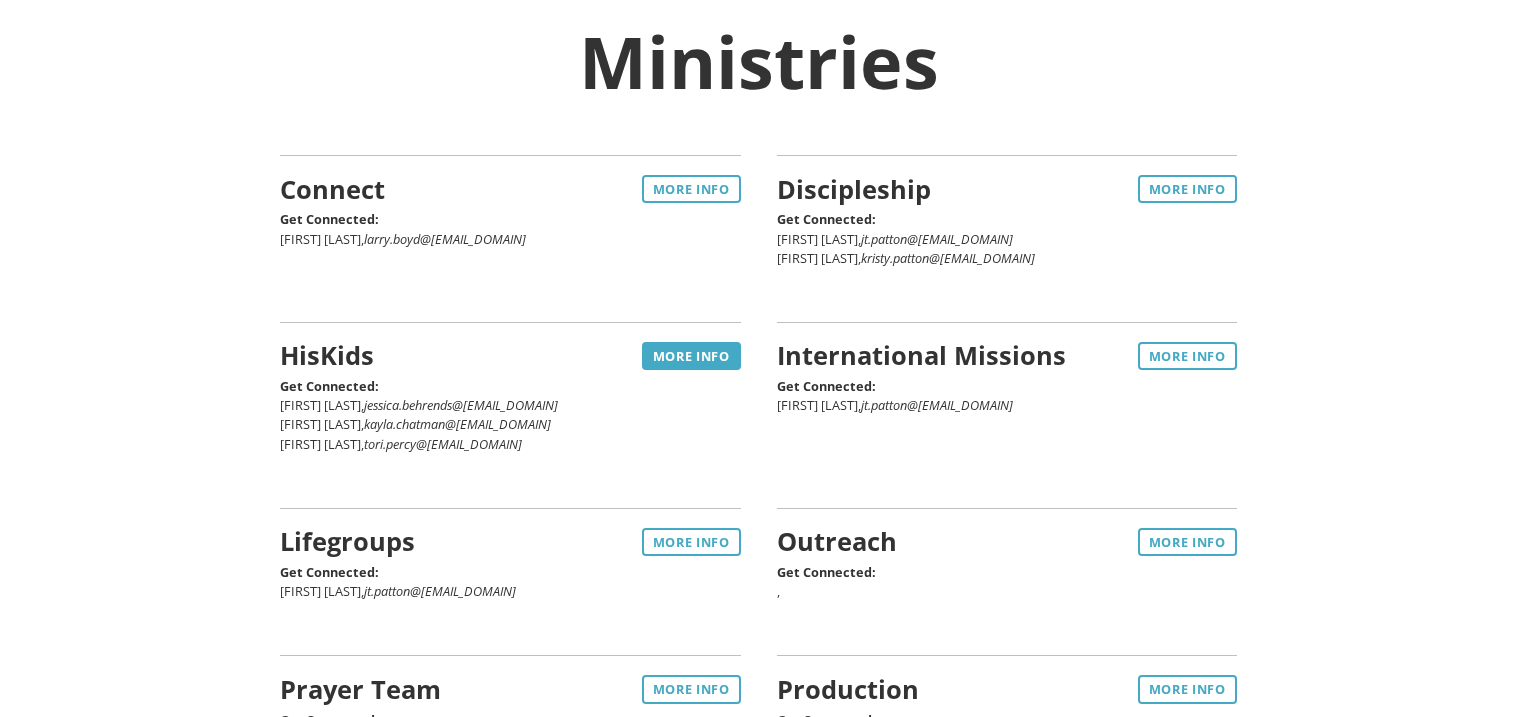 click on "More Info" at bounding box center [691, 356] 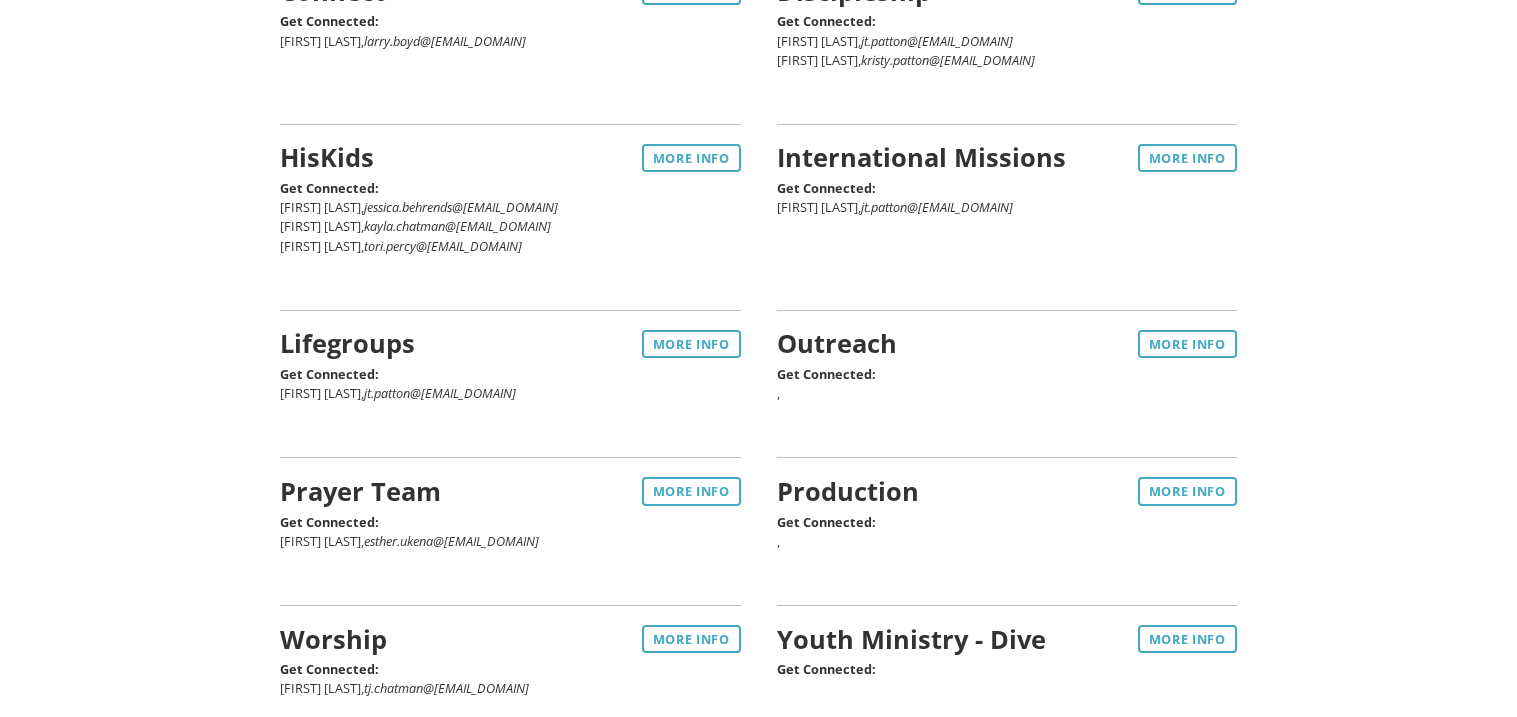 scroll, scrollTop: 0, scrollLeft: 0, axis: both 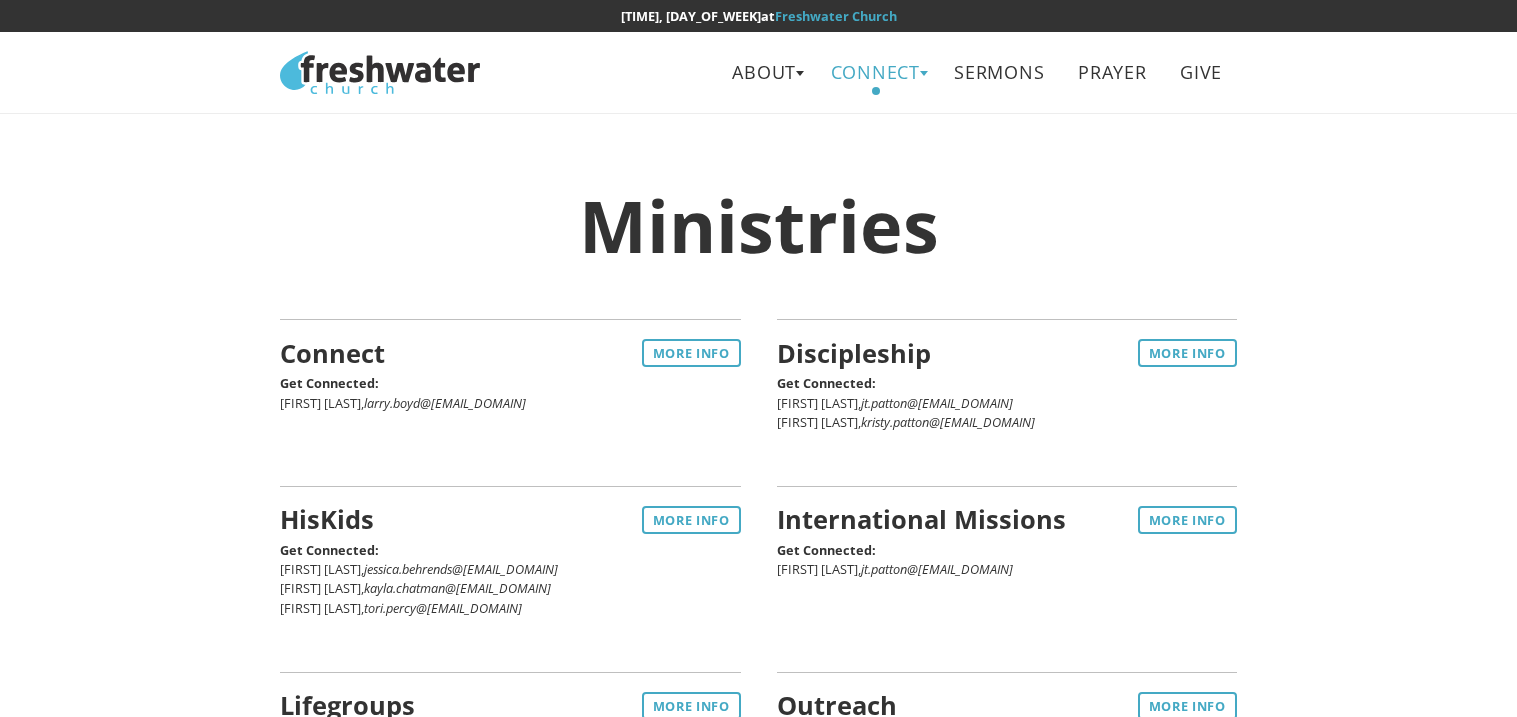 click on "Connect" at bounding box center (875, 72) 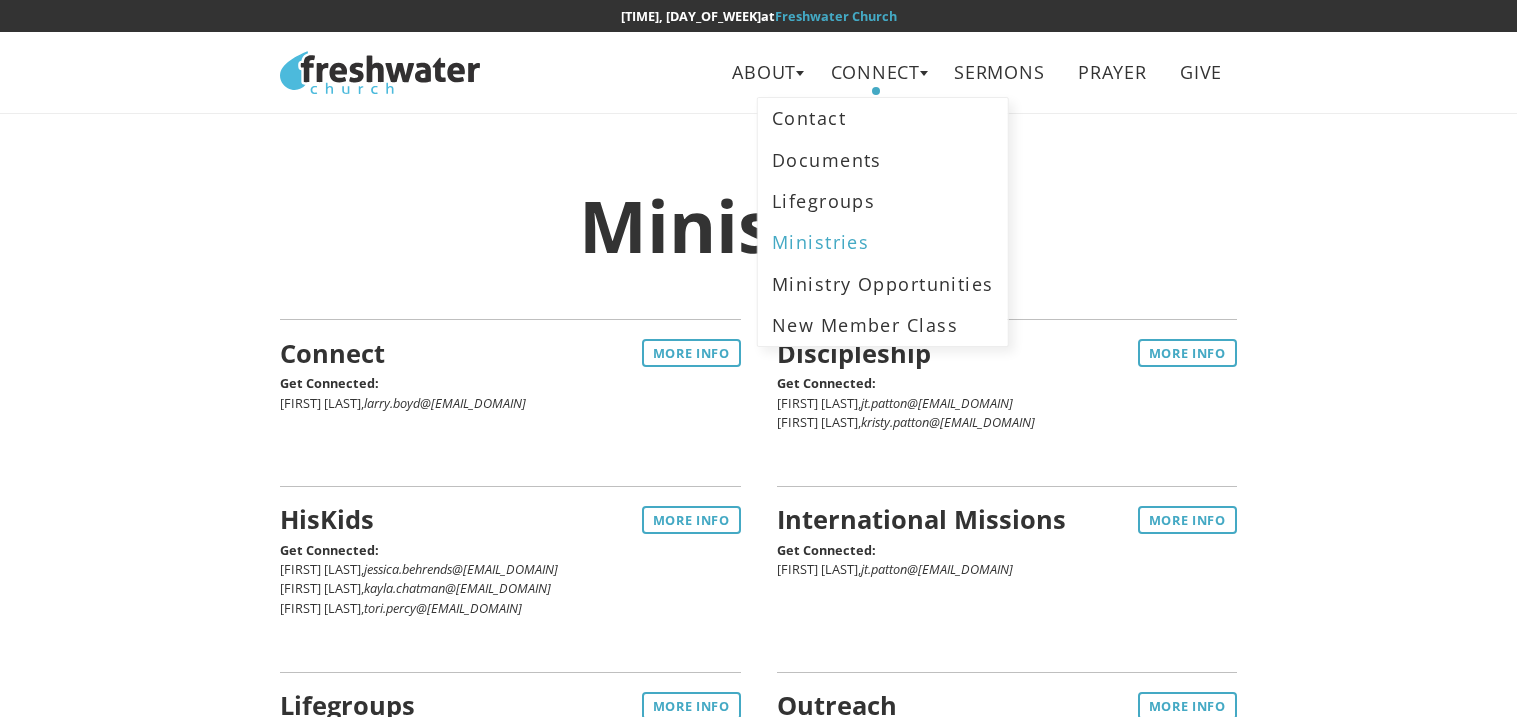 click on "Ministries" at bounding box center [883, 242] 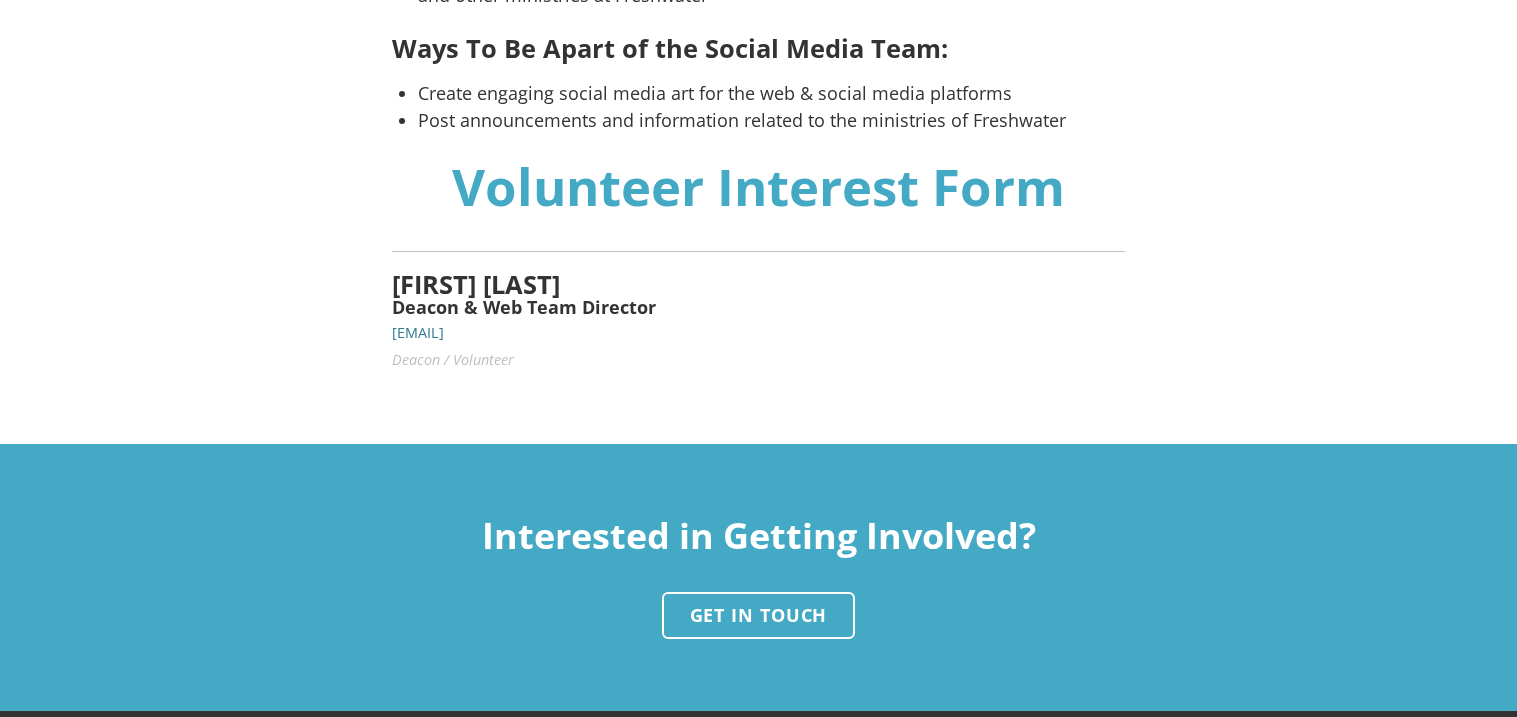 scroll, scrollTop: 0, scrollLeft: 0, axis: both 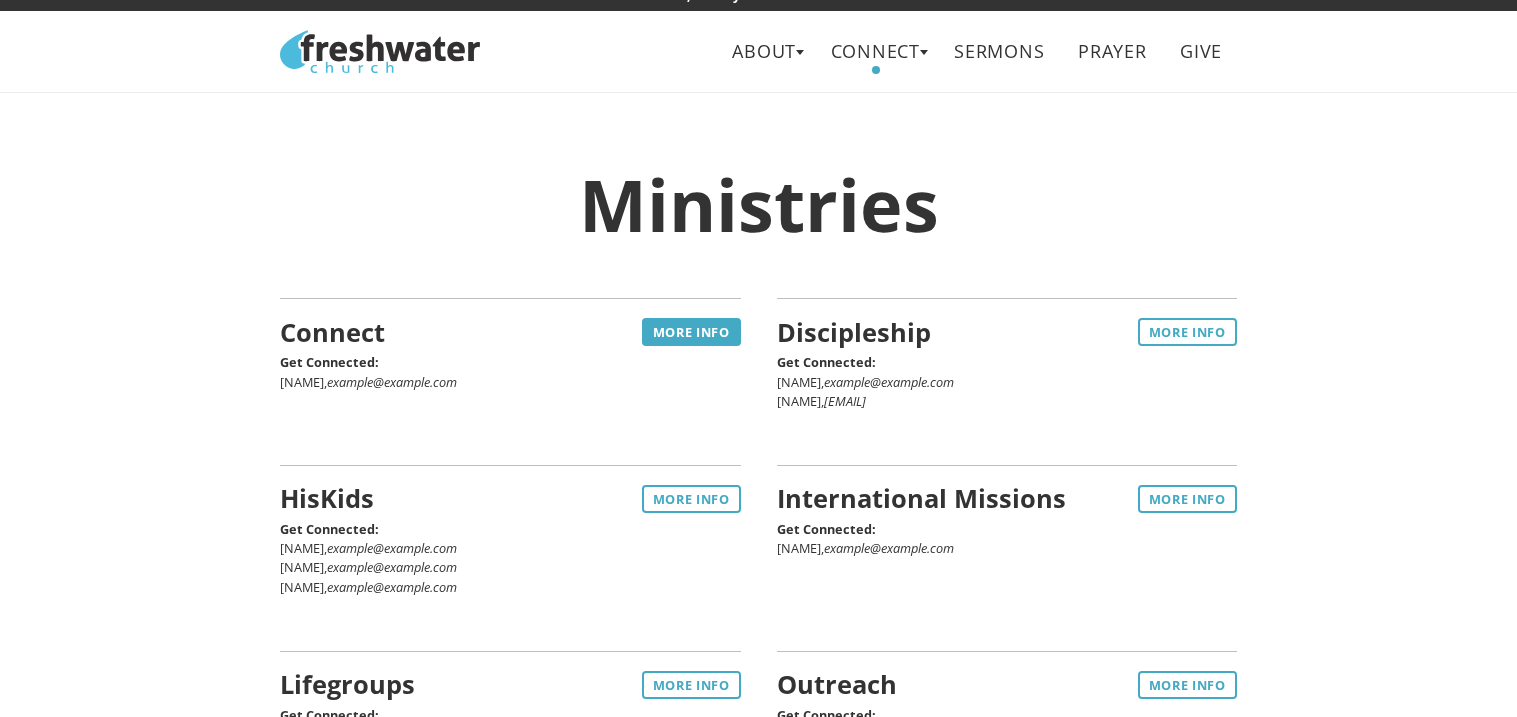 click on "More Info" at bounding box center (691, 332) 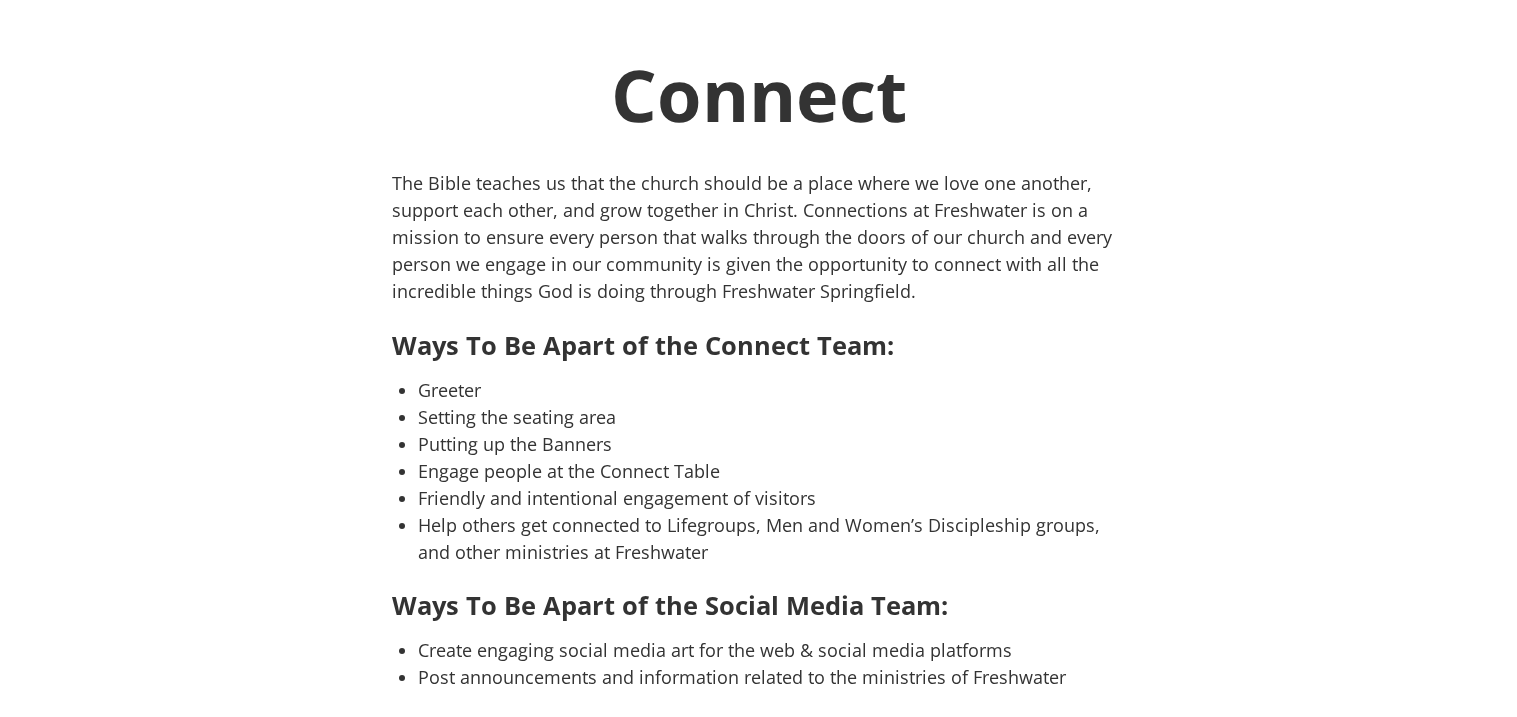 scroll, scrollTop: 0, scrollLeft: 0, axis: both 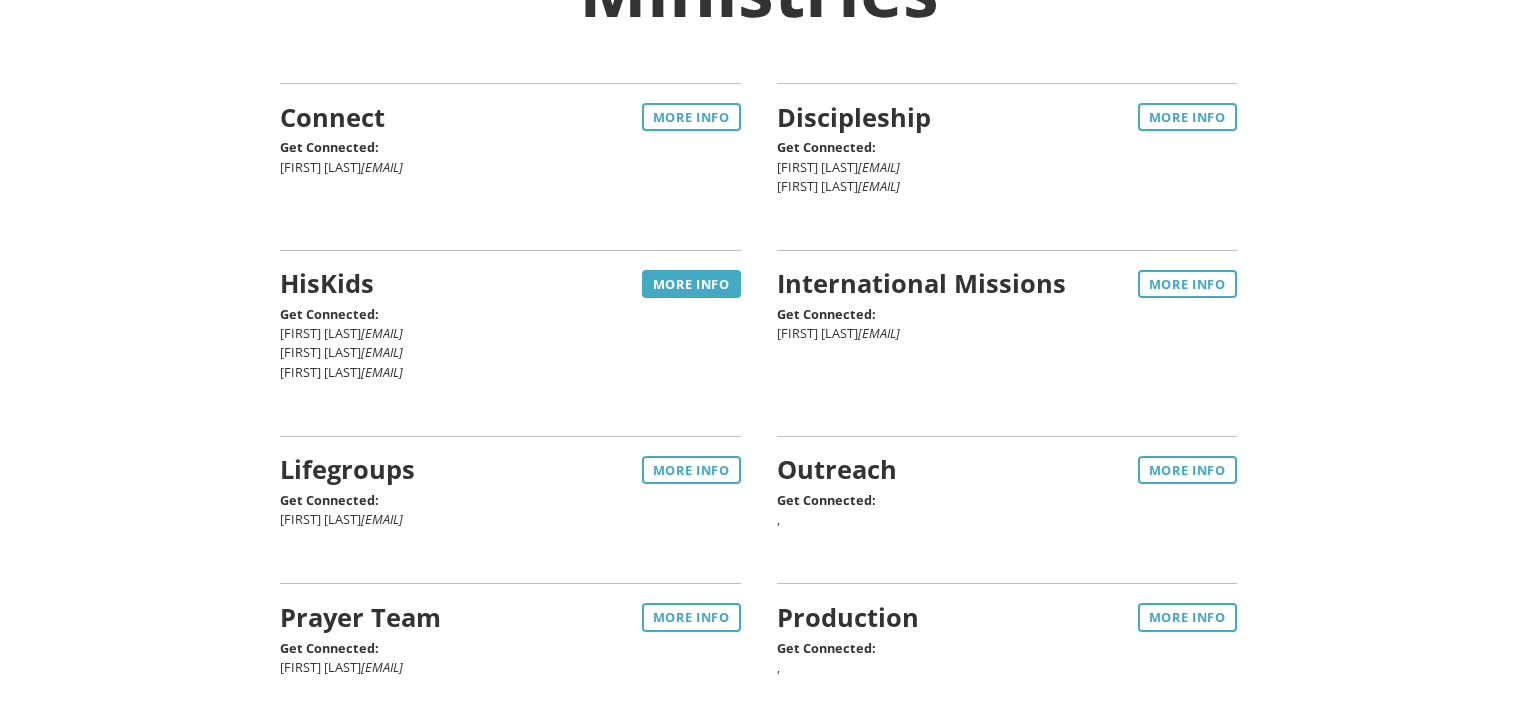 click on "More Info" at bounding box center [691, 284] 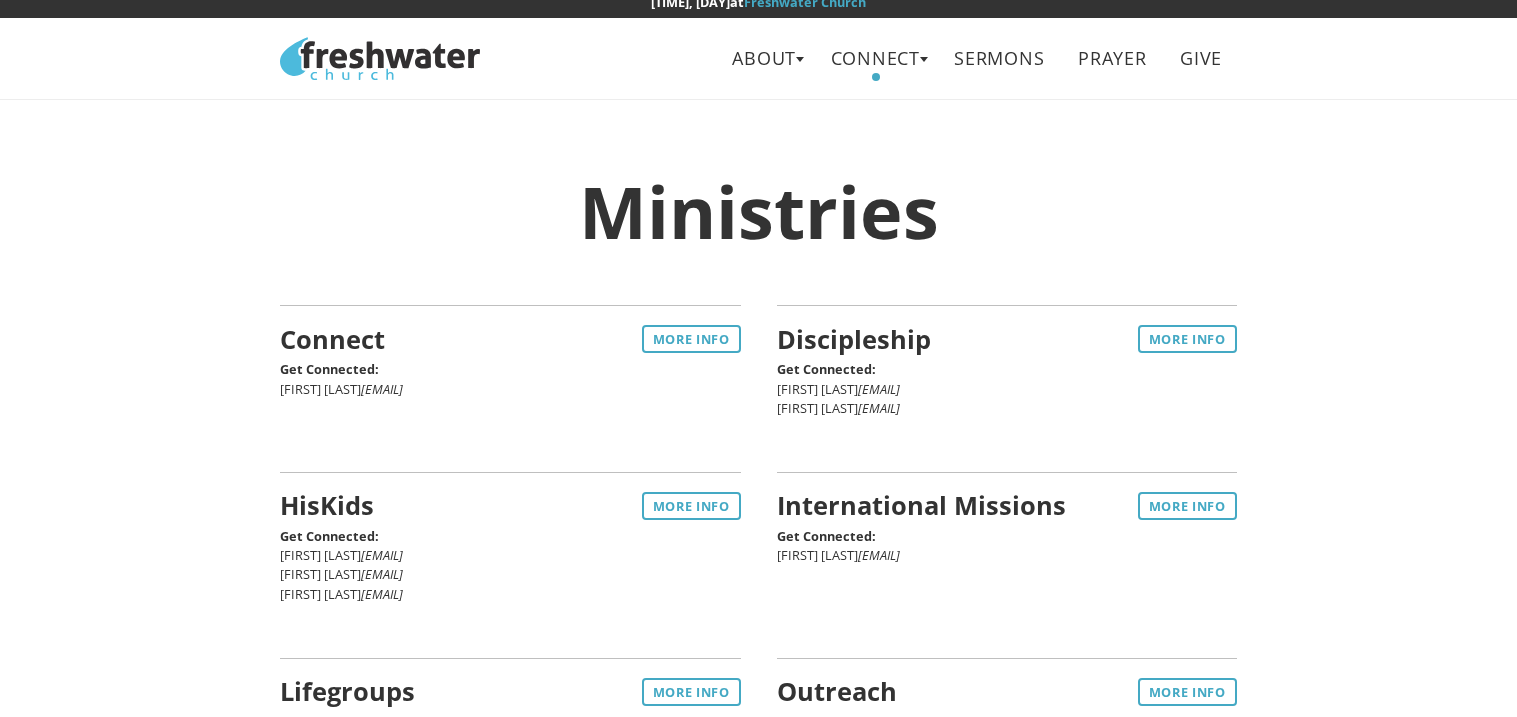 scroll, scrollTop: 0, scrollLeft: 0, axis: both 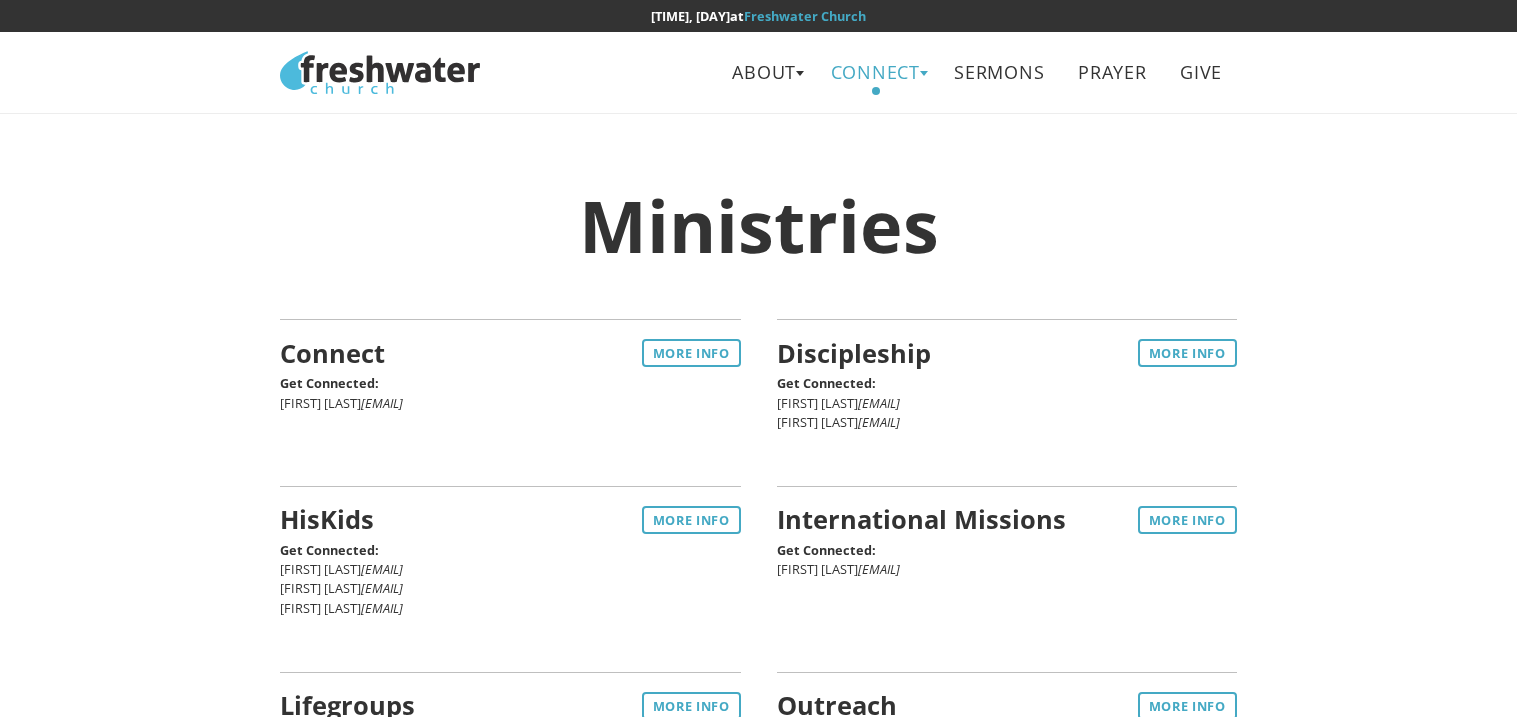 click on "Connect" at bounding box center [875, 72] 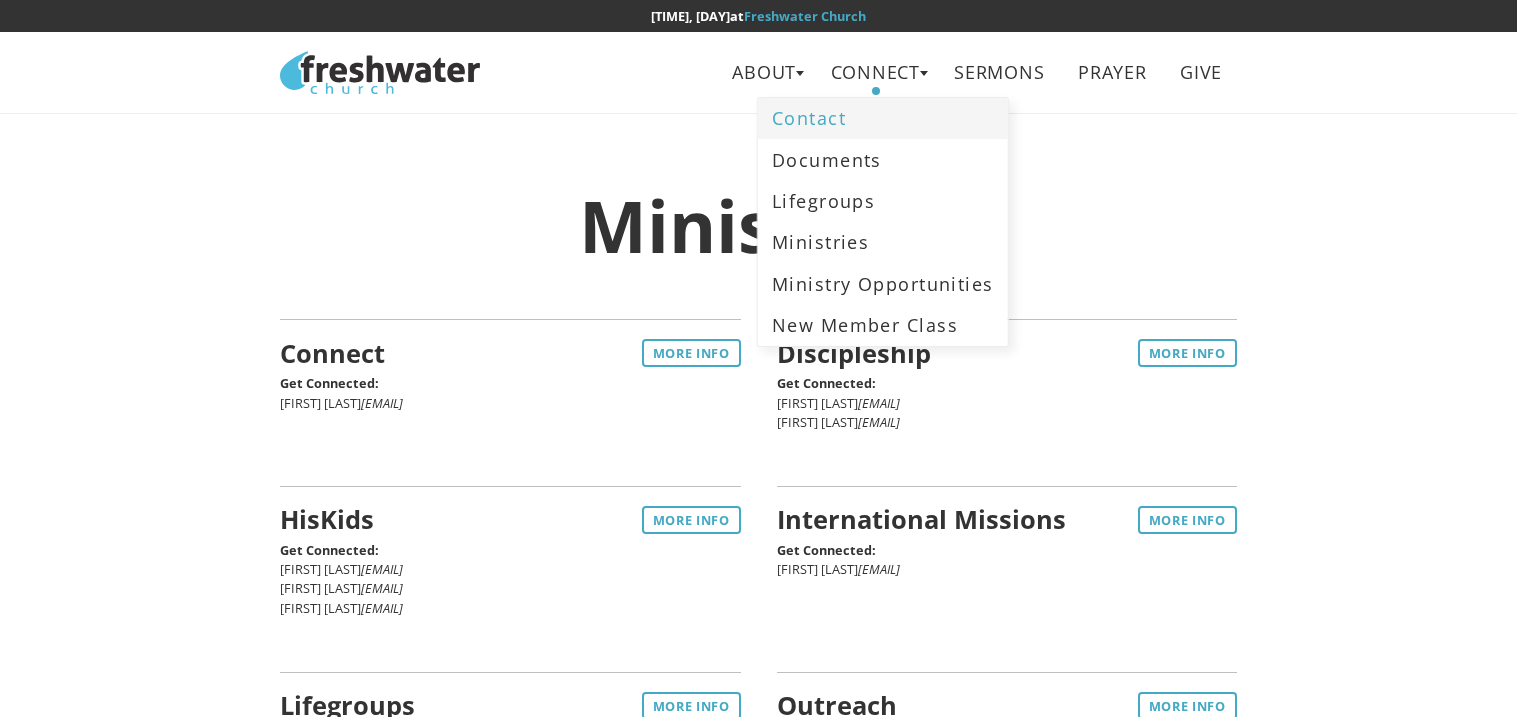 click on "Contact" at bounding box center (883, 118) 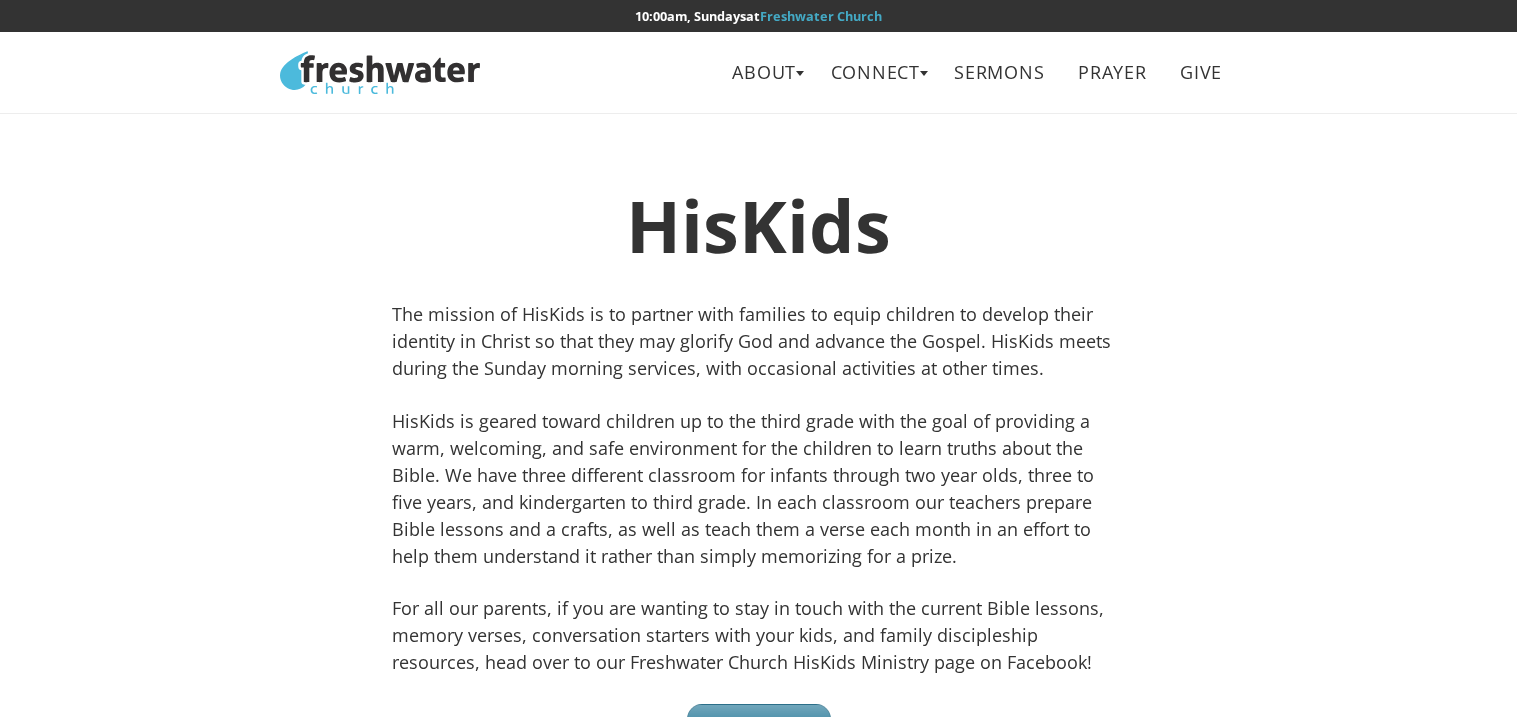 scroll, scrollTop: 0, scrollLeft: 0, axis: both 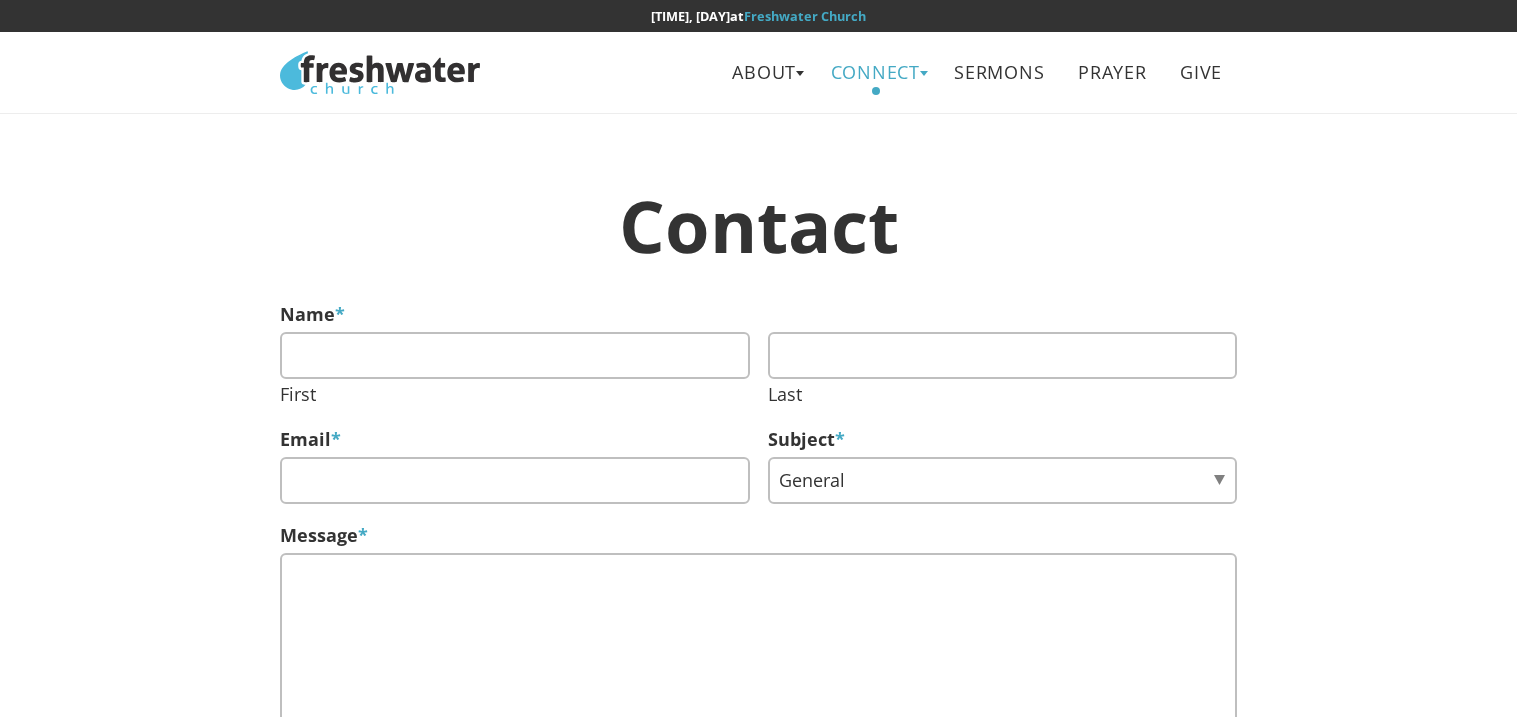 click on "Connect" at bounding box center [875, 72] 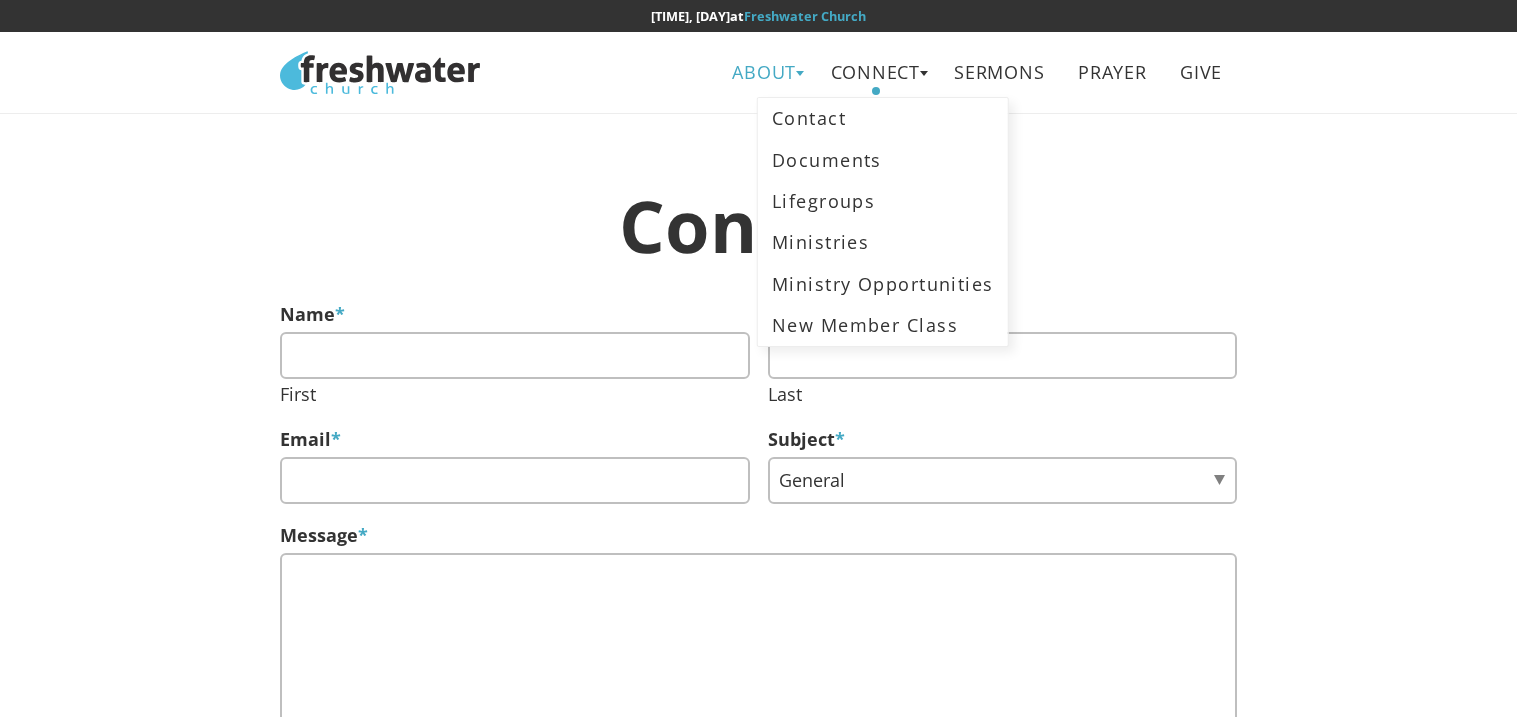 click on "About" at bounding box center [764, 72] 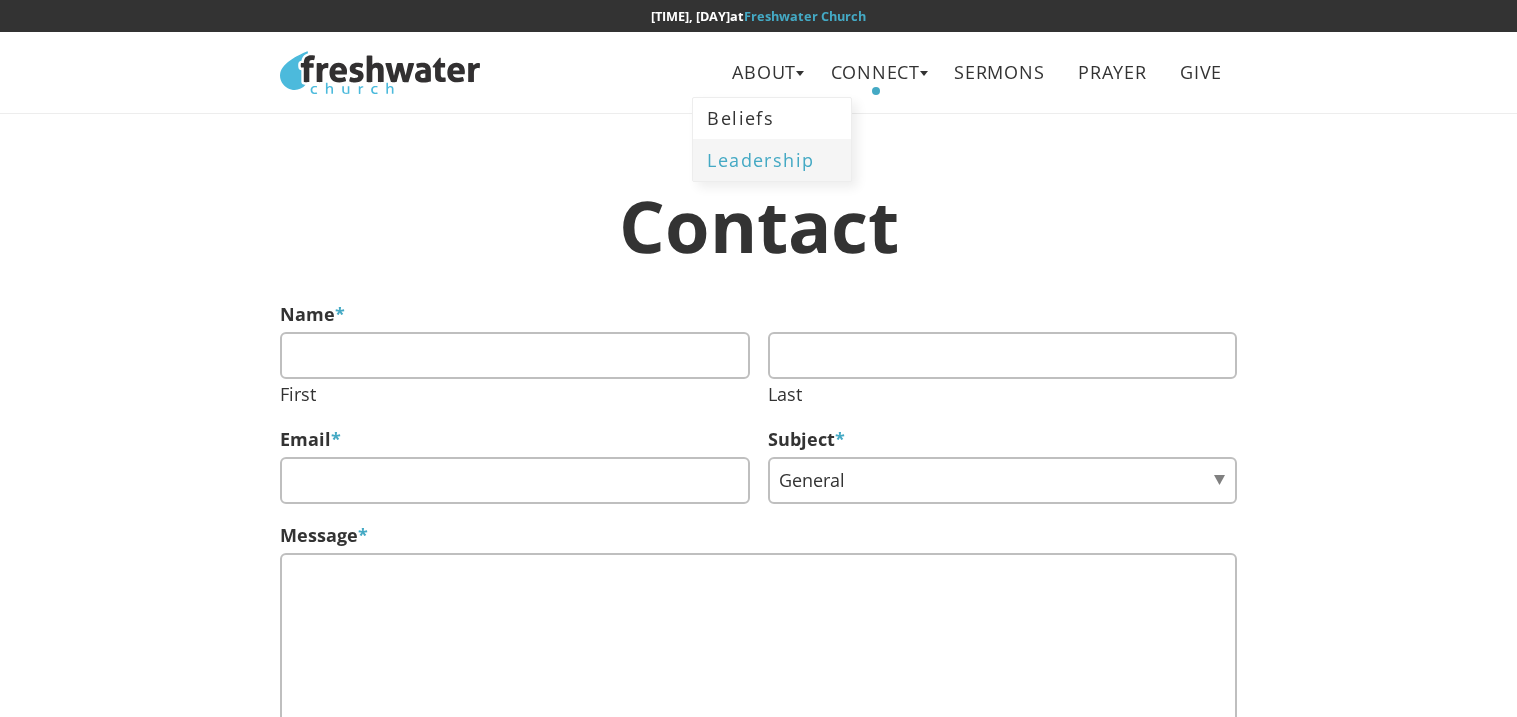 click on "Leadership" at bounding box center [772, 159] 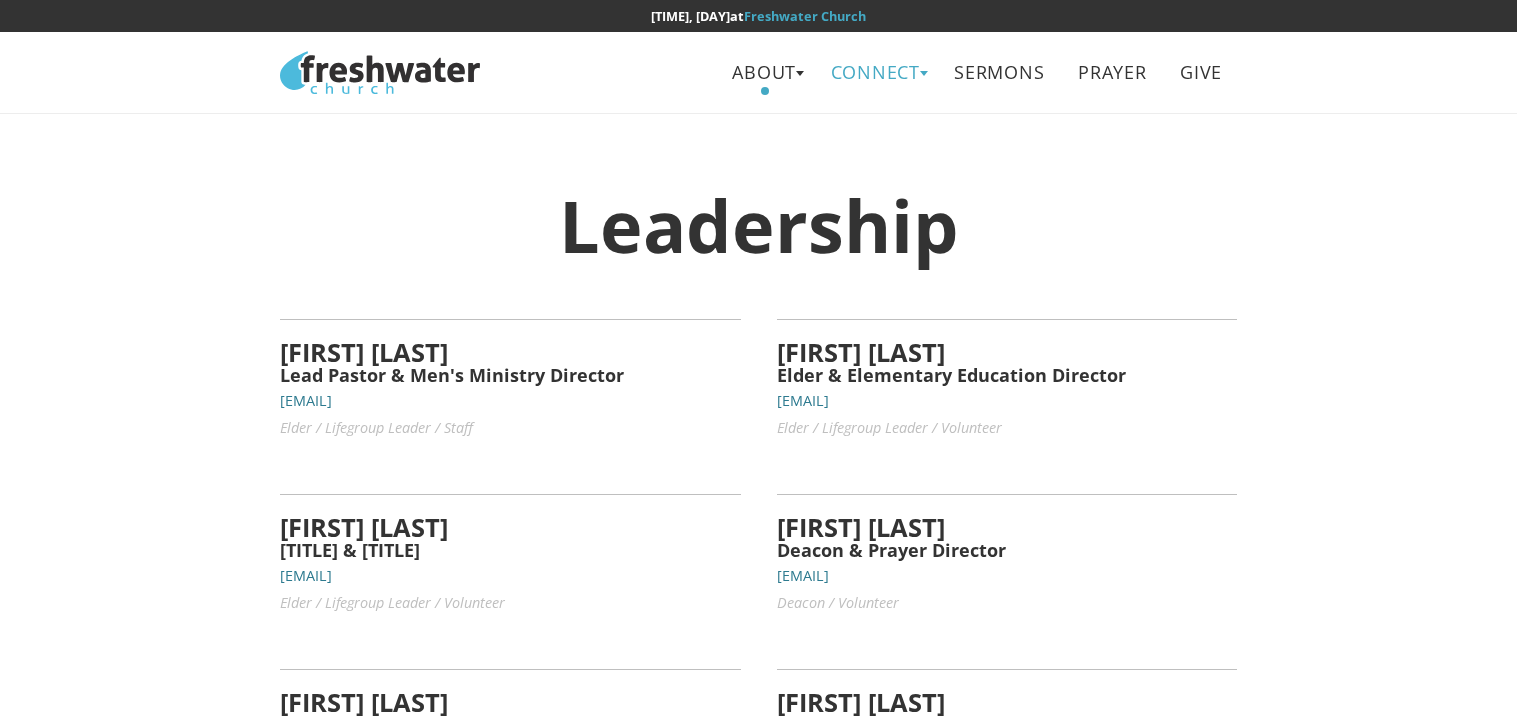 scroll, scrollTop: 0, scrollLeft: 0, axis: both 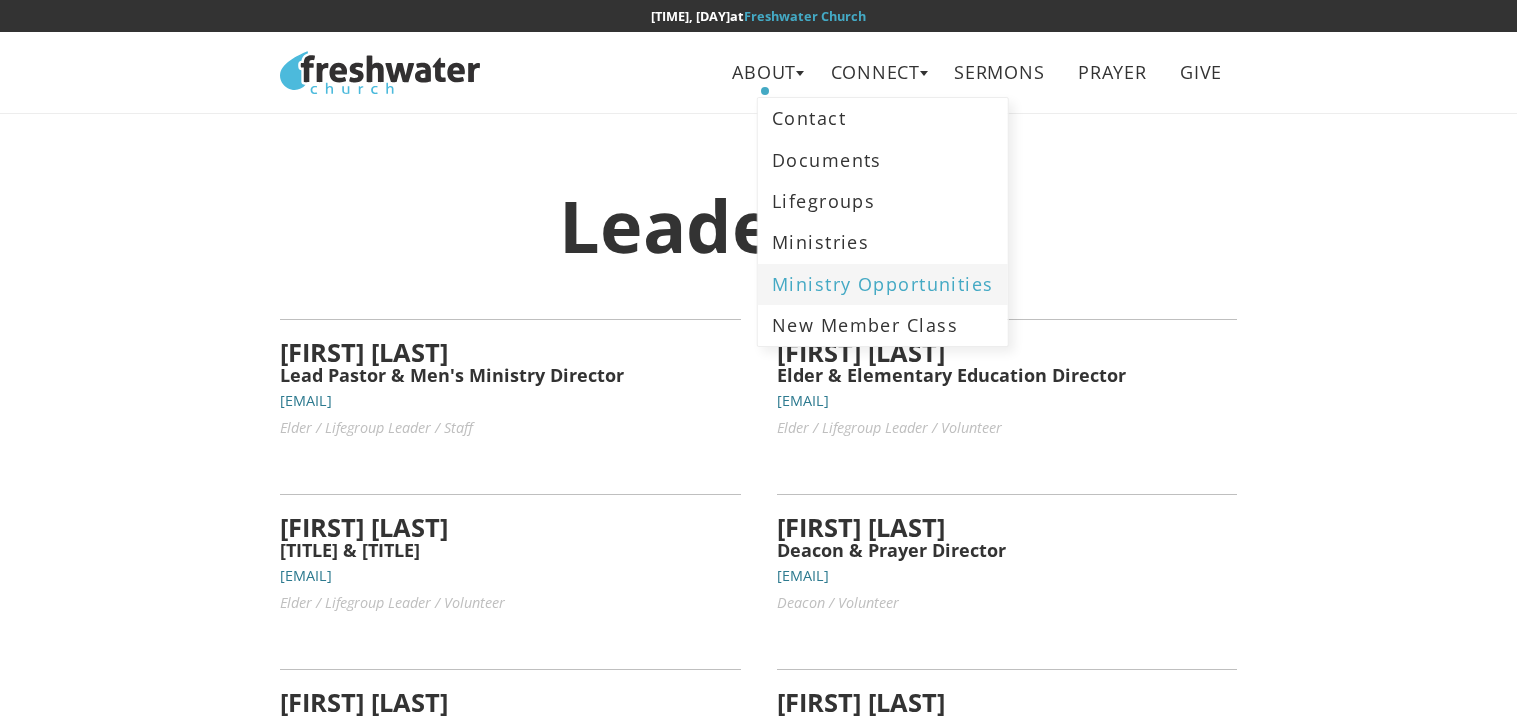 click on "Ministry Opportunities" at bounding box center (883, 284) 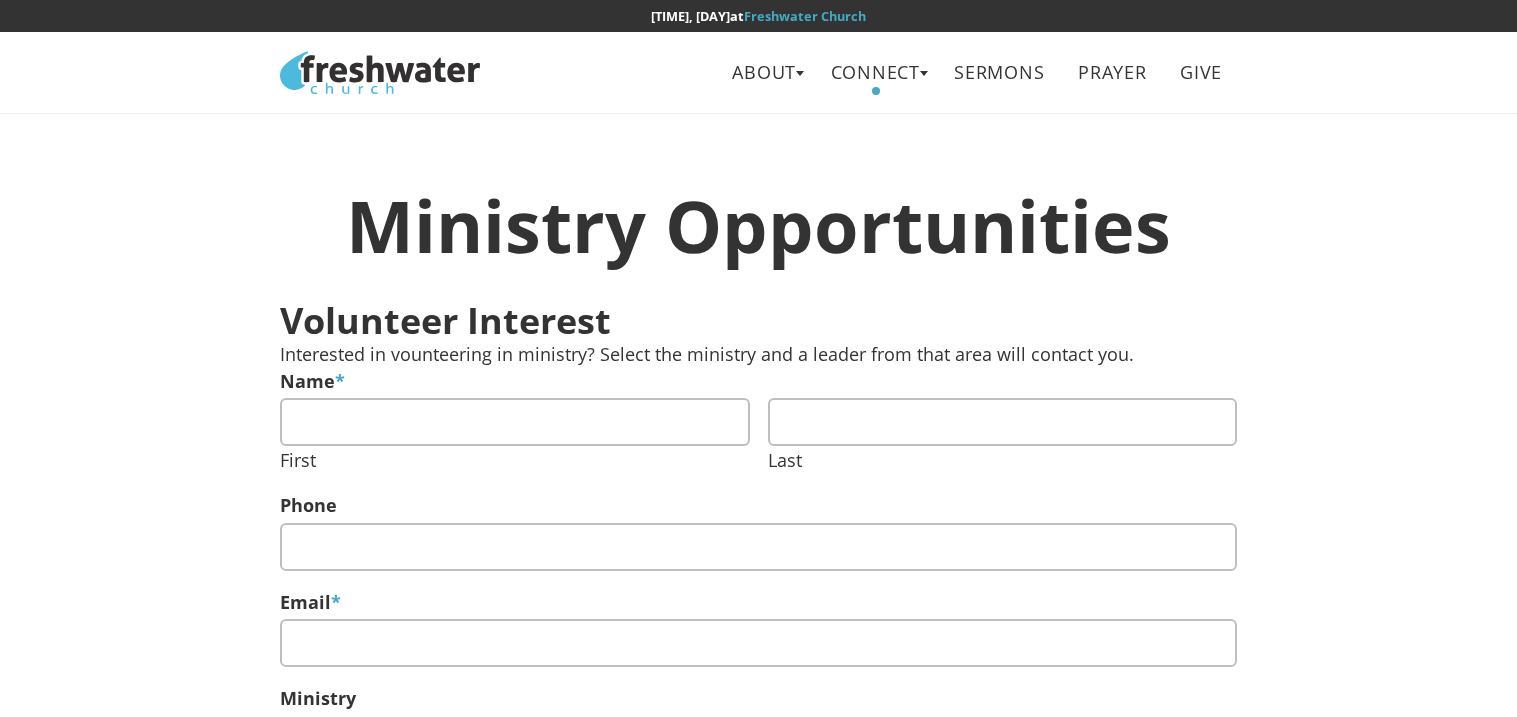 scroll, scrollTop: 0, scrollLeft: 0, axis: both 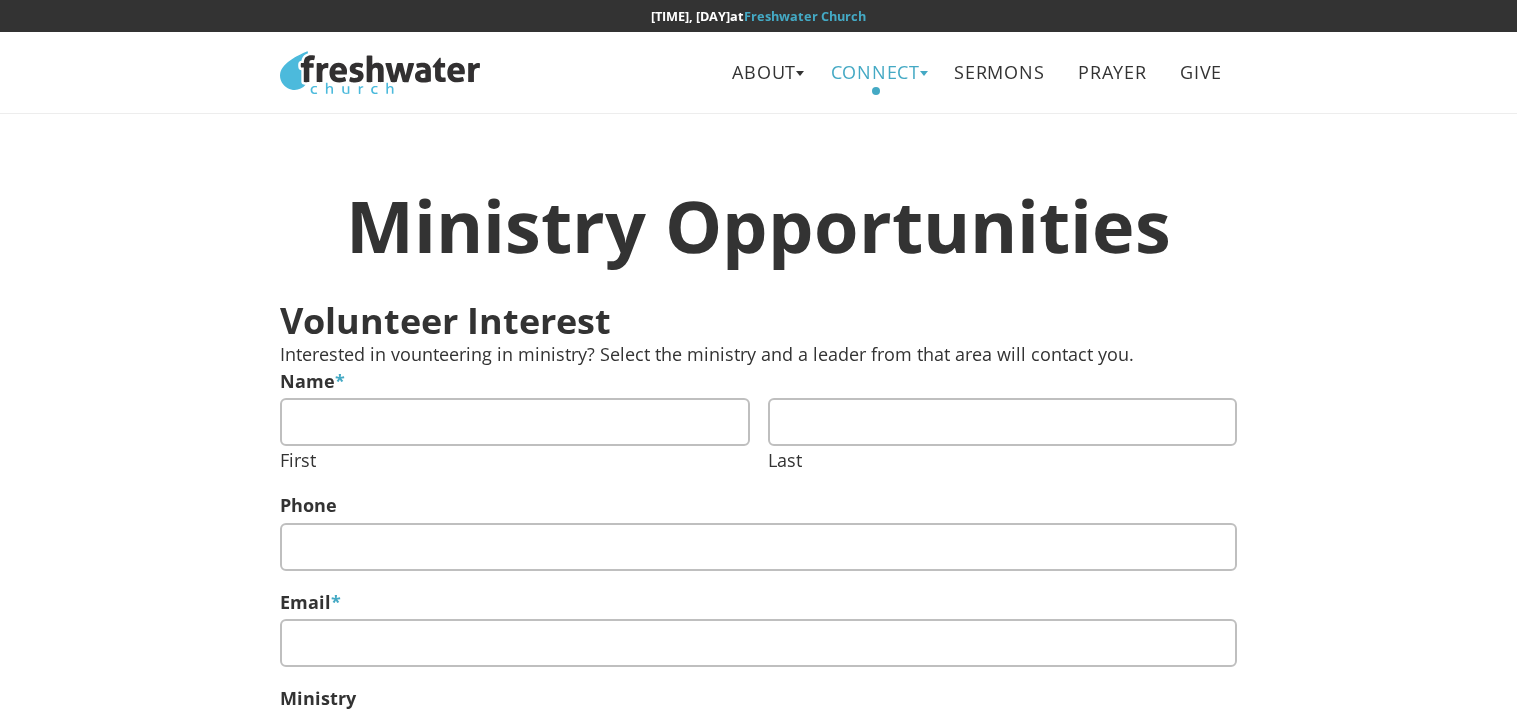 click on "Connect" at bounding box center (875, 72) 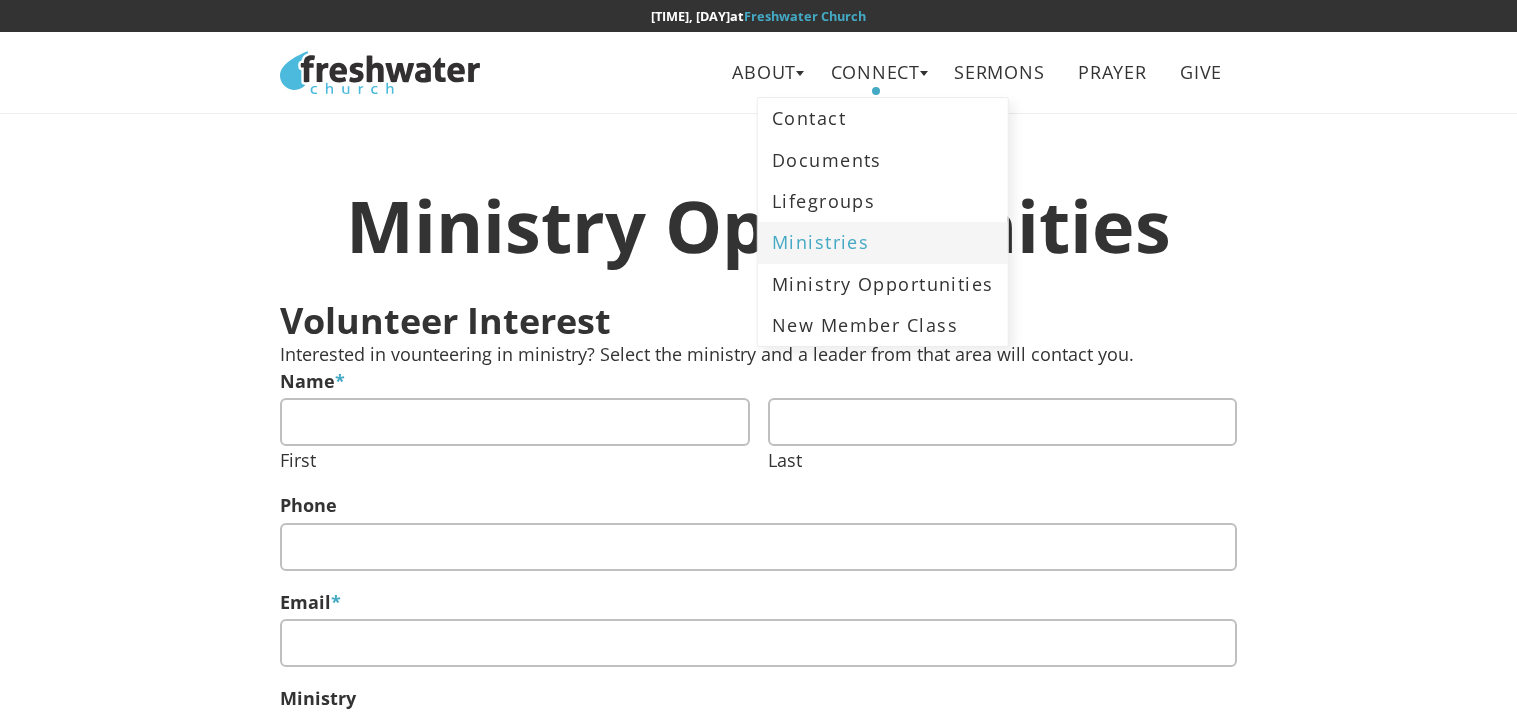 click on "Ministries" at bounding box center [883, 242] 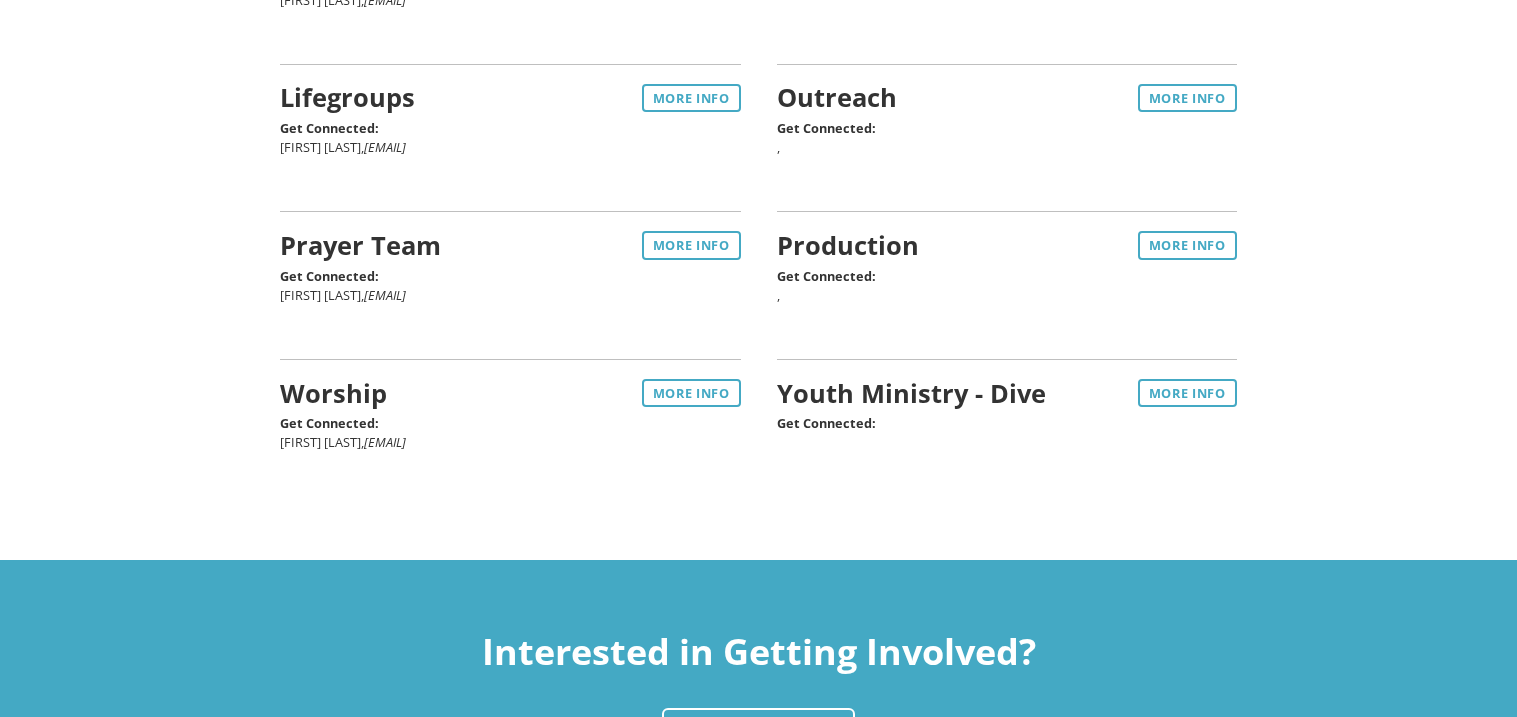 scroll, scrollTop: 603, scrollLeft: 0, axis: vertical 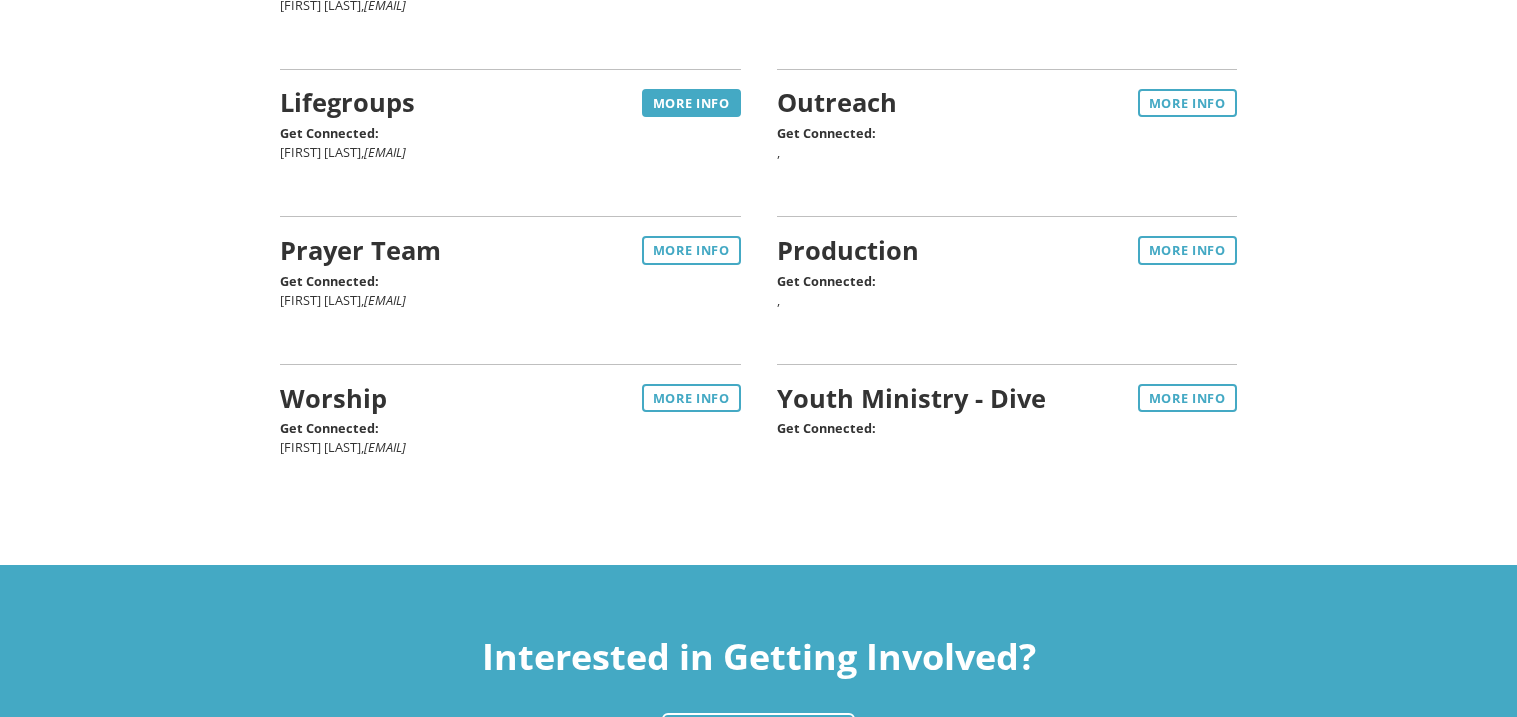 click on "More Info" at bounding box center (691, 103) 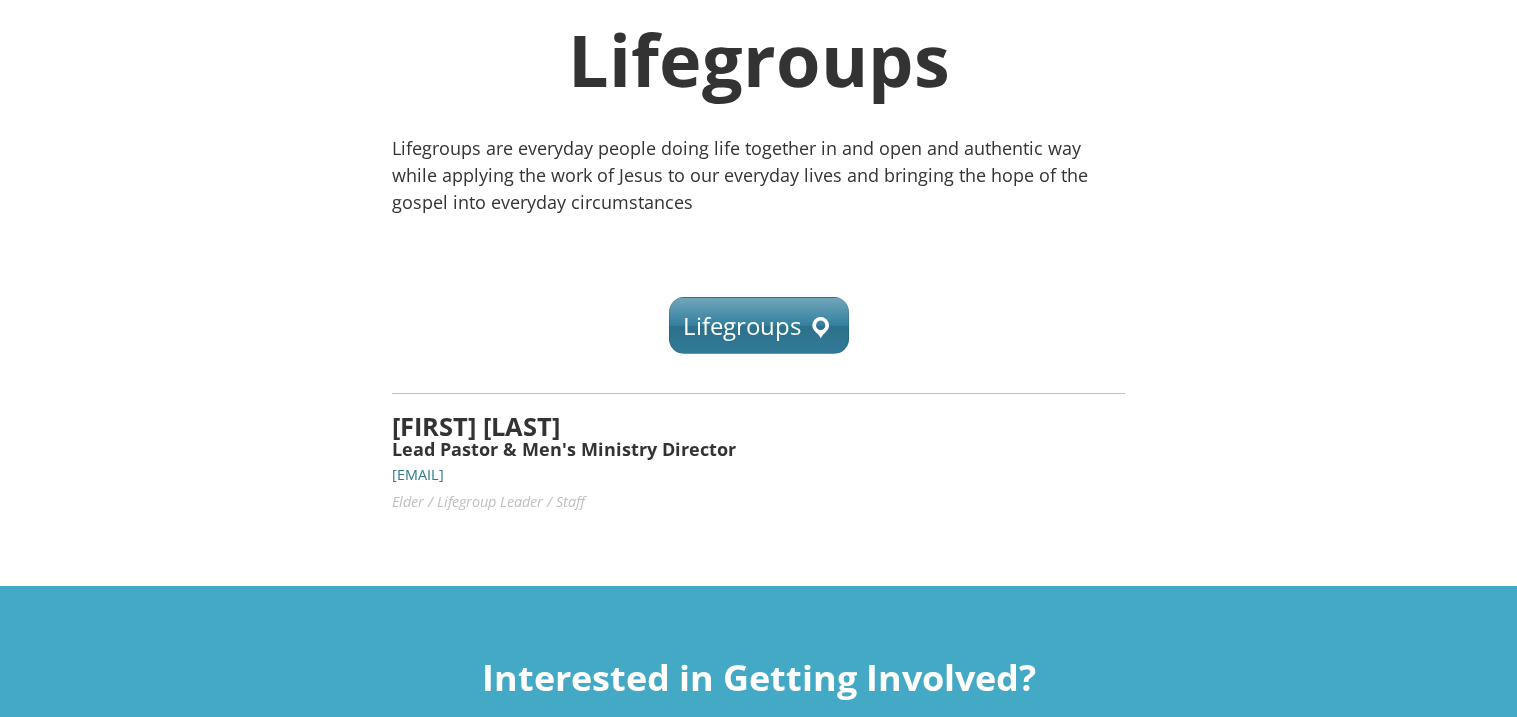 scroll, scrollTop: 0, scrollLeft: 0, axis: both 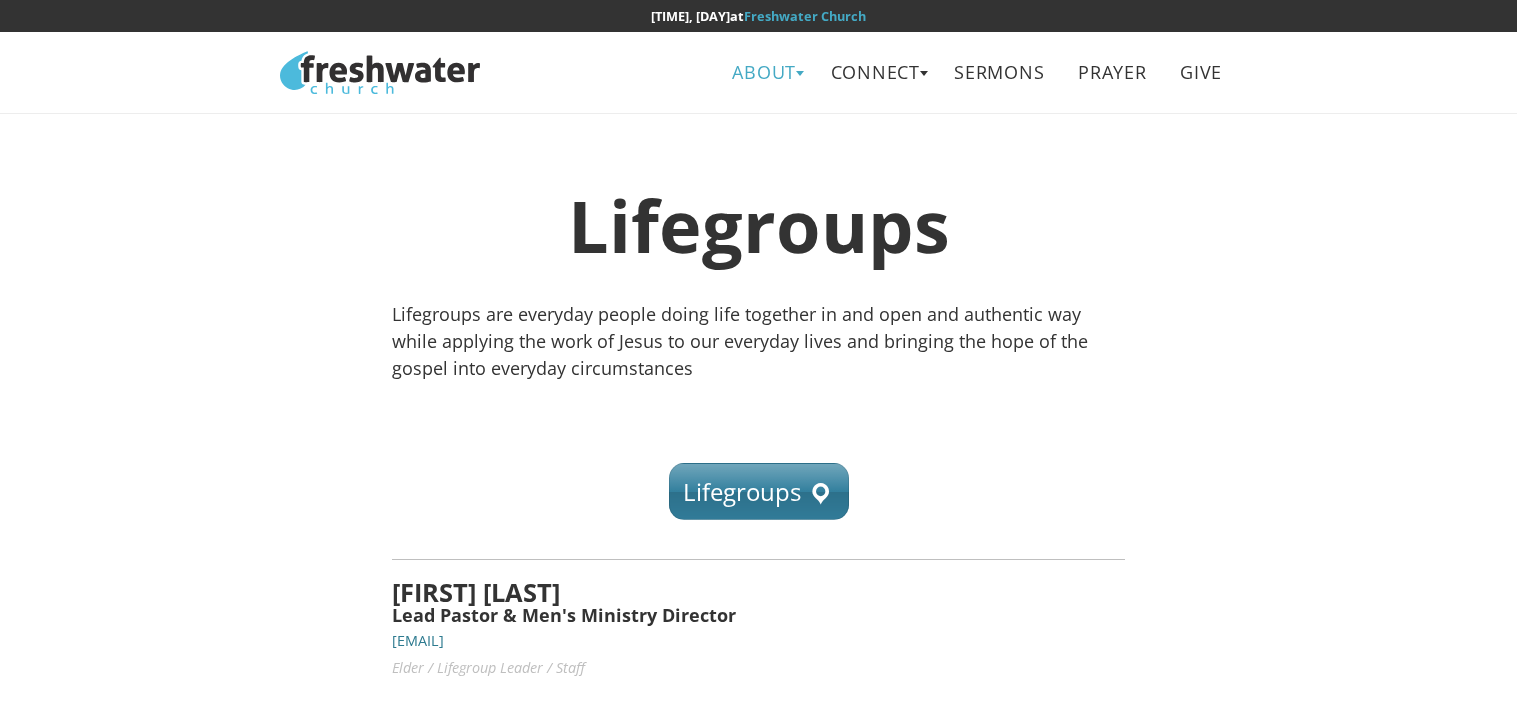 click on "About" at bounding box center (764, 72) 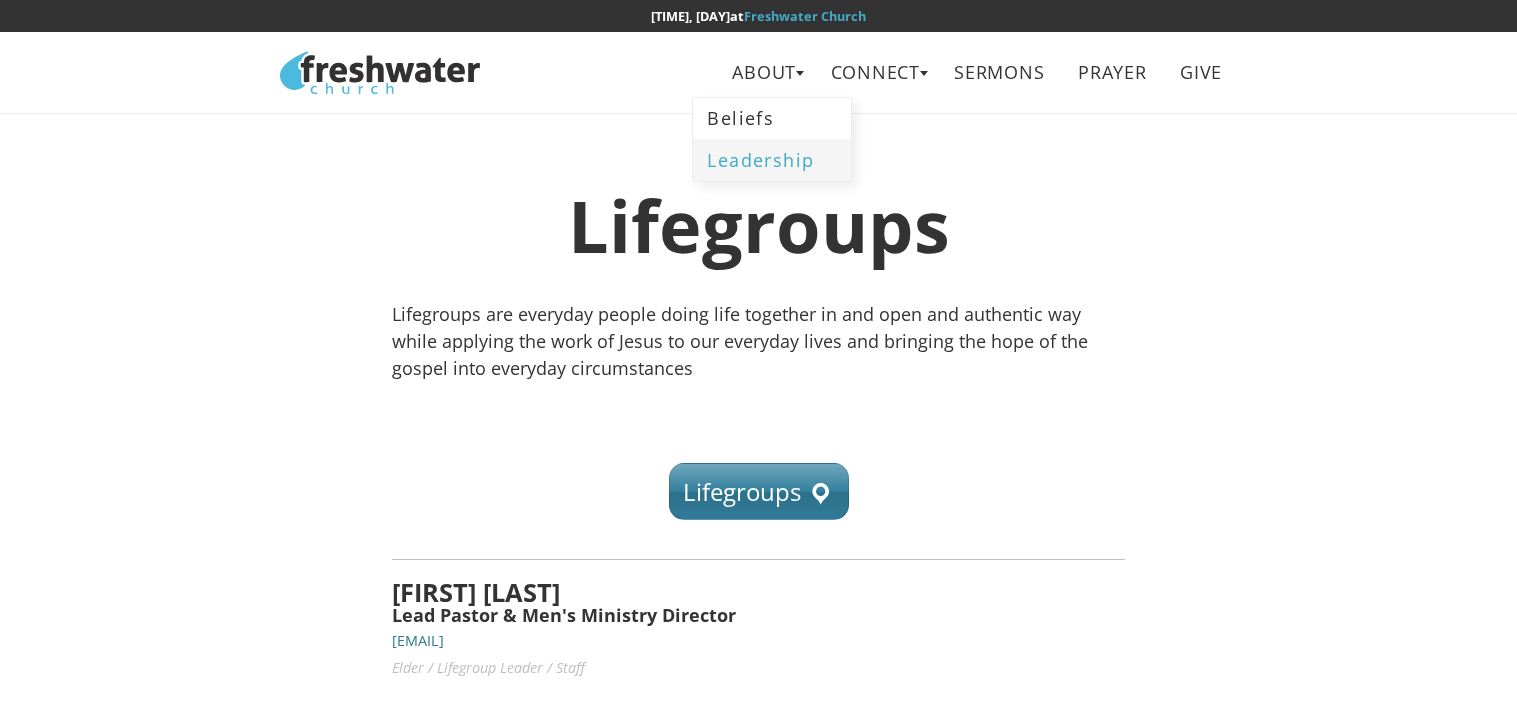 click on "Leadership" at bounding box center [772, 159] 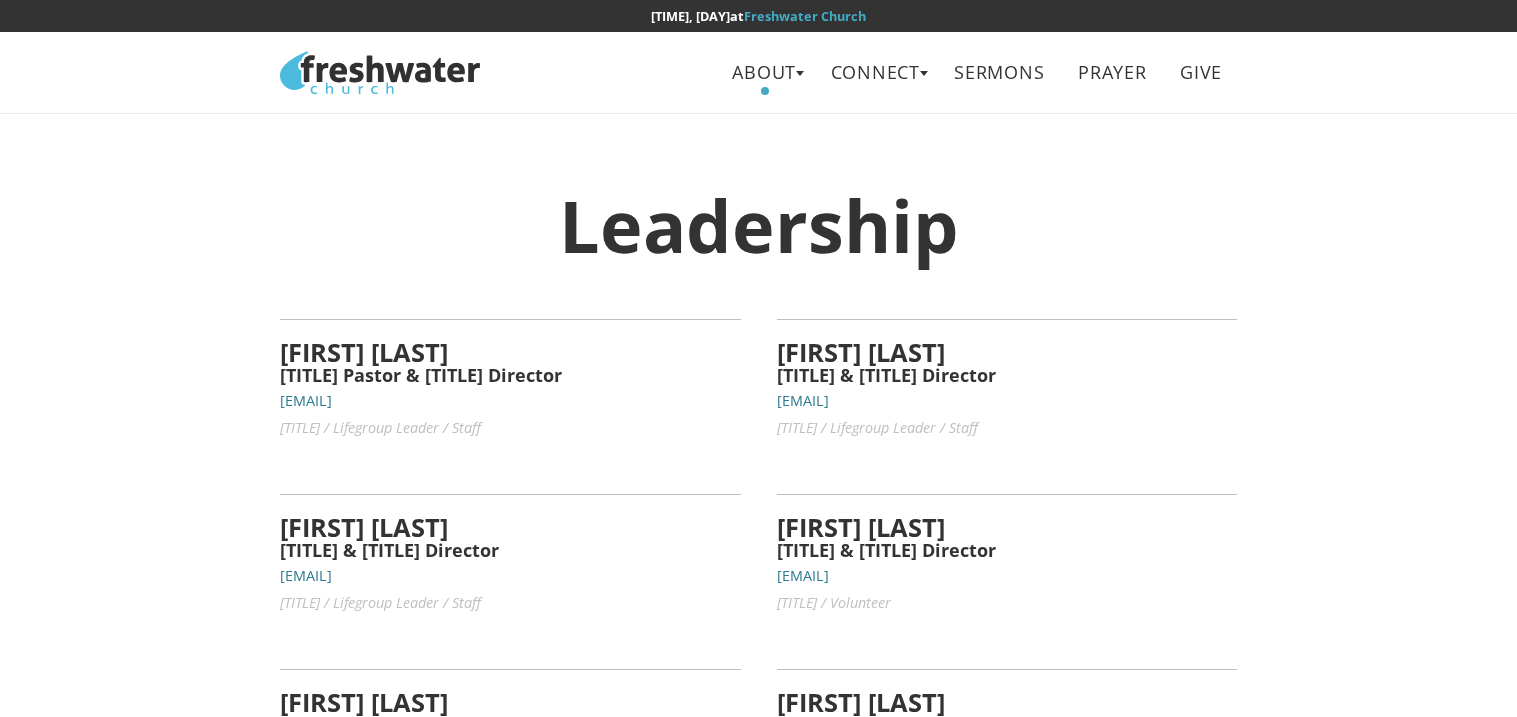 scroll, scrollTop: 0, scrollLeft: 0, axis: both 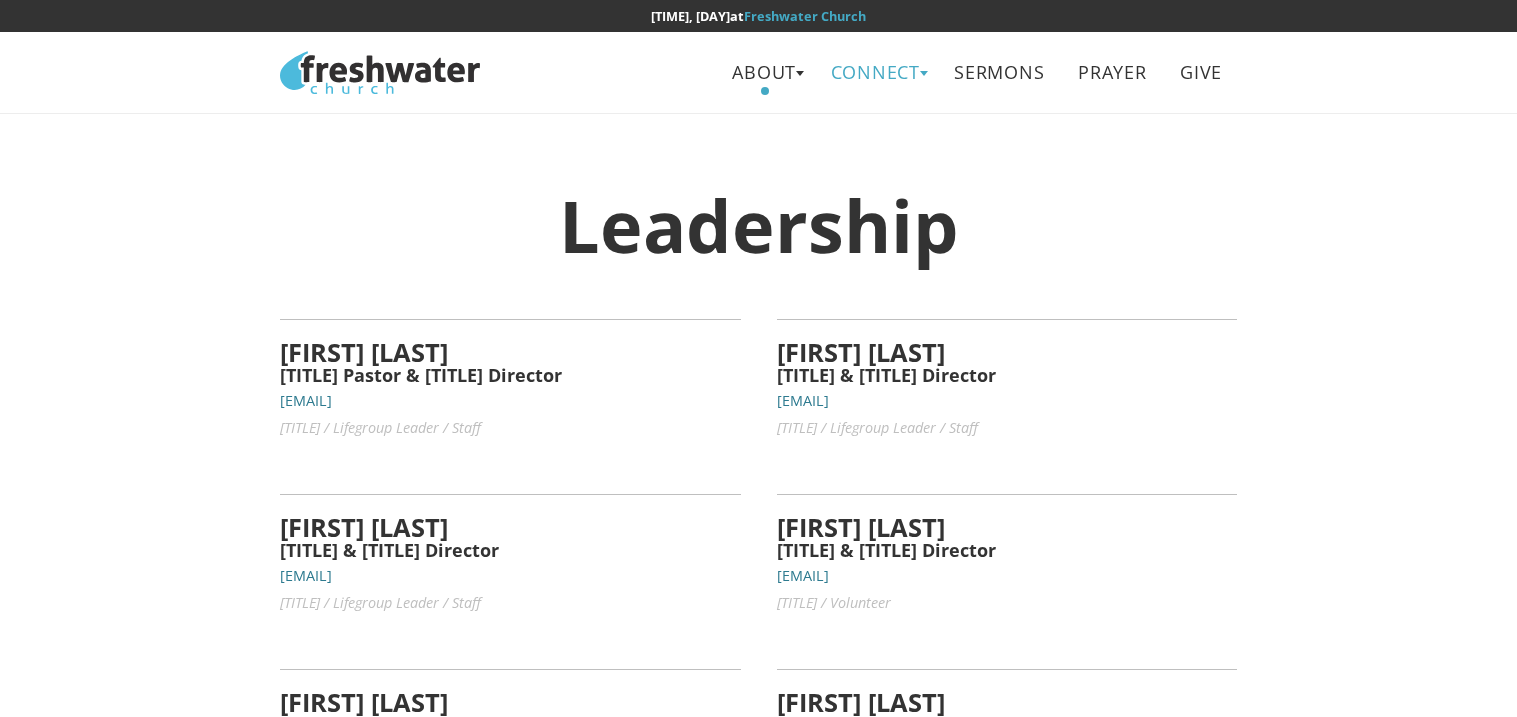 click on "Connect" at bounding box center (875, 72) 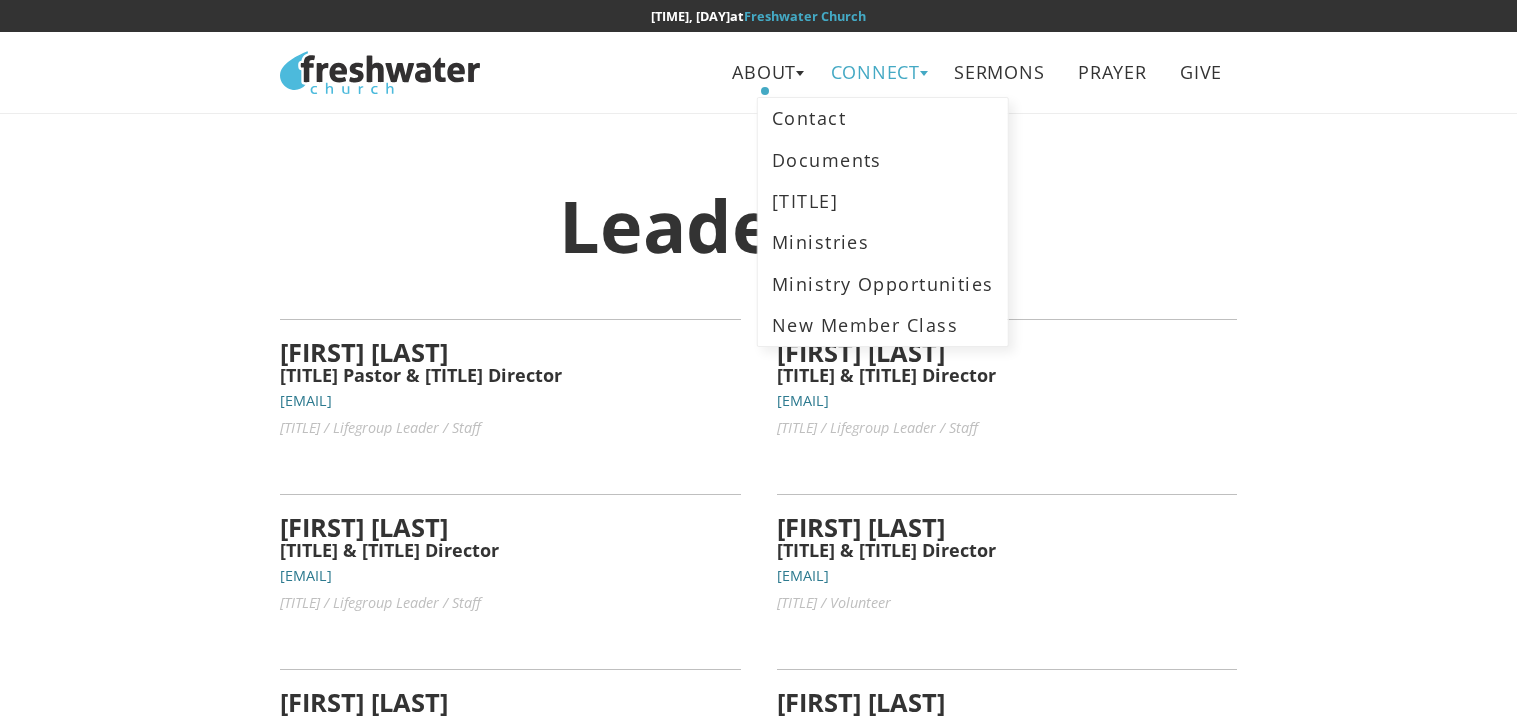 click on "Connect" at bounding box center (875, 72) 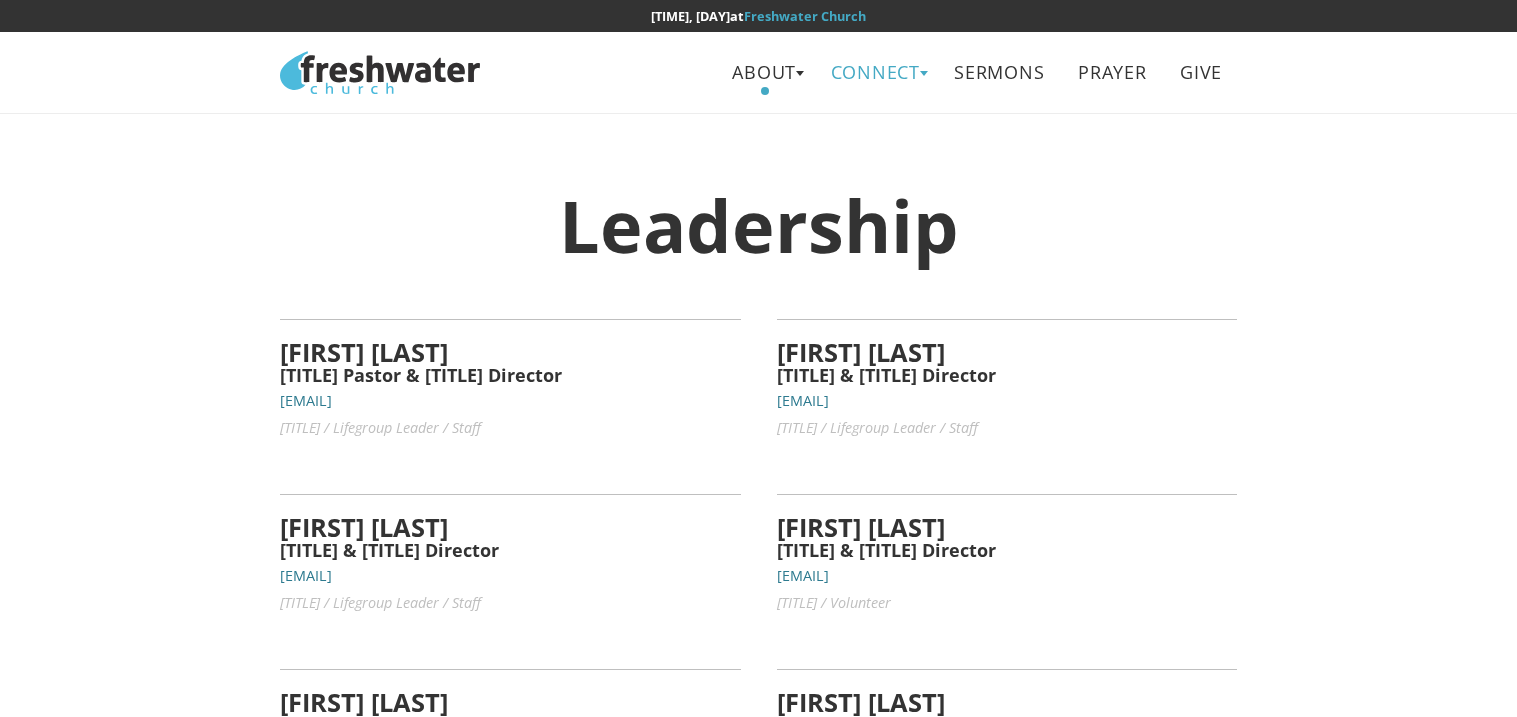 click on "Connect" at bounding box center [875, 72] 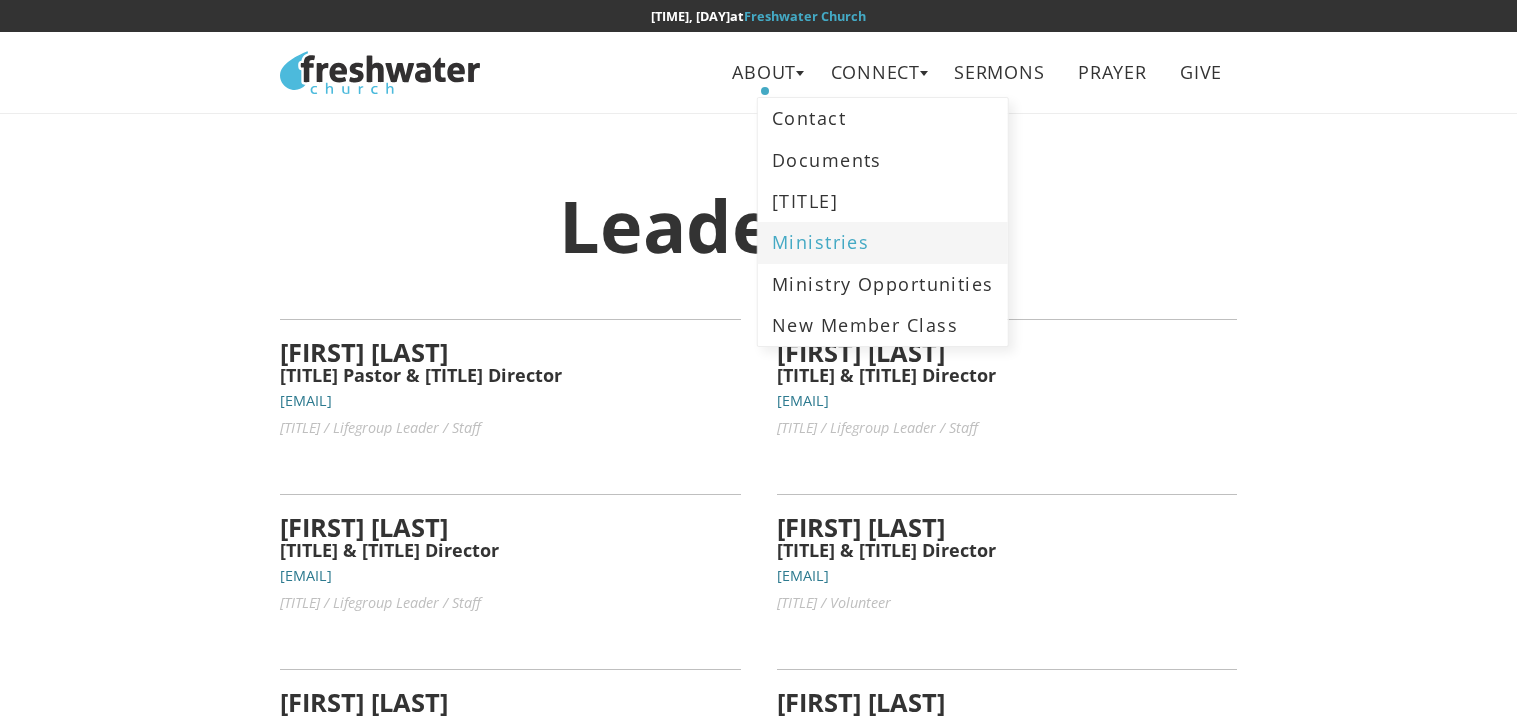 click on "Ministries" at bounding box center [883, 242] 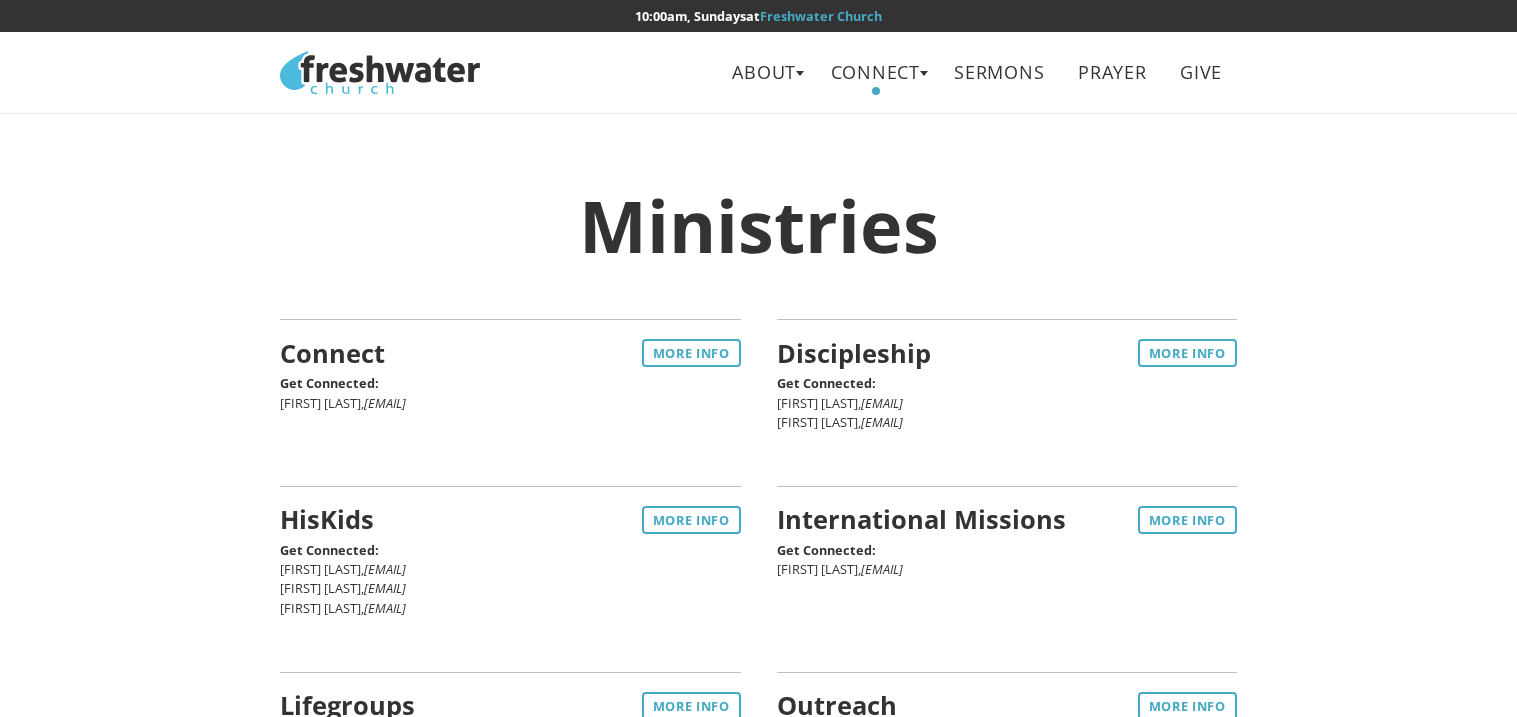 scroll, scrollTop: 0, scrollLeft: 0, axis: both 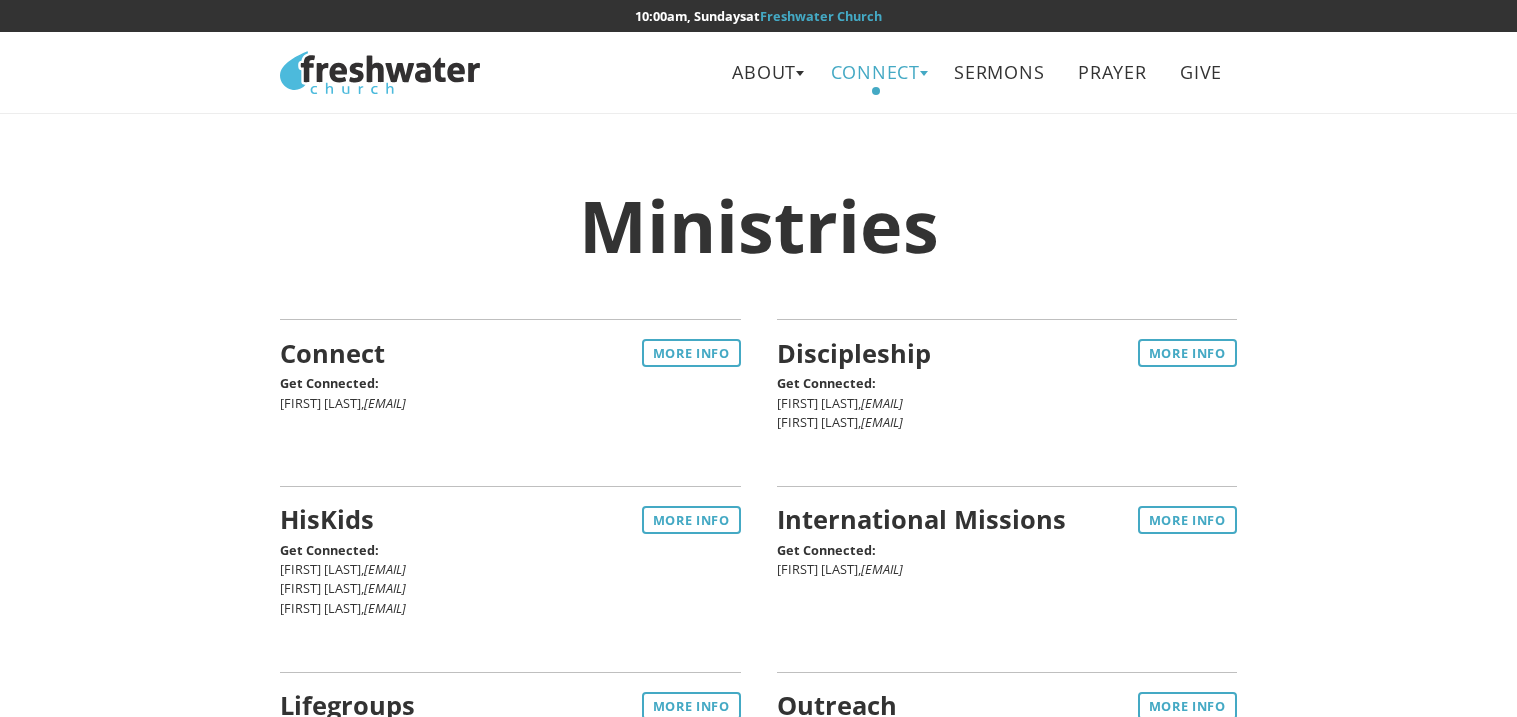 click on "Connect" at bounding box center [875, 72] 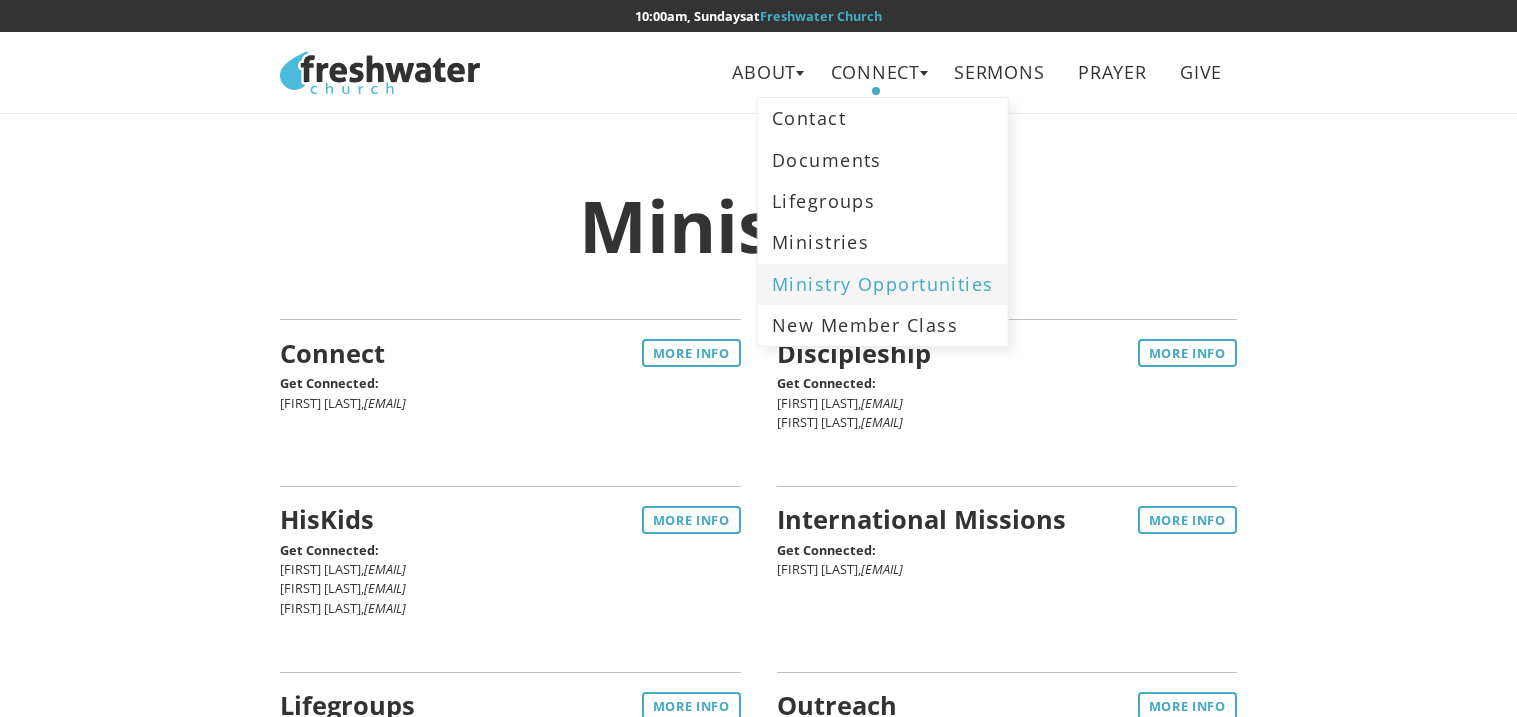 click on "Ministry Opportunities" at bounding box center [883, 284] 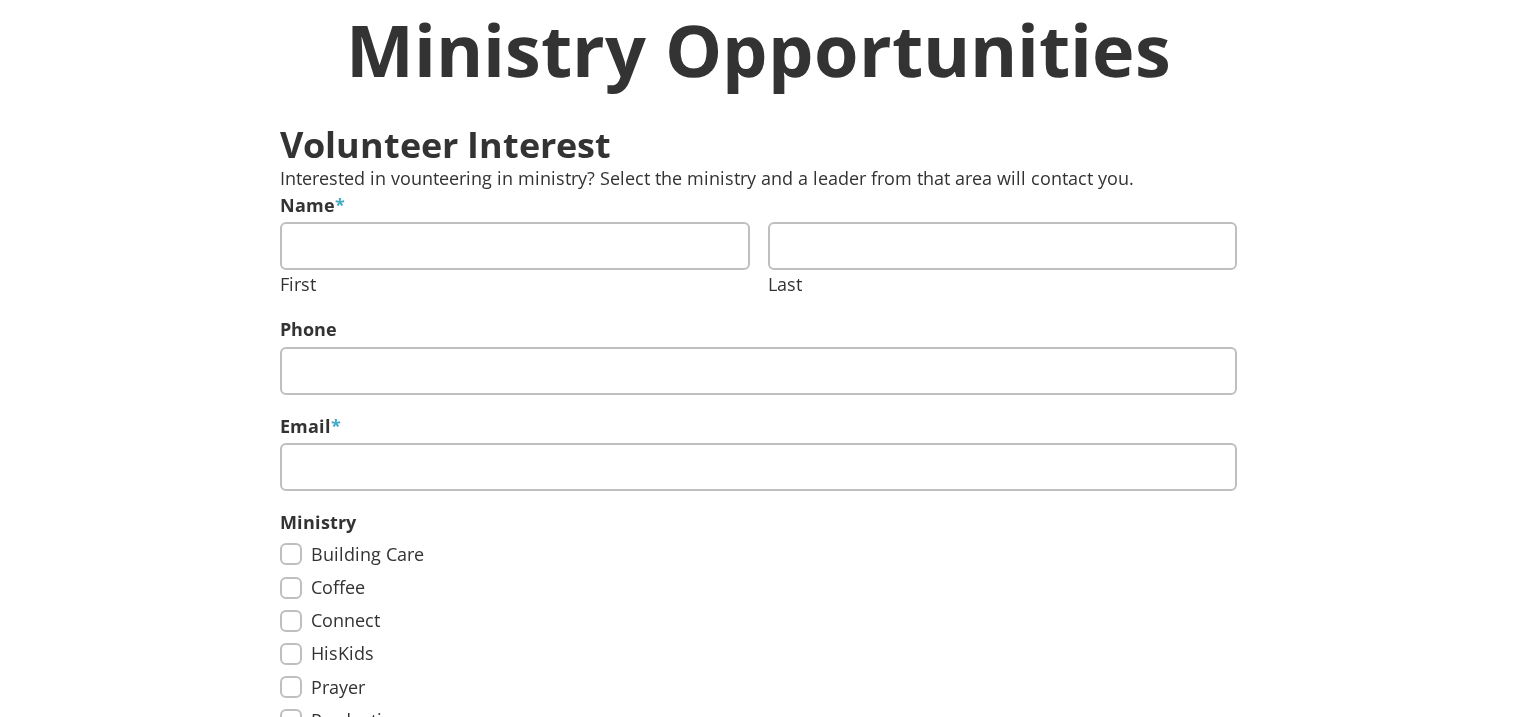 scroll, scrollTop: 0, scrollLeft: 0, axis: both 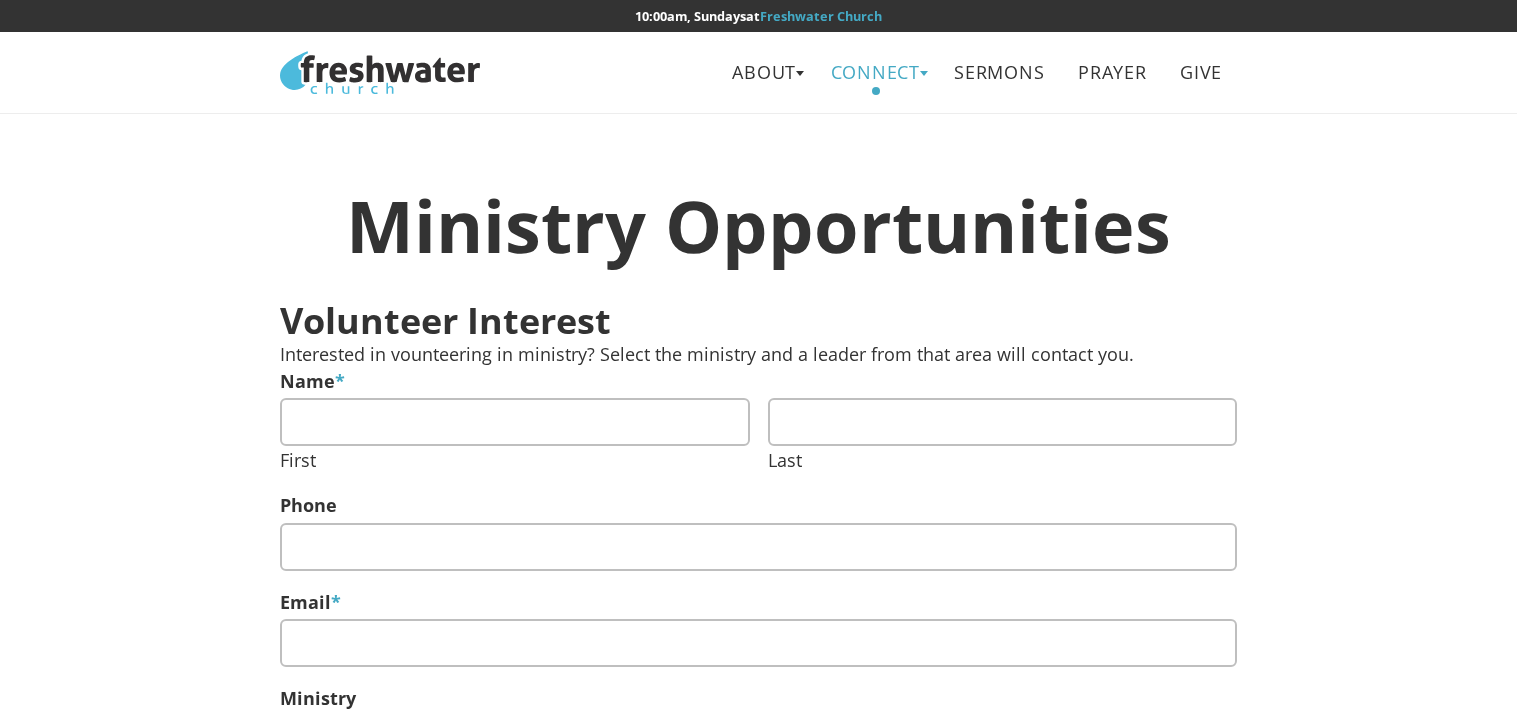 click on "Connect" at bounding box center [875, 72] 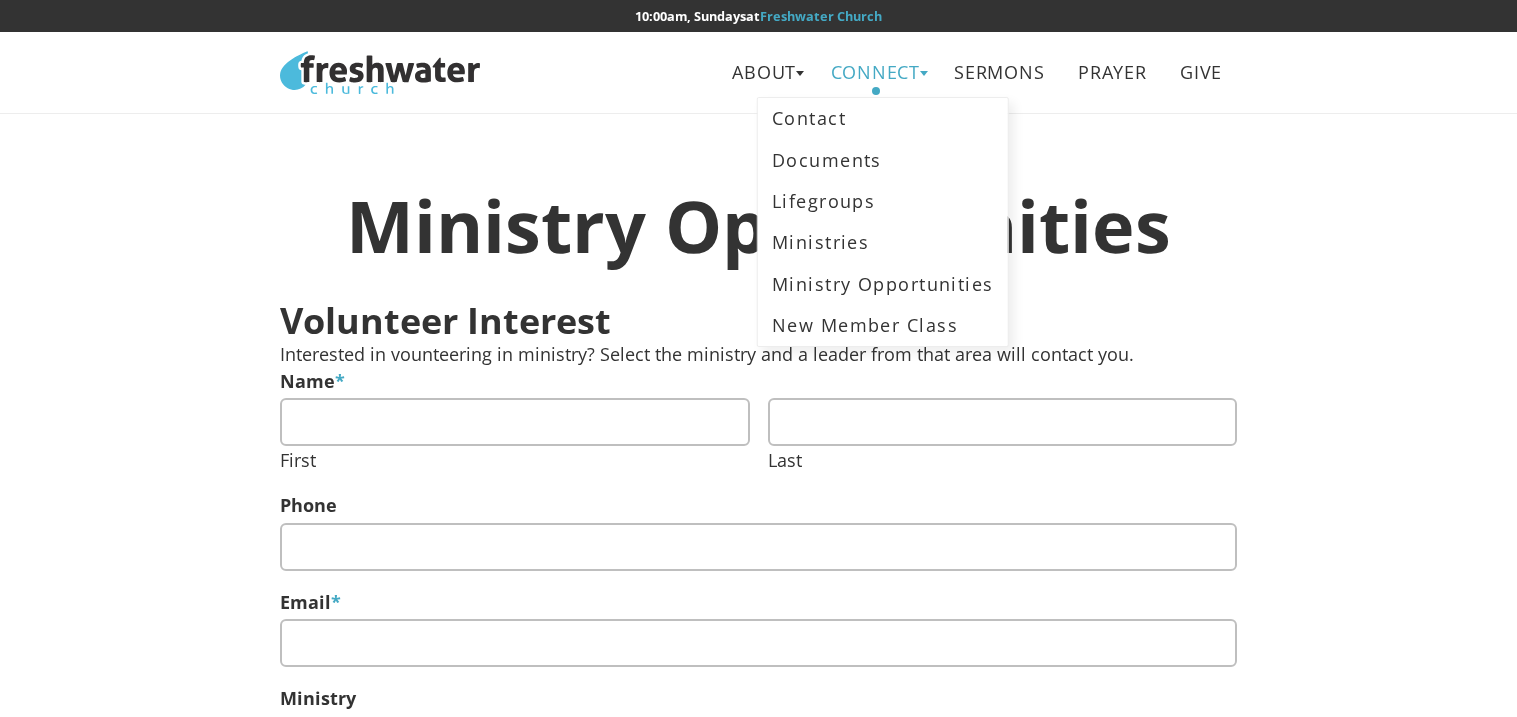 click on "Connect" at bounding box center [875, 72] 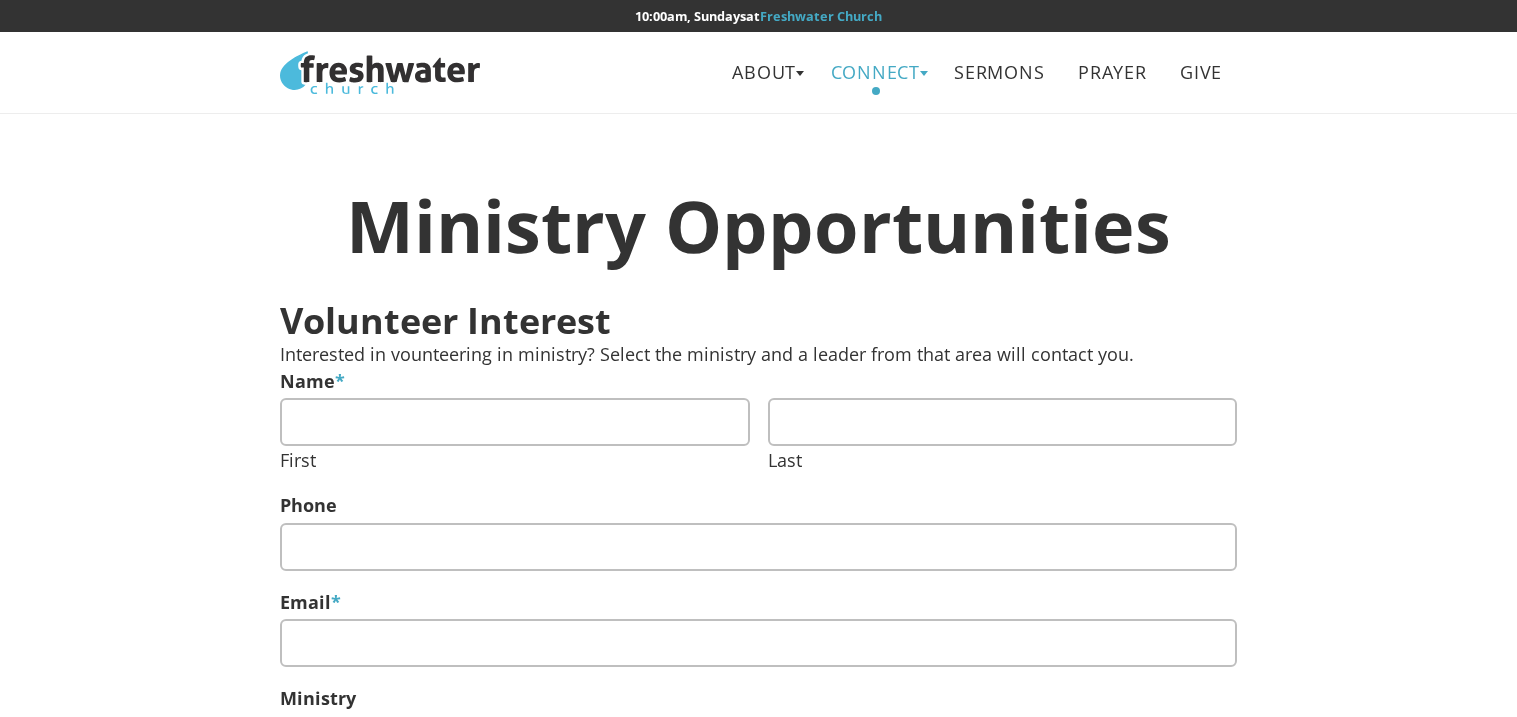 click on "Connect" at bounding box center [875, 72] 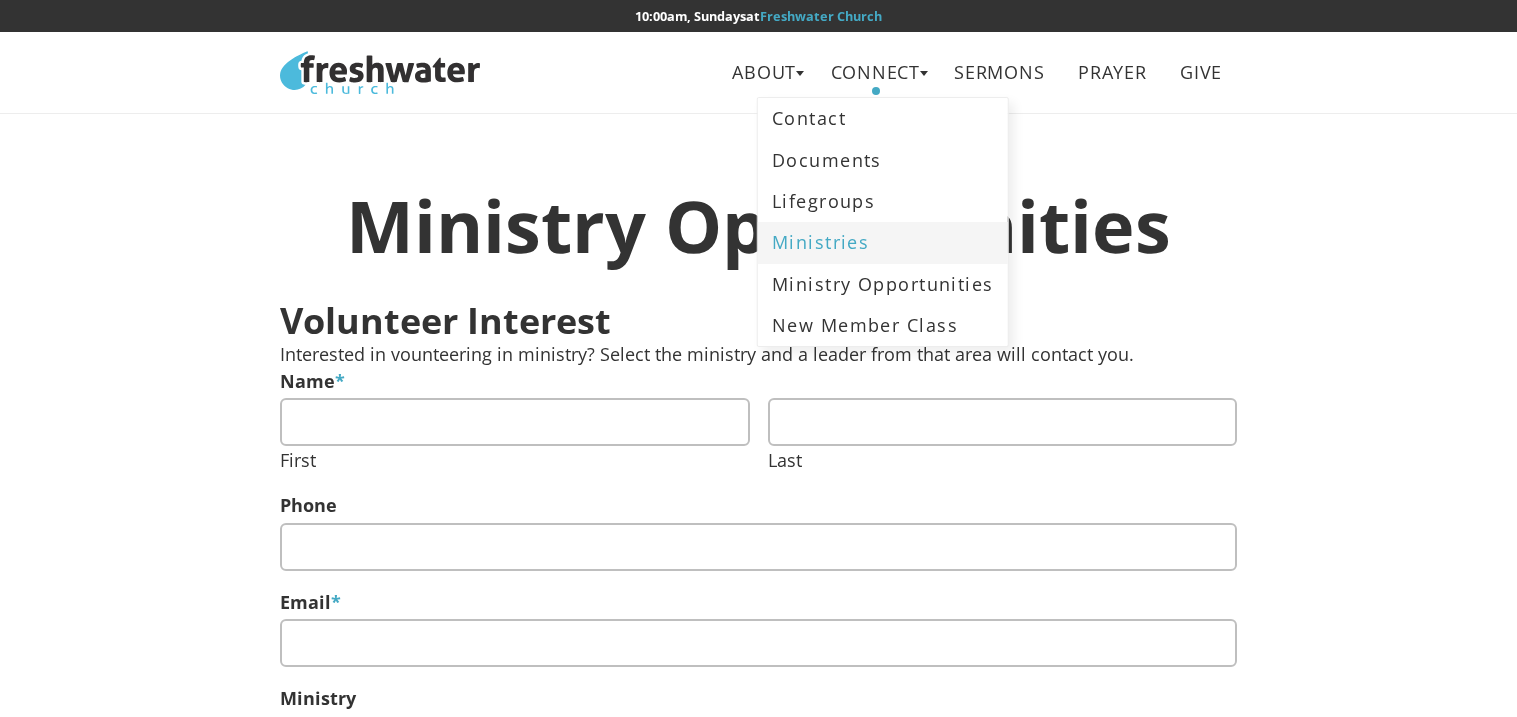 click on "Ministries" at bounding box center (883, 242) 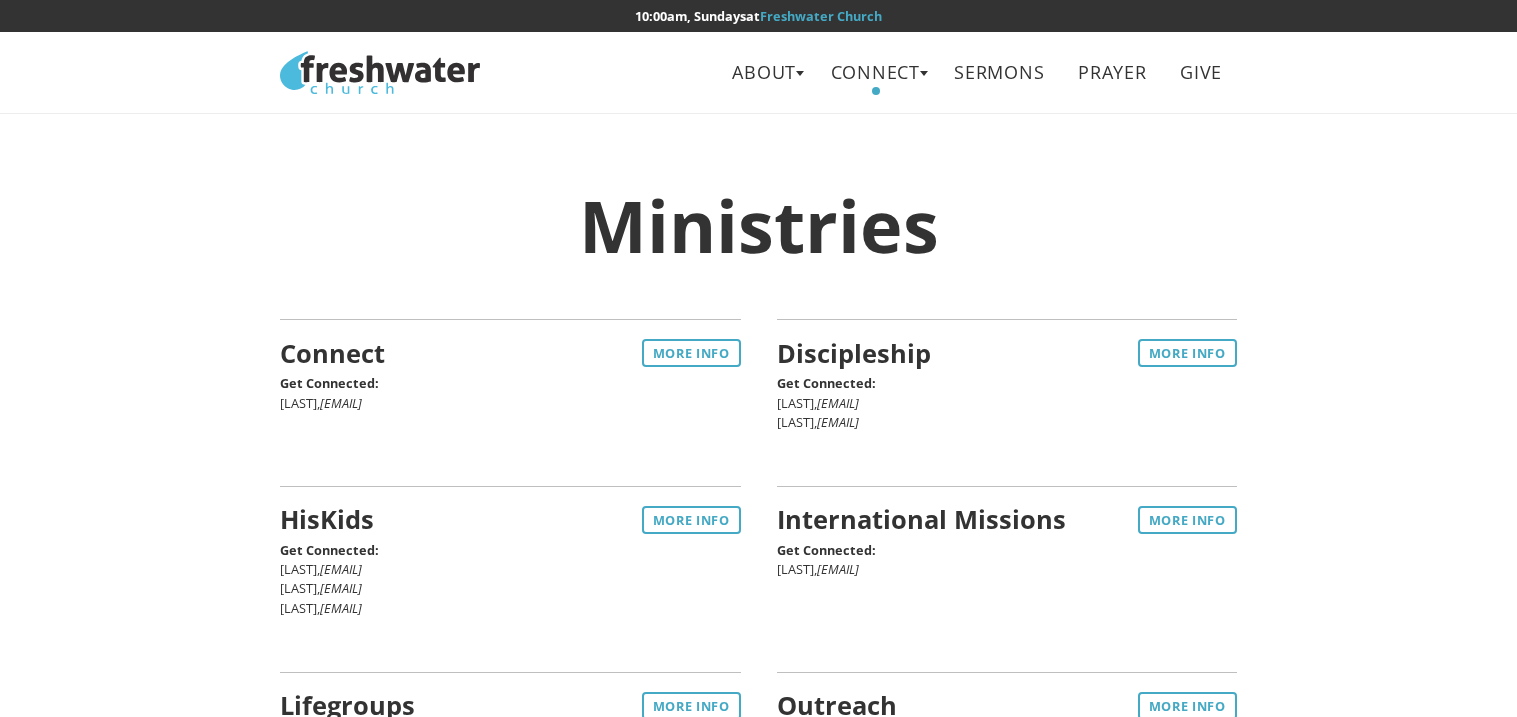 scroll, scrollTop: 0, scrollLeft: 0, axis: both 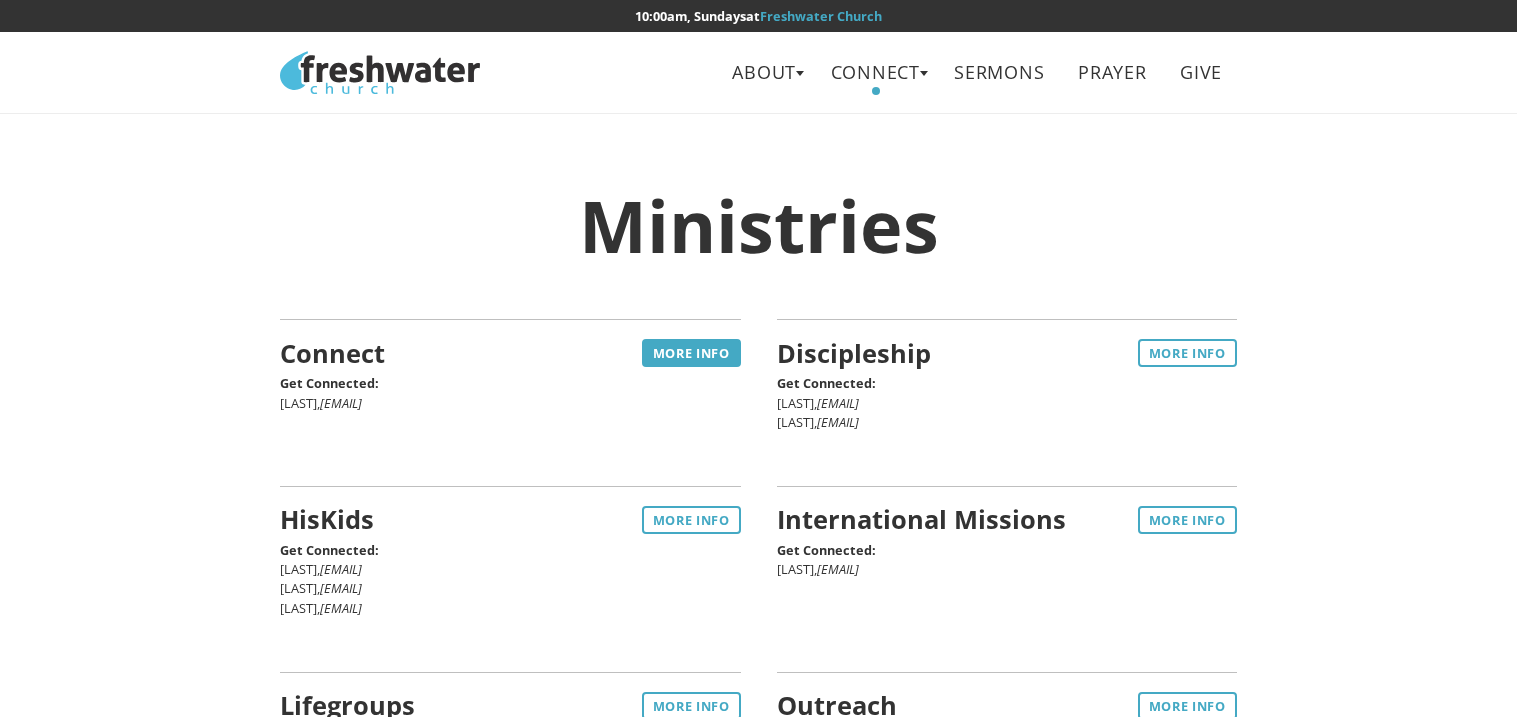click on "More Info" at bounding box center (691, 353) 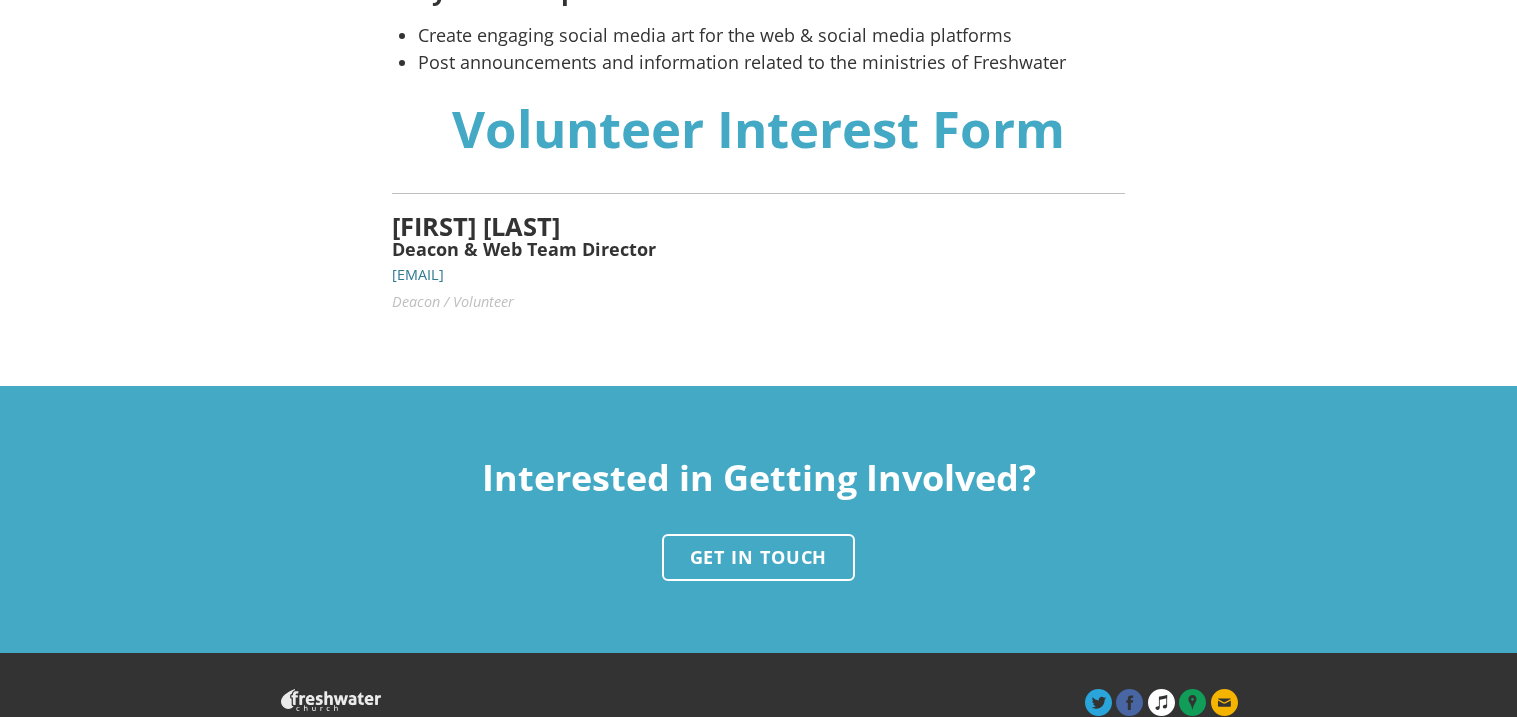 scroll, scrollTop: 770, scrollLeft: 0, axis: vertical 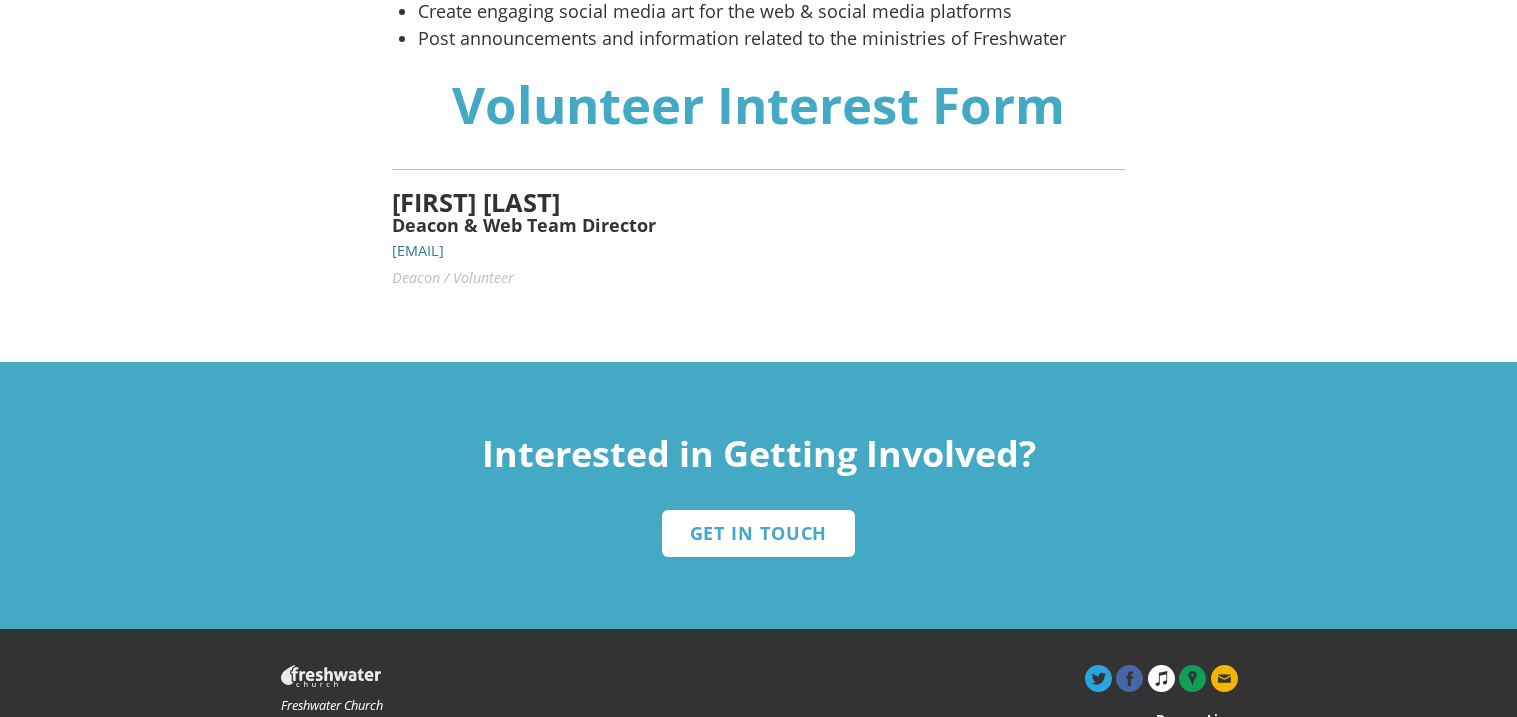 click on "Get in Touch" at bounding box center (758, 533) 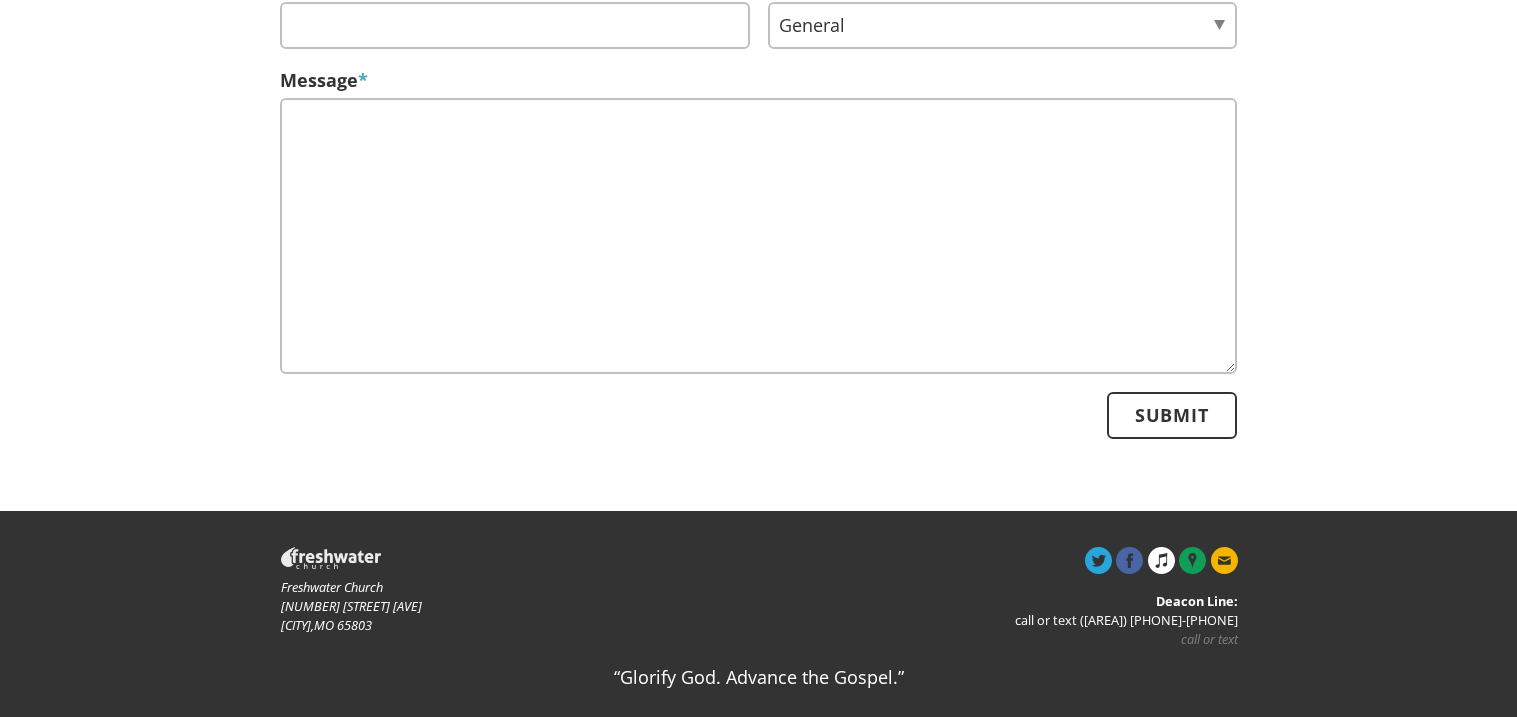 scroll, scrollTop: 0, scrollLeft: 0, axis: both 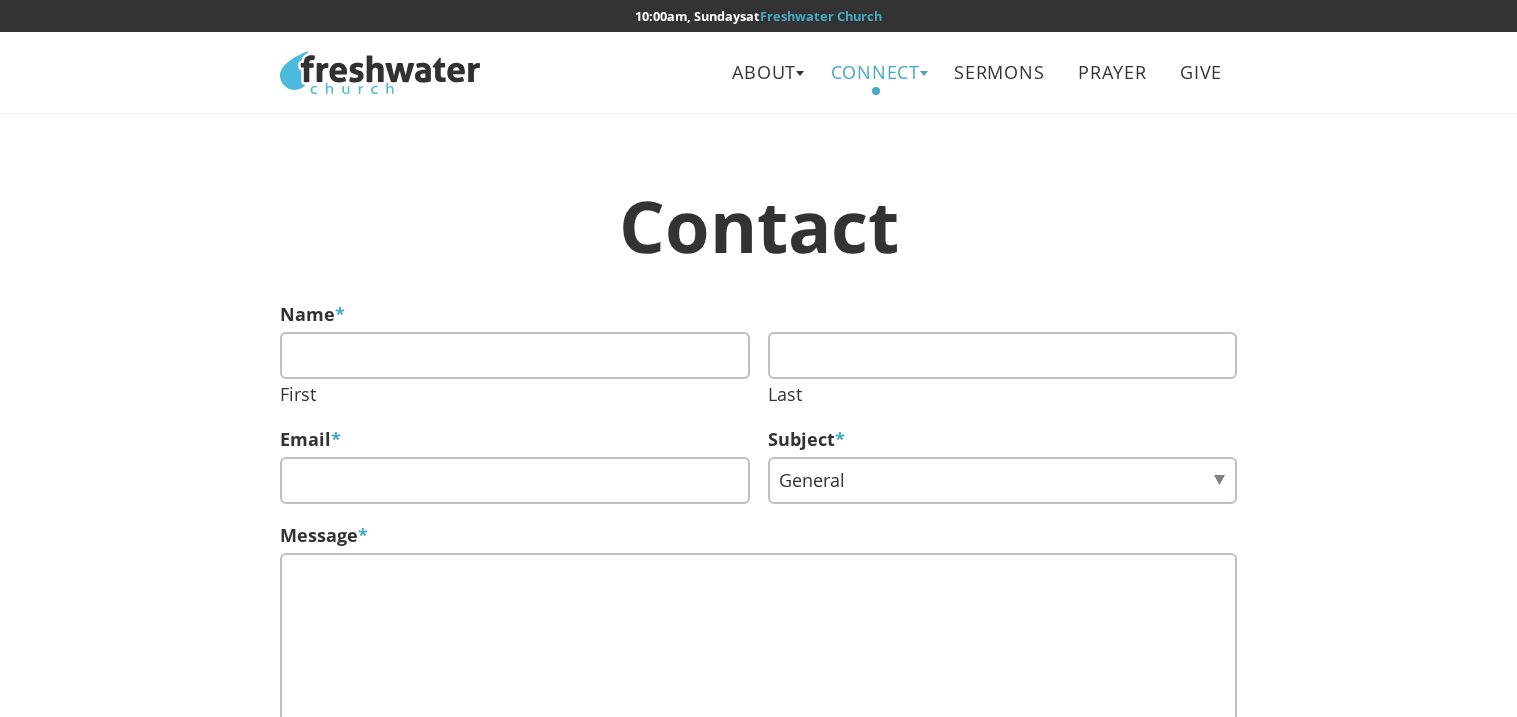click on "Connect" at bounding box center (875, 72) 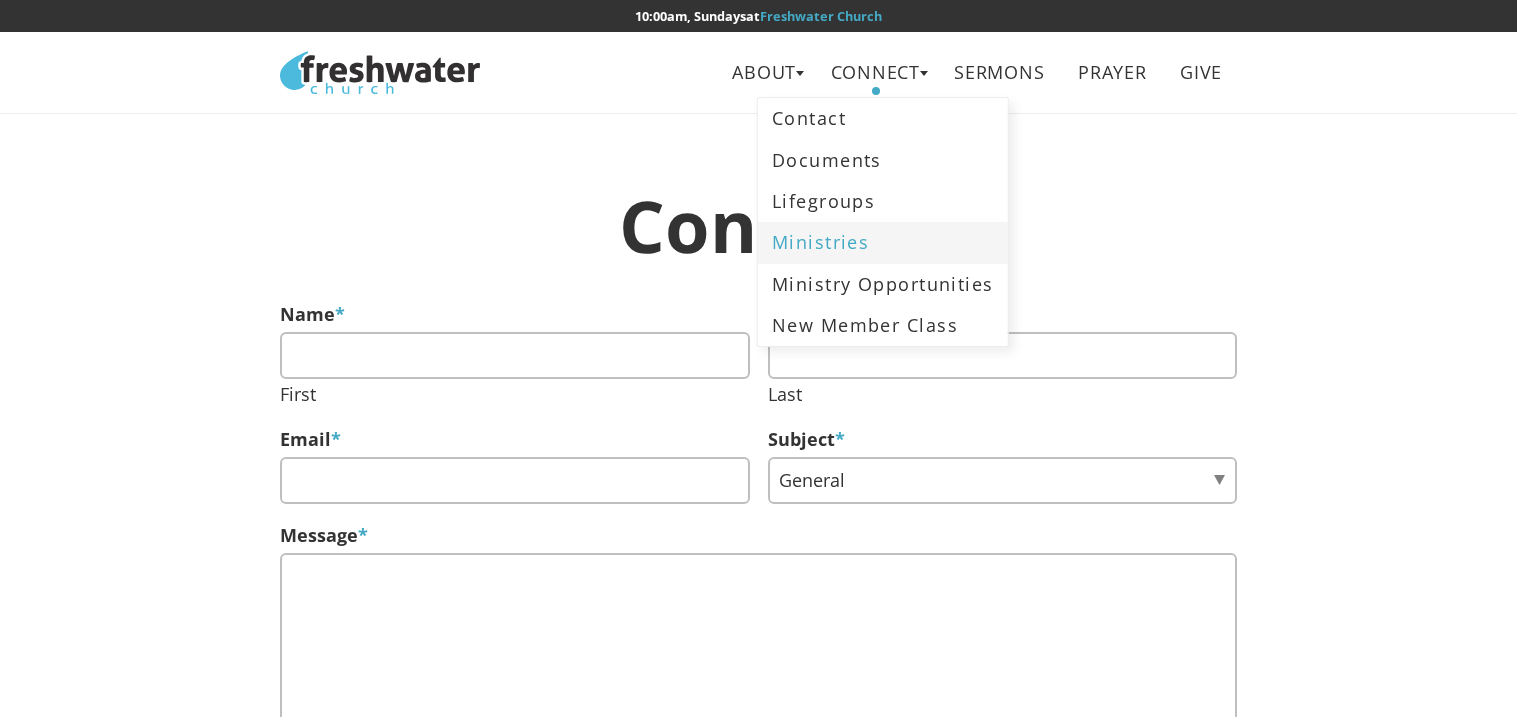 click on "Ministries" at bounding box center (883, 242) 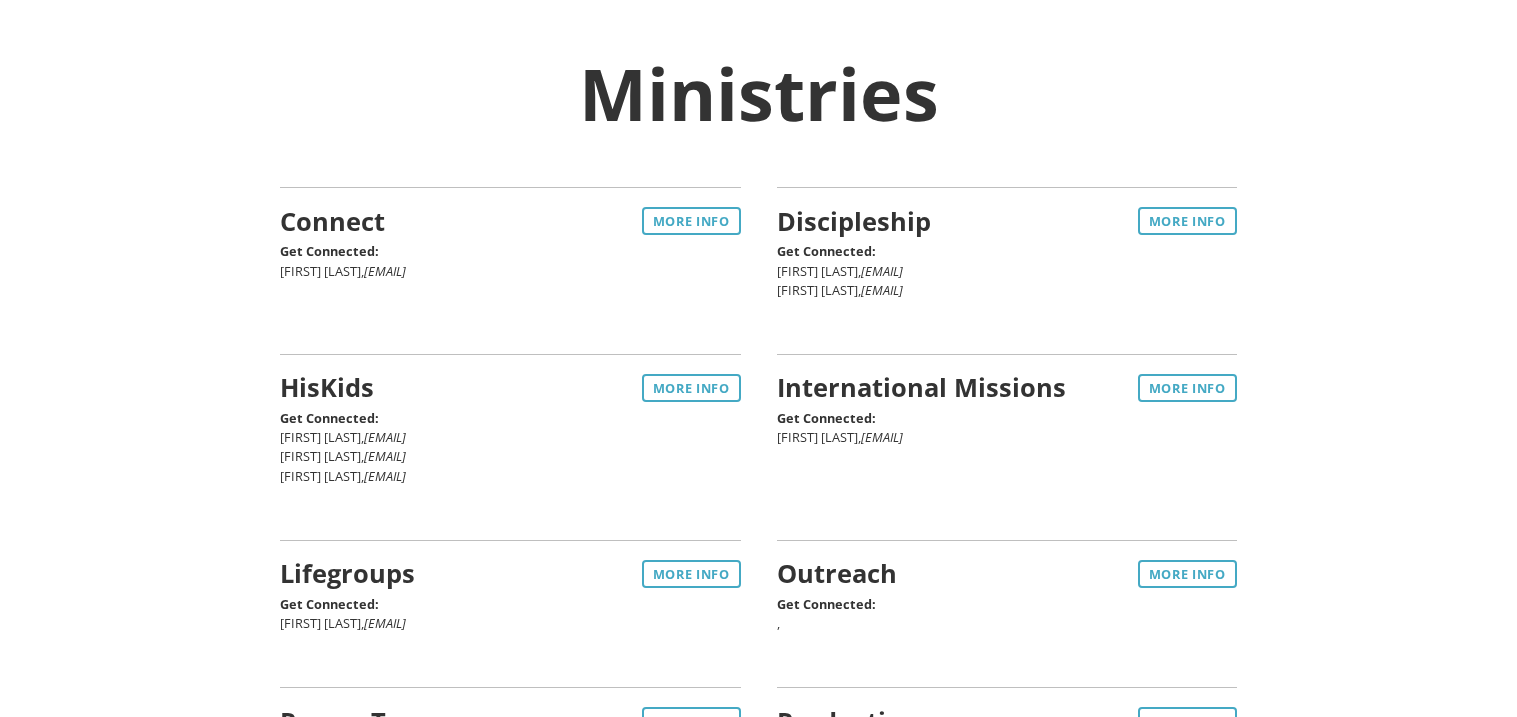 scroll, scrollTop: 0, scrollLeft: 0, axis: both 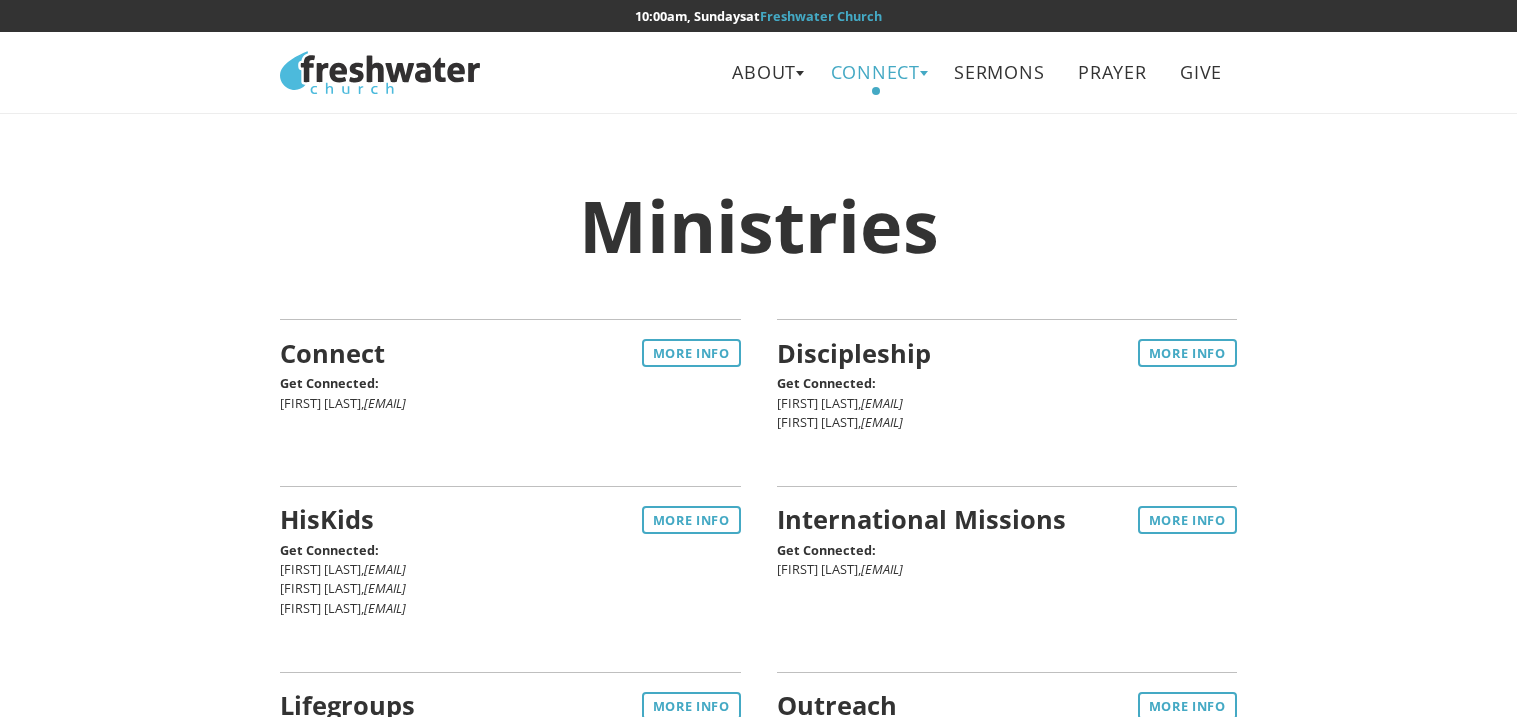 click on "Connect" at bounding box center (875, 72) 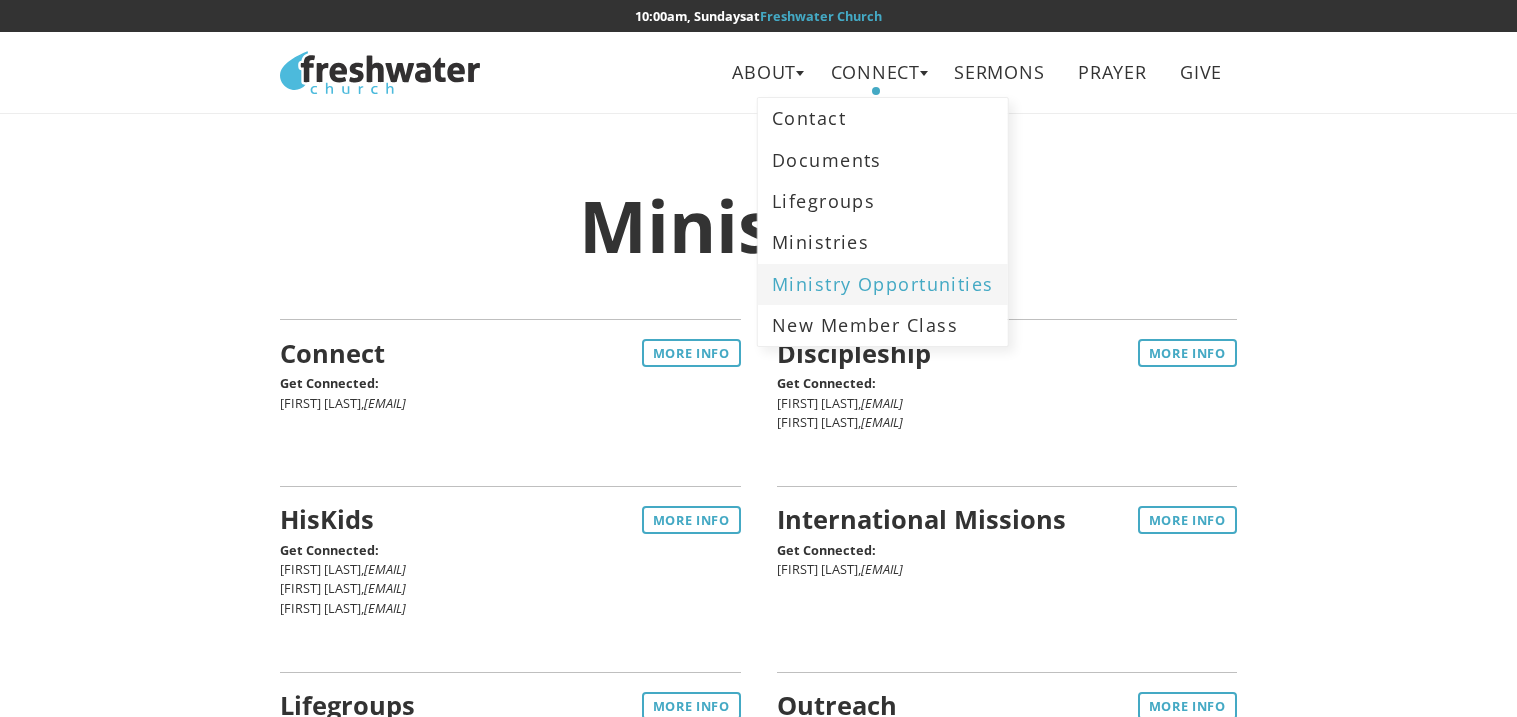 click on "Ministry Opportunities" at bounding box center [883, 284] 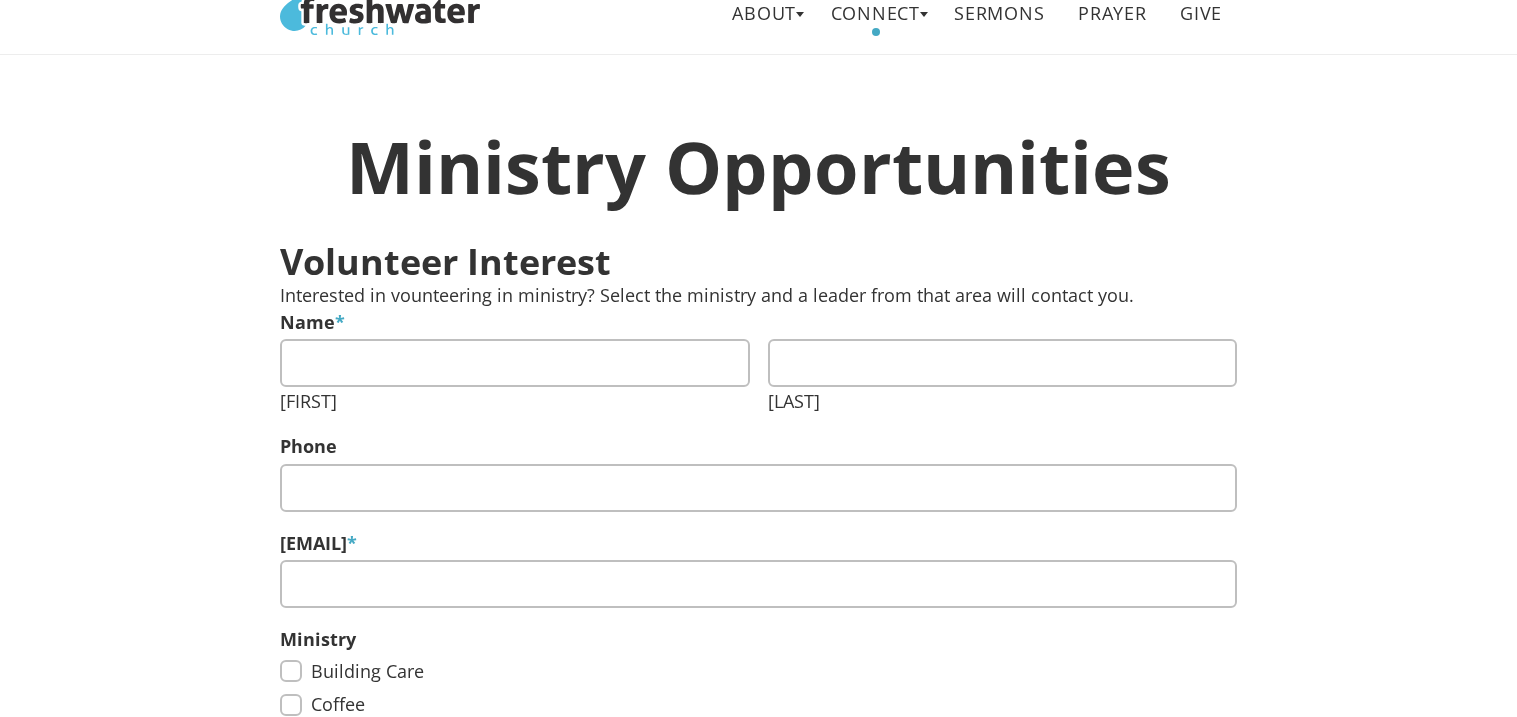 scroll, scrollTop: 0, scrollLeft: 0, axis: both 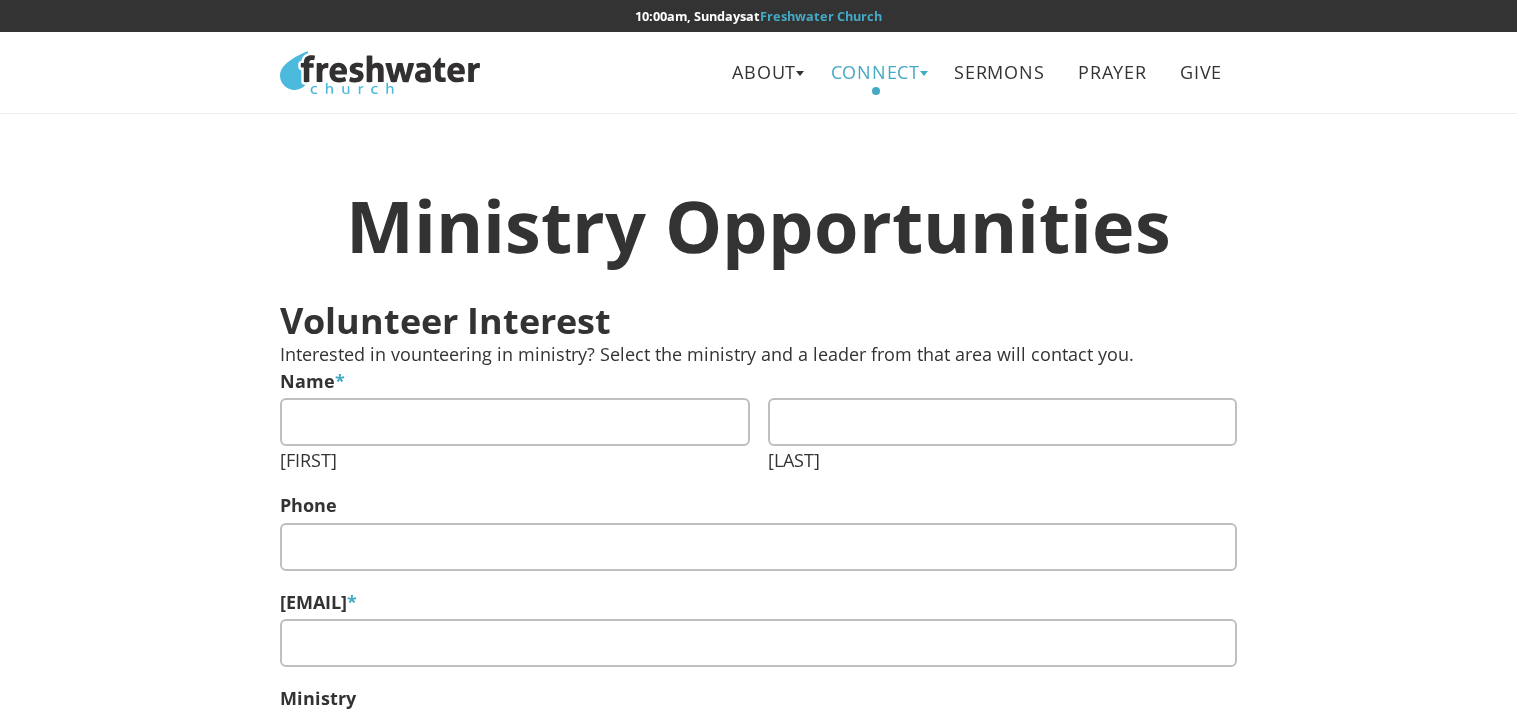 click on "Connect" at bounding box center [875, 72] 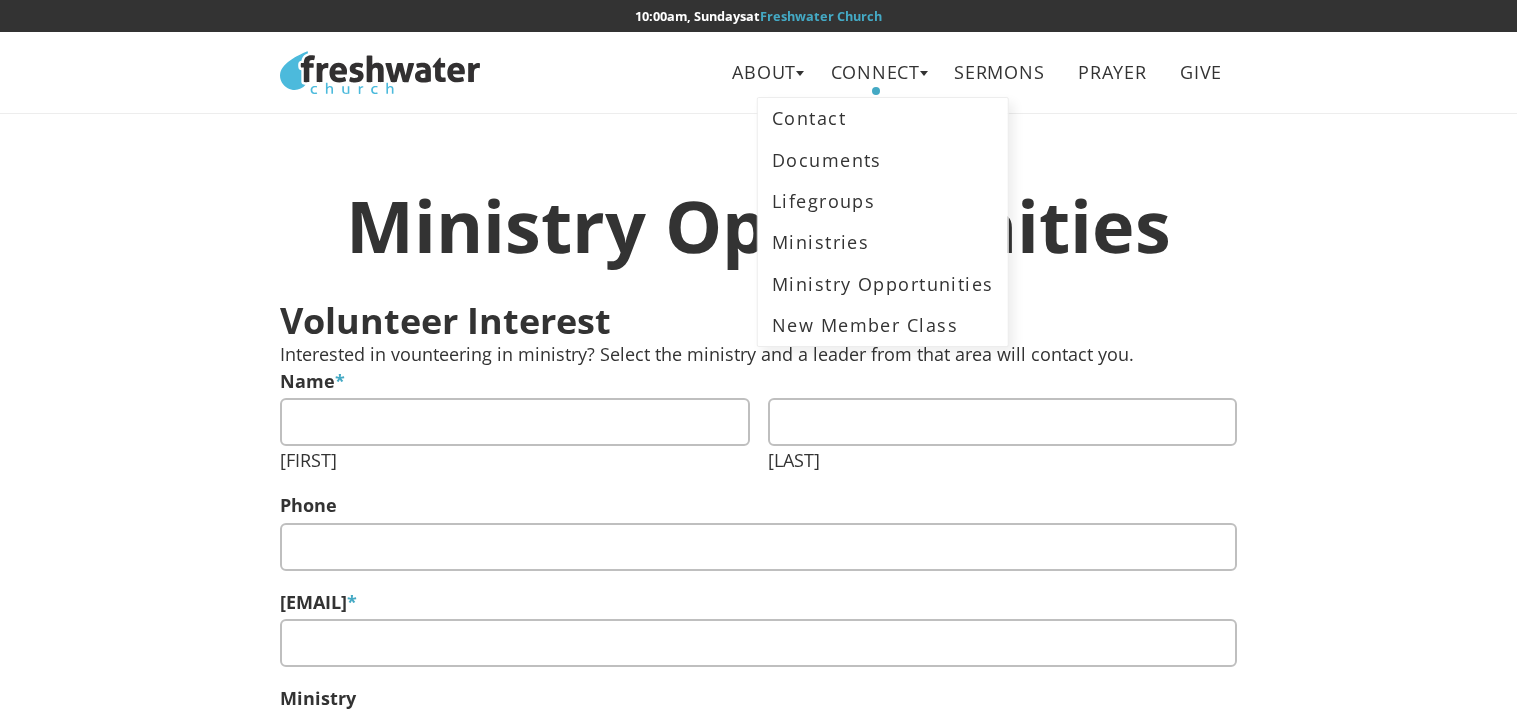click on "Ministry Opportunities             Volunteer Interest   Interested in vounteering in ministry? Select the ministry and a leader from that area will contact you.     Name *       First         Last     Phone Email *     Ministry     Building Care       Coffee       Connect       HisKids       Prayer       Production       Security       Technology/Social Media       Worship       Other         Submit" at bounding box center (759, 647) 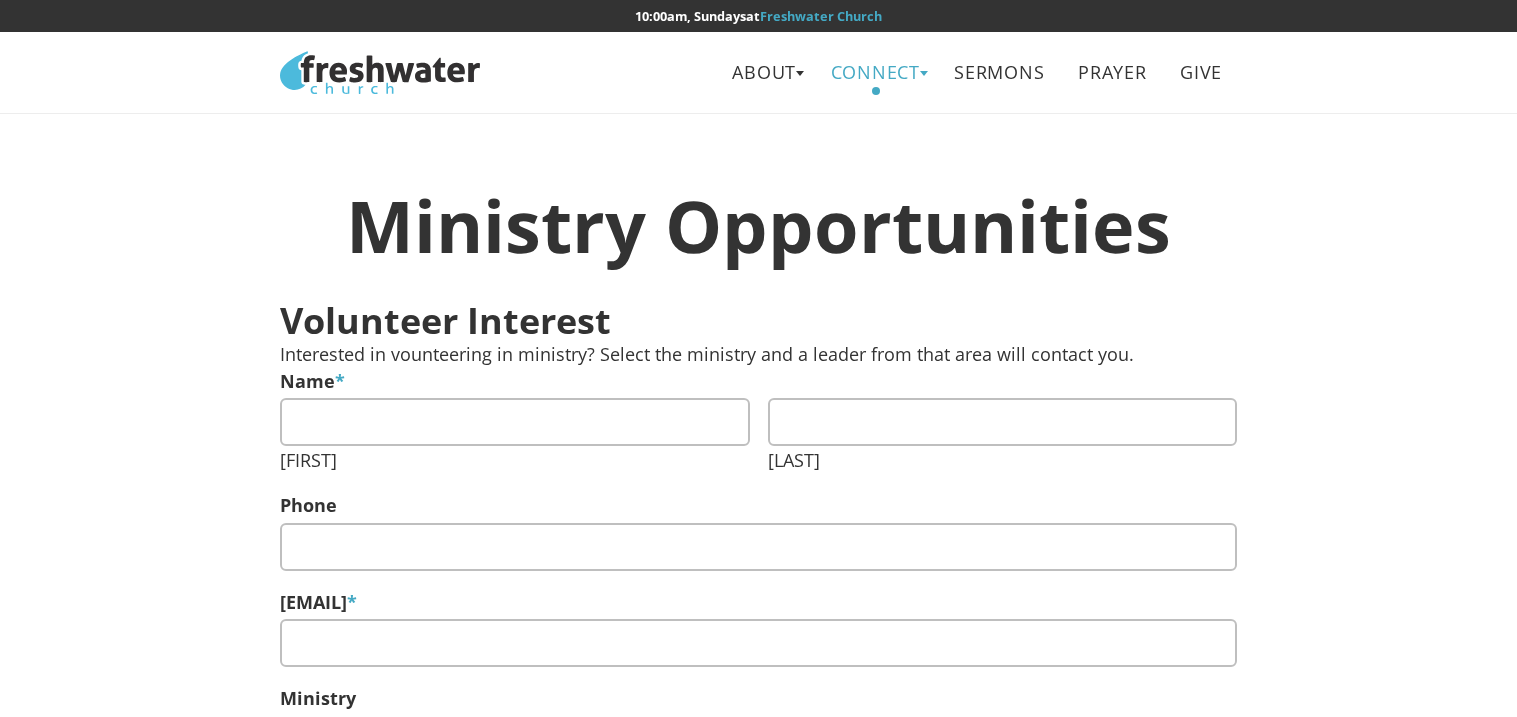 click on "Connect" at bounding box center [875, 72] 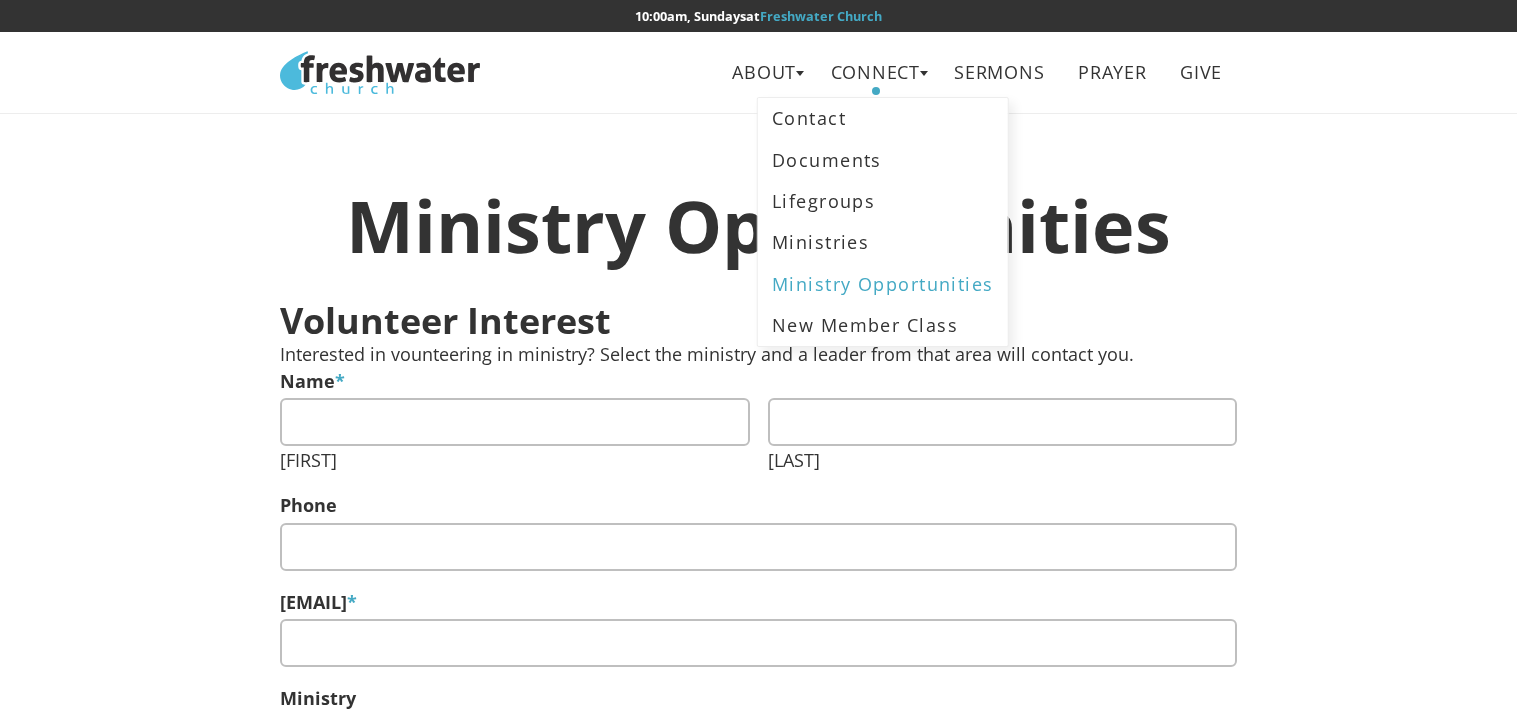 click on "Ministry Opportunities" at bounding box center [883, 284] 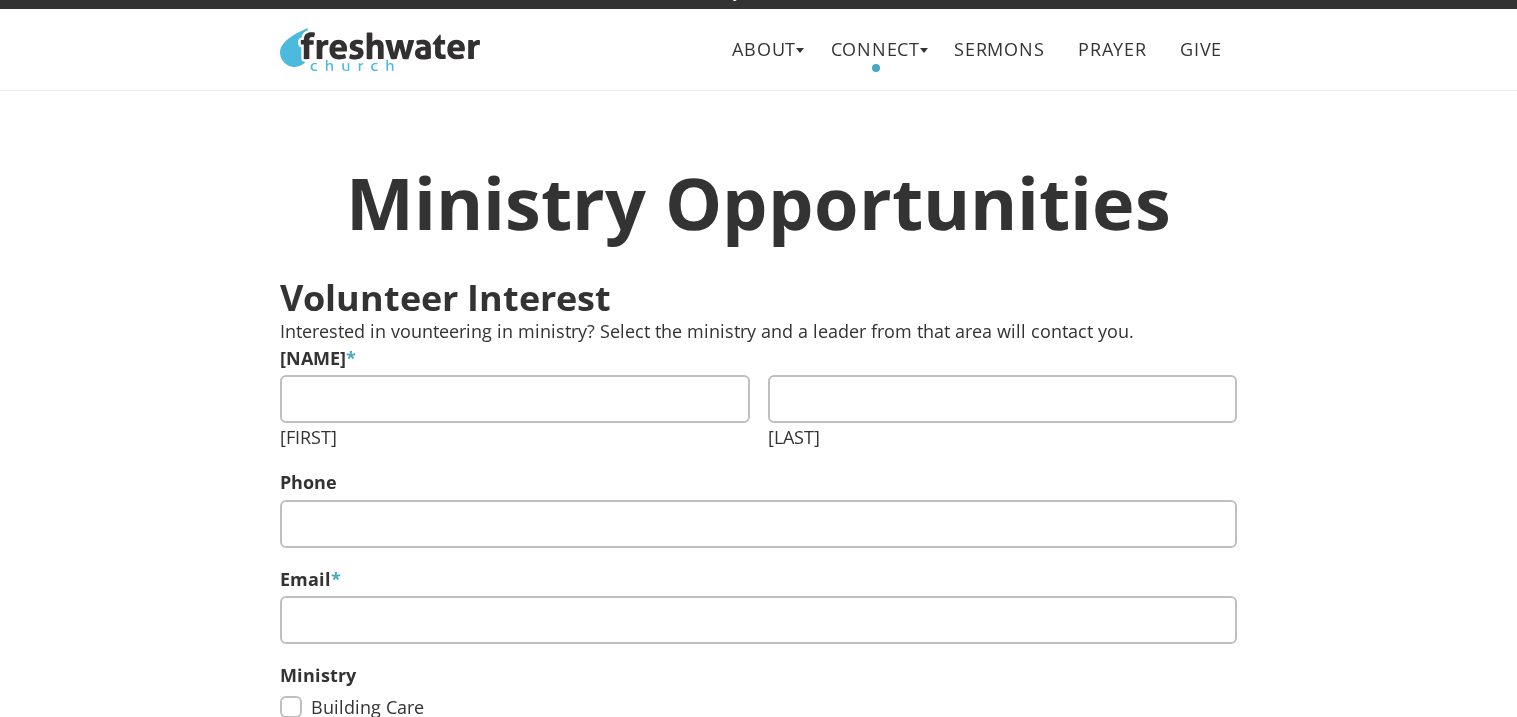 scroll, scrollTop: 0, scrollLeft: 0, axis: both 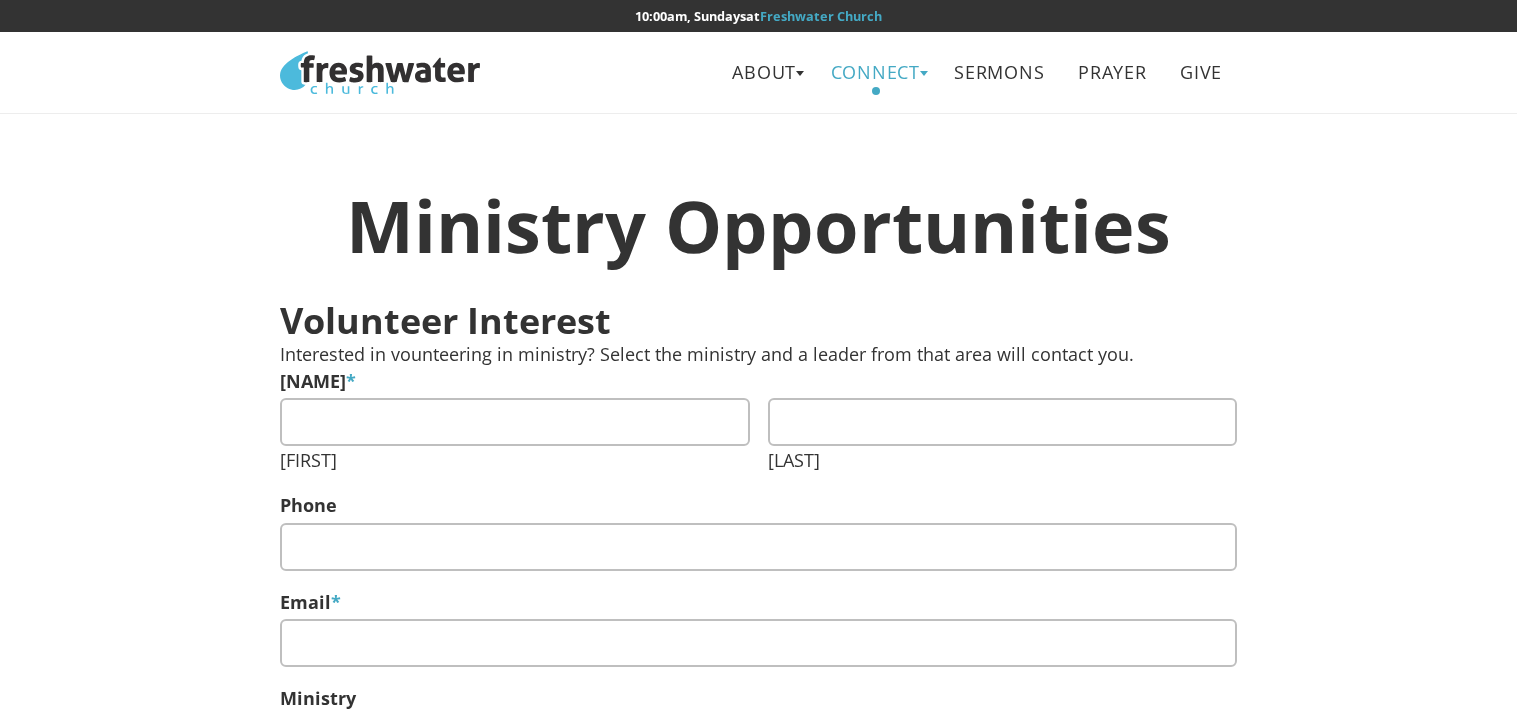 click on "Connect" at bounding box center (875, 72) 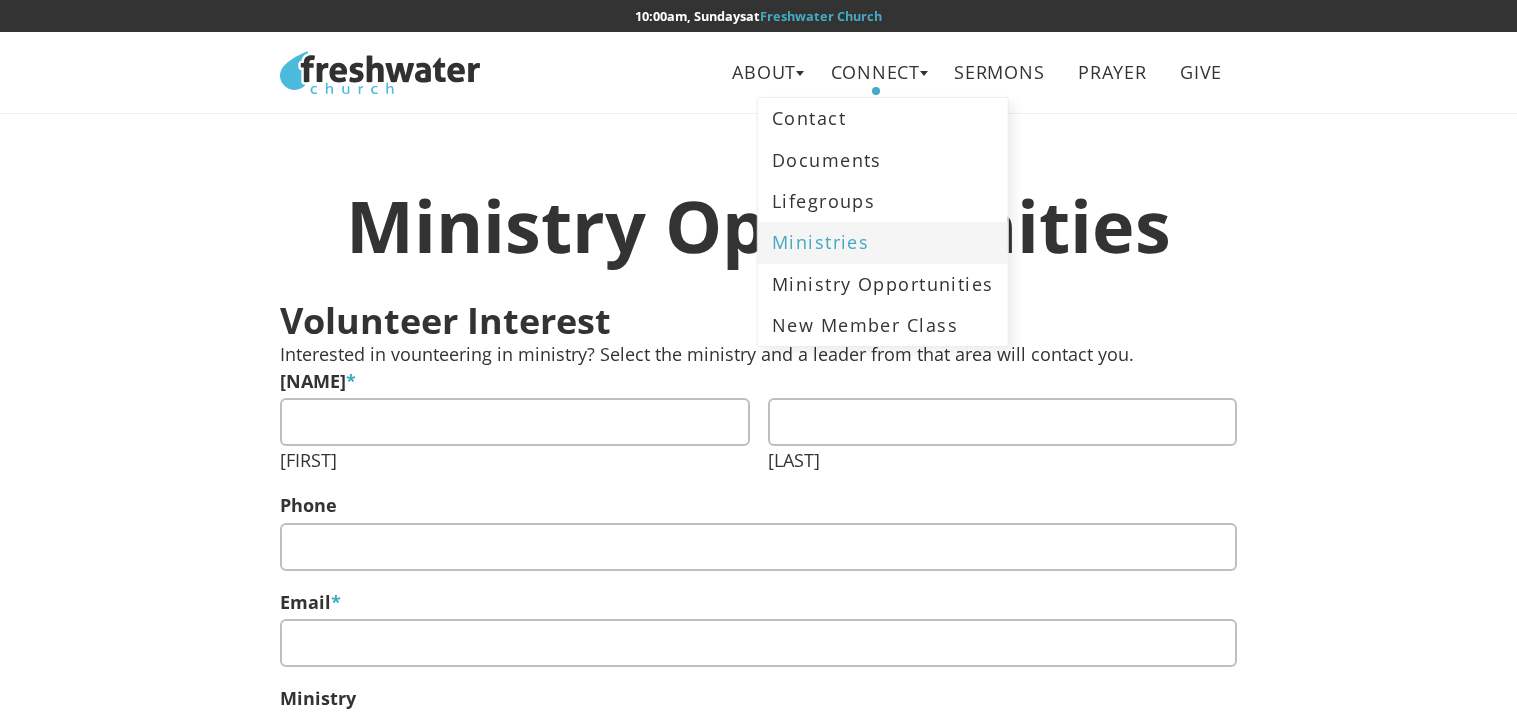 click on "Ministries" at bounding box center (883, 242) 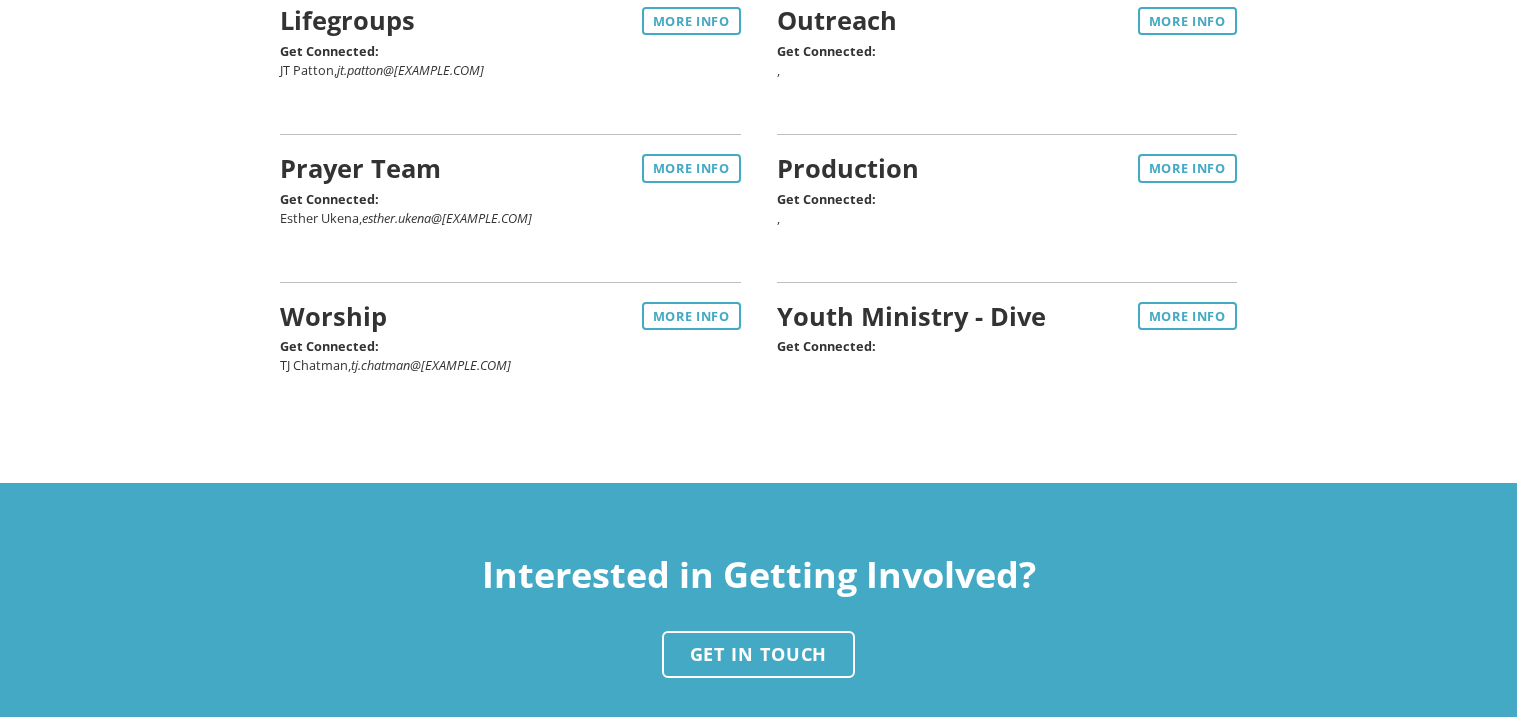 scroll, scrollTop: 0, scrollLeft: 0, axis: both 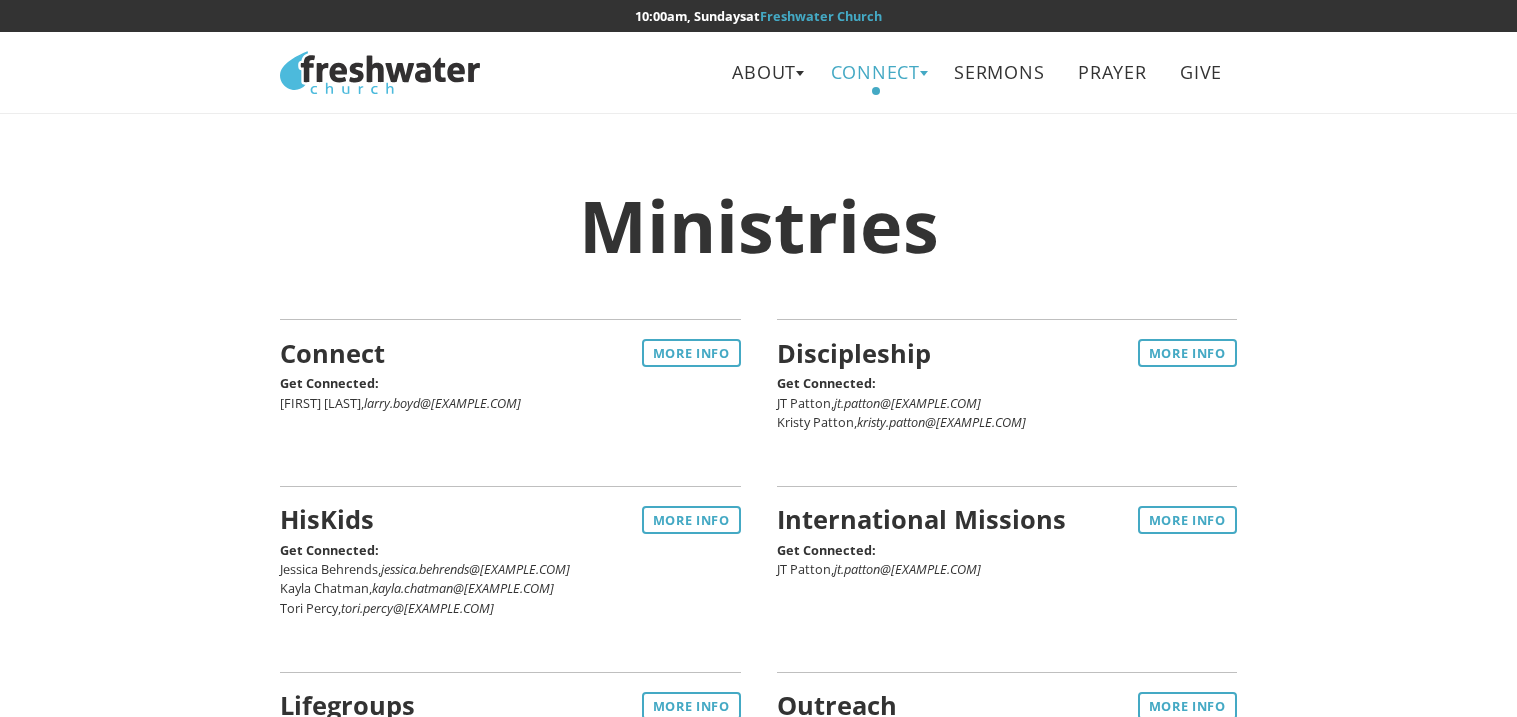 click on "Connect" at bounding box center [875, 72] 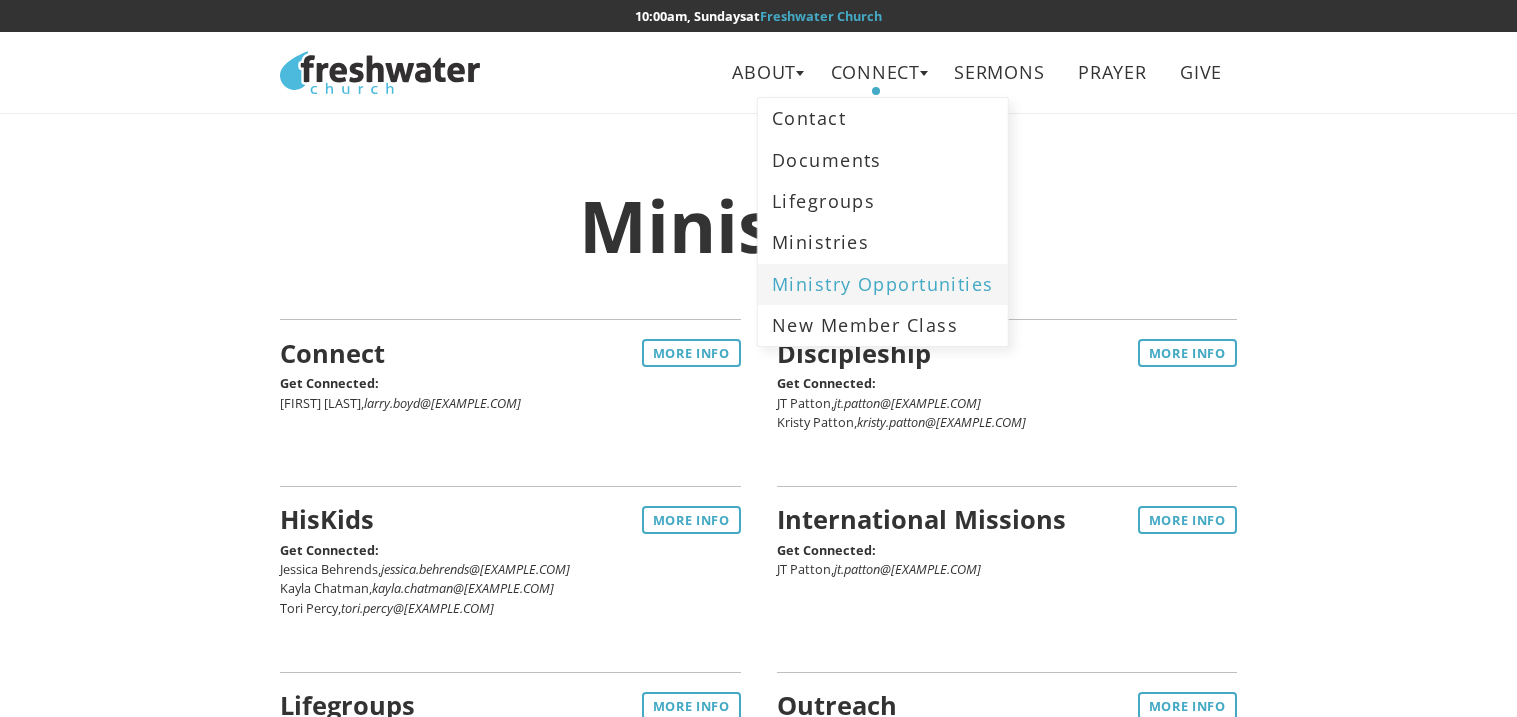 click on "Ministry Opportunities" at bounding box center [883, 284] 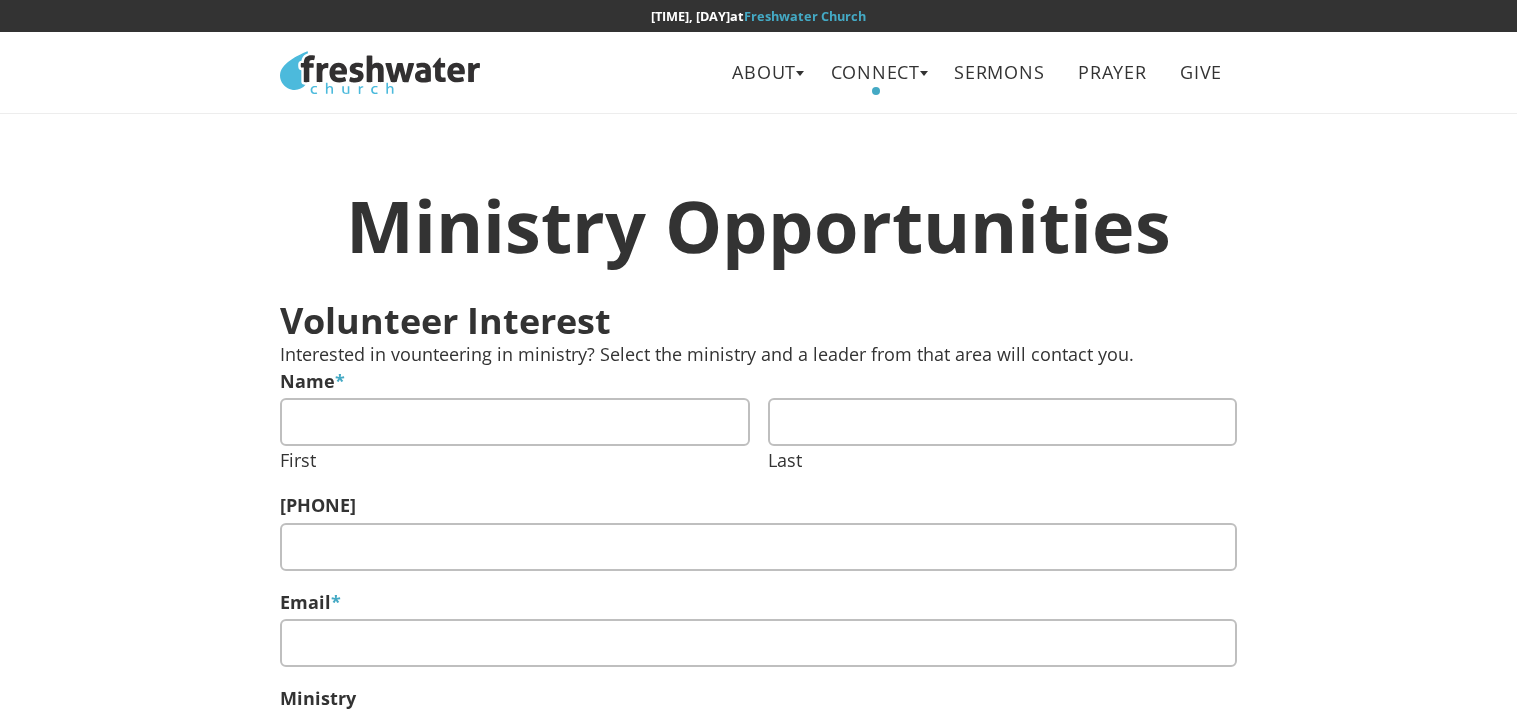 scroll, scrollTop: 0, scrollLeft: 0, axis: both 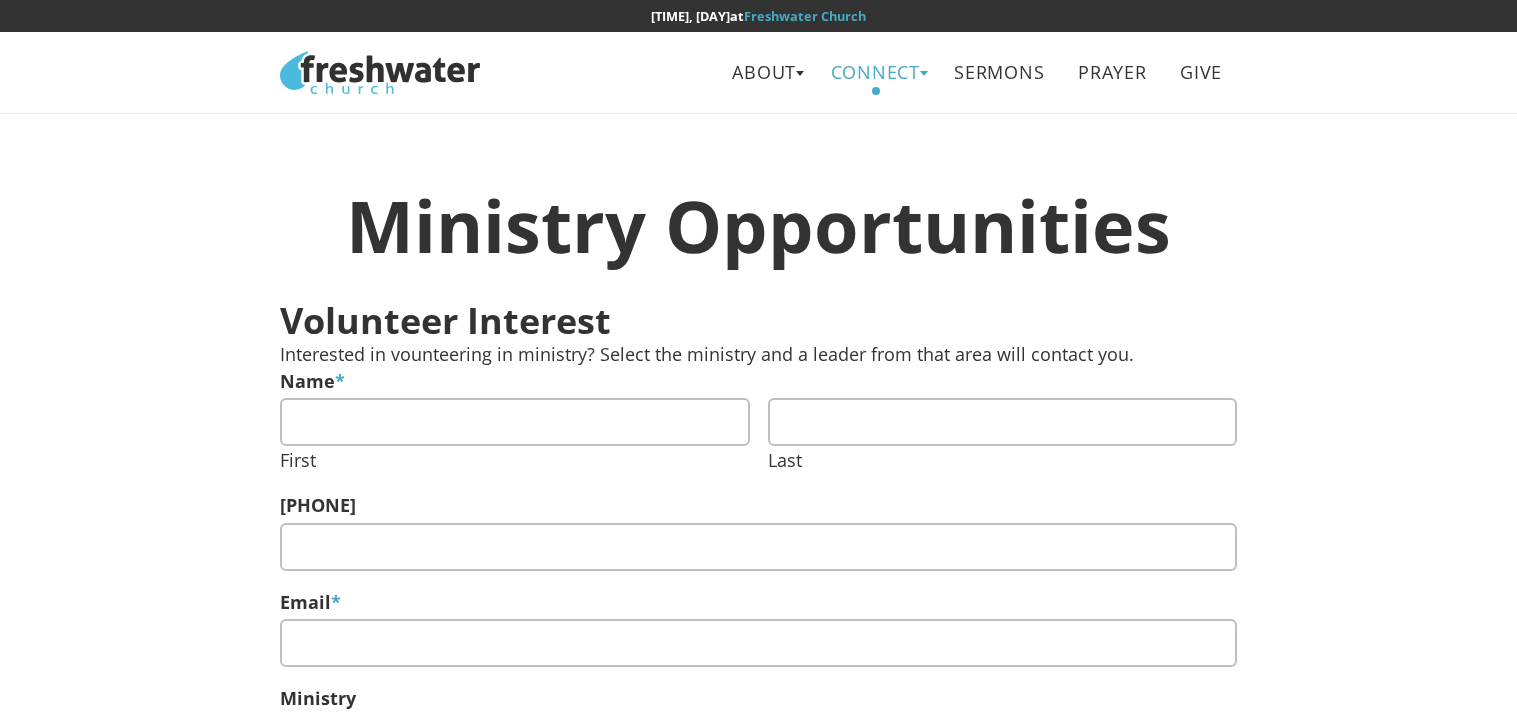 click on "Connect" at bounding box center [875, 72] 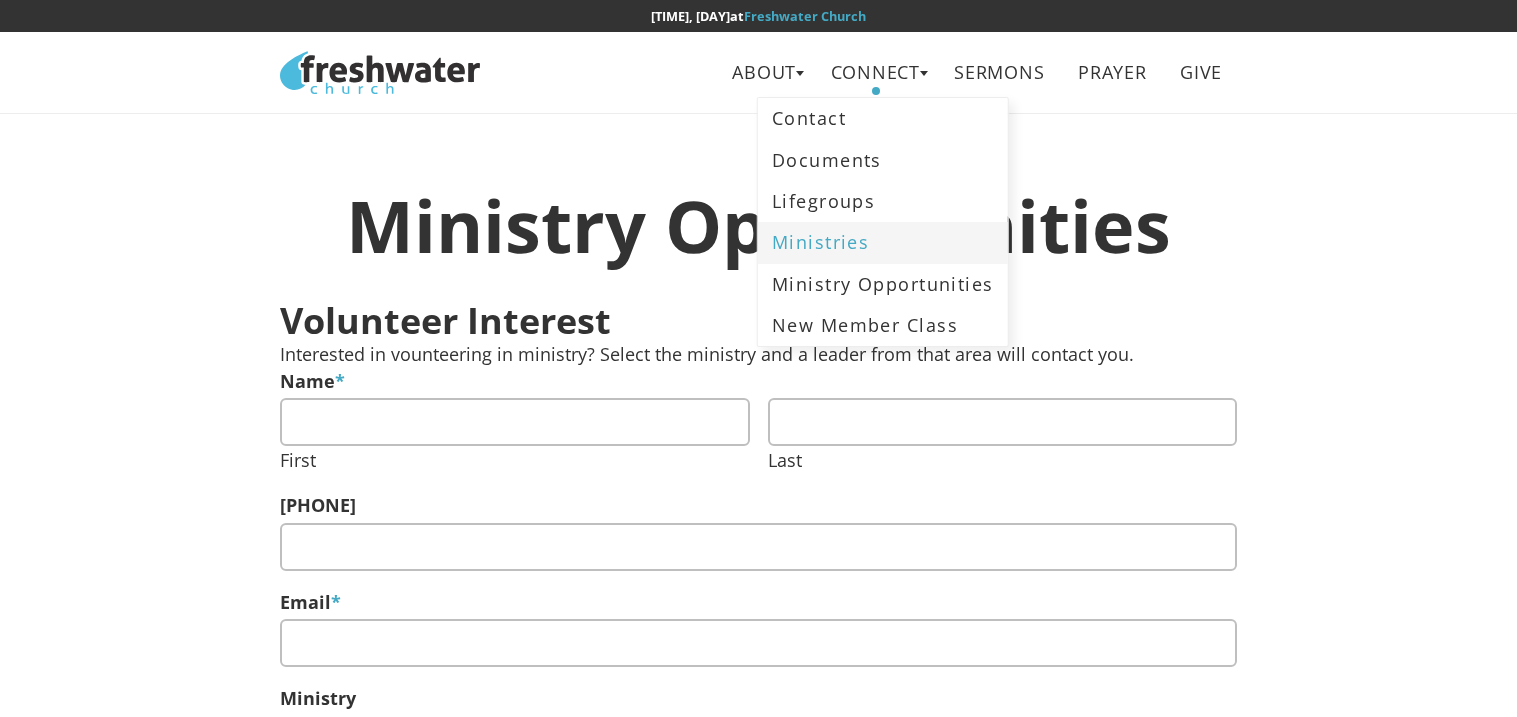 click on "Ministries" at bounding box center (883, 242) 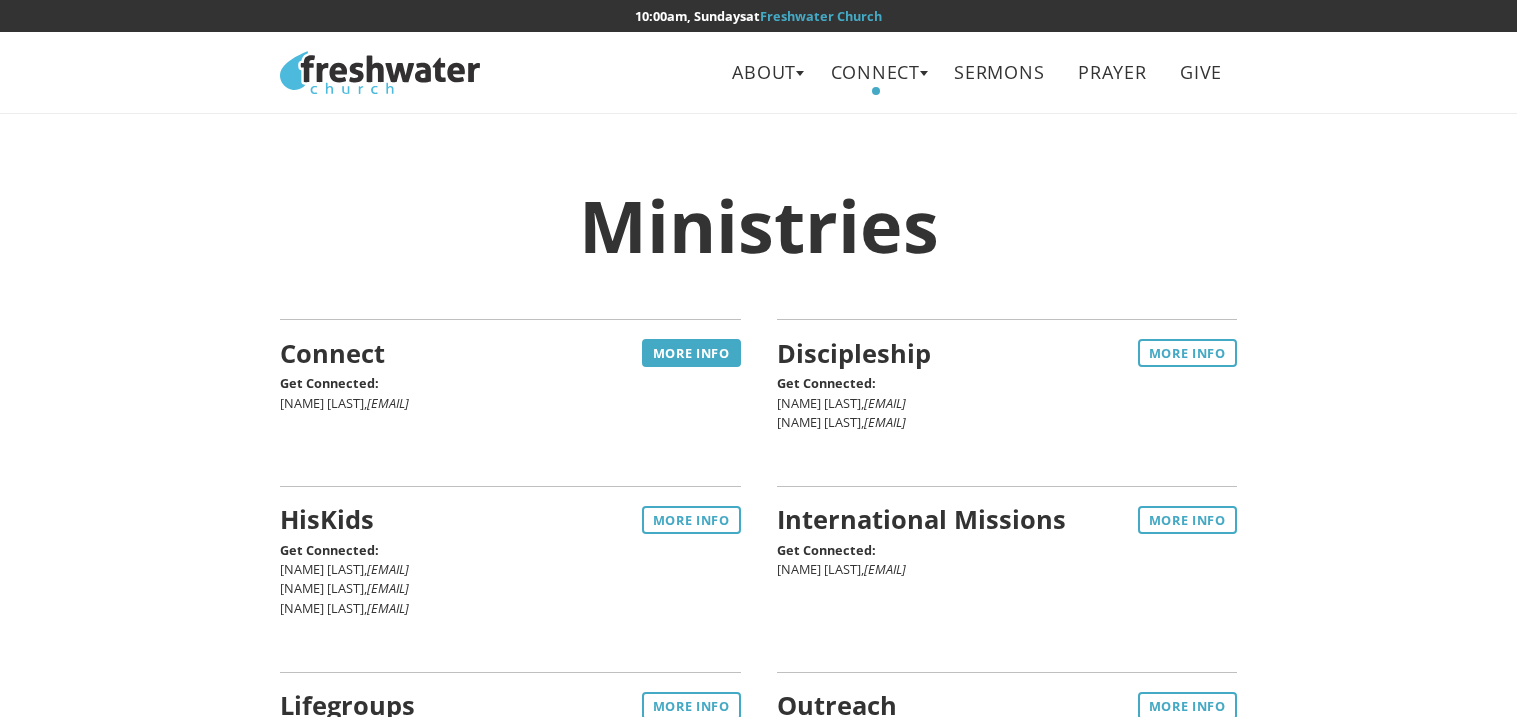 scroll, scrollTop: 0, scrollLeft: 0, axis: both 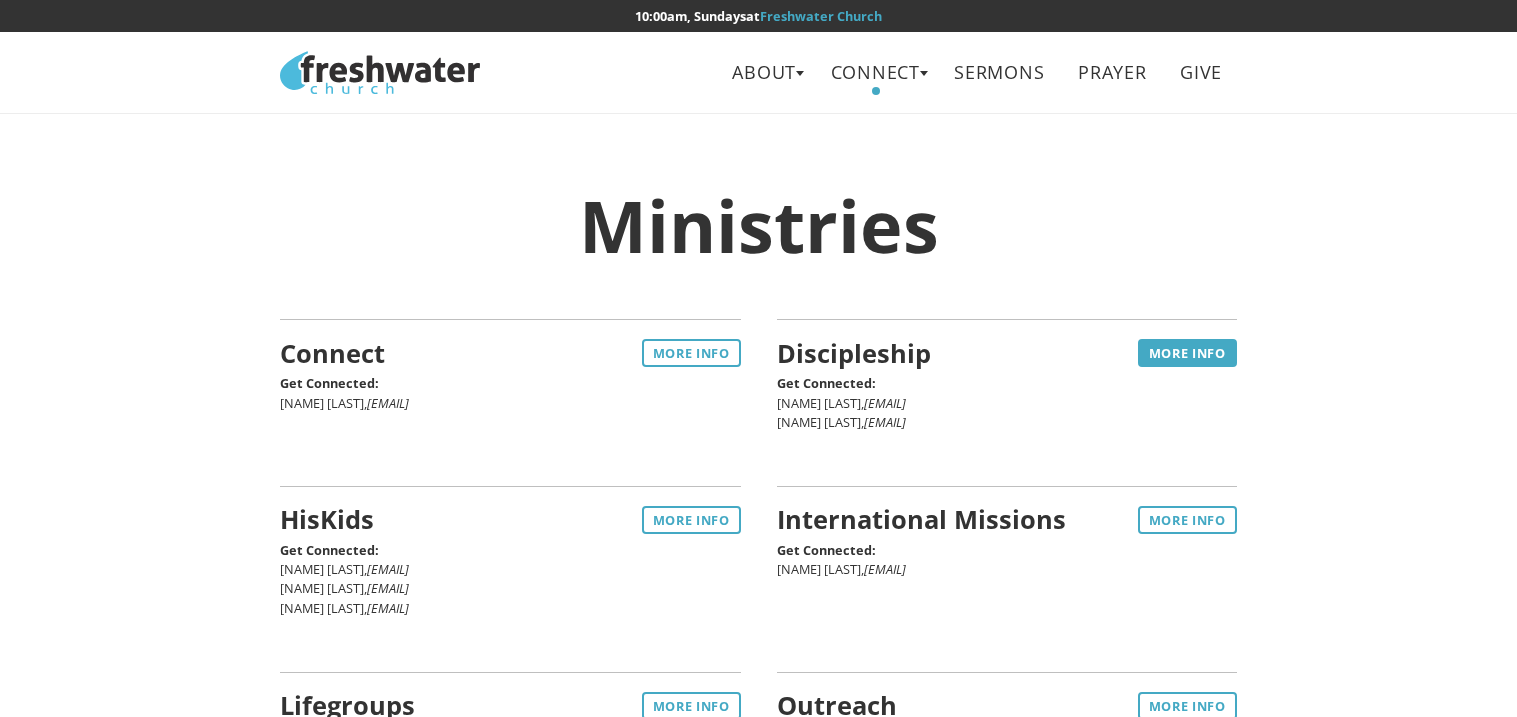 click on "More Info" at bounding box center [1187, 353] 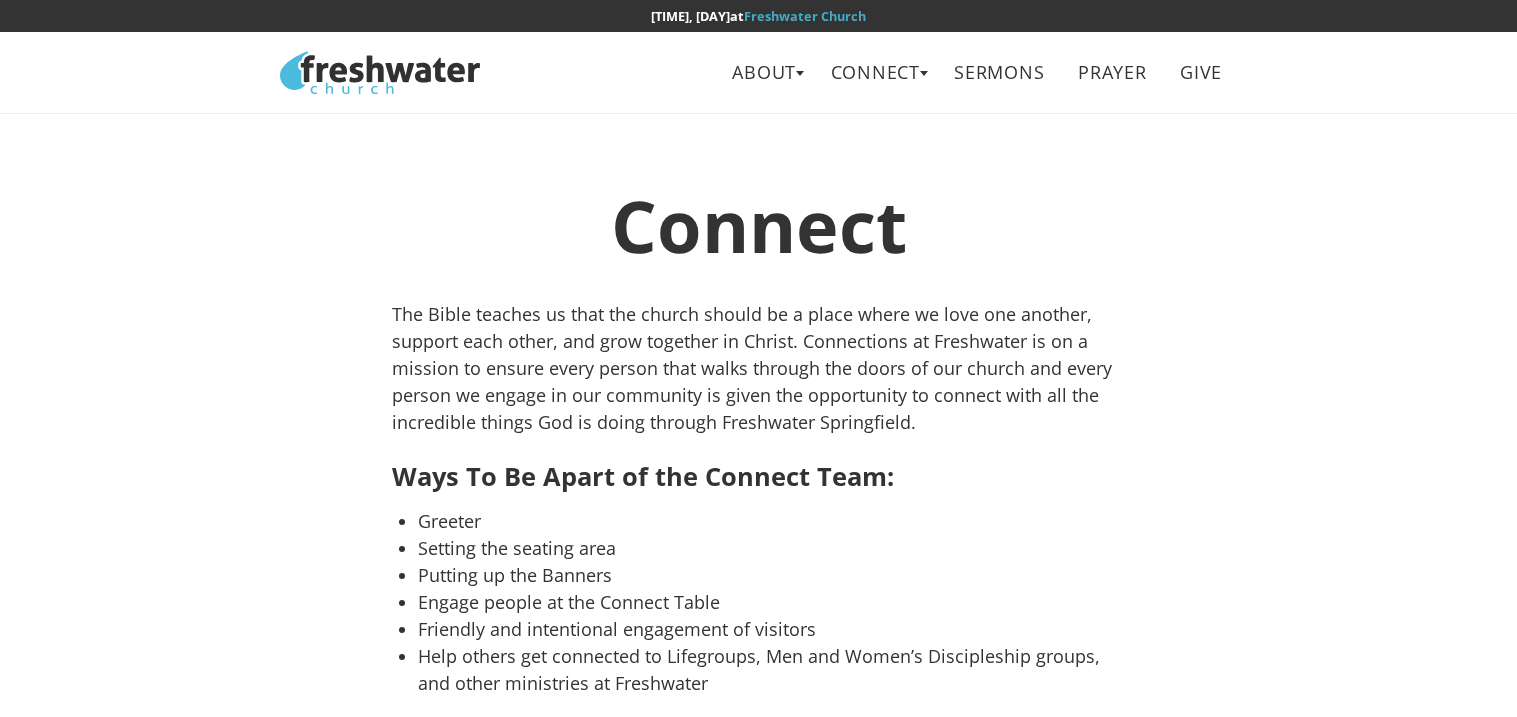 scroll, scrollTop: 0, scrollLeft: 0, axis: both 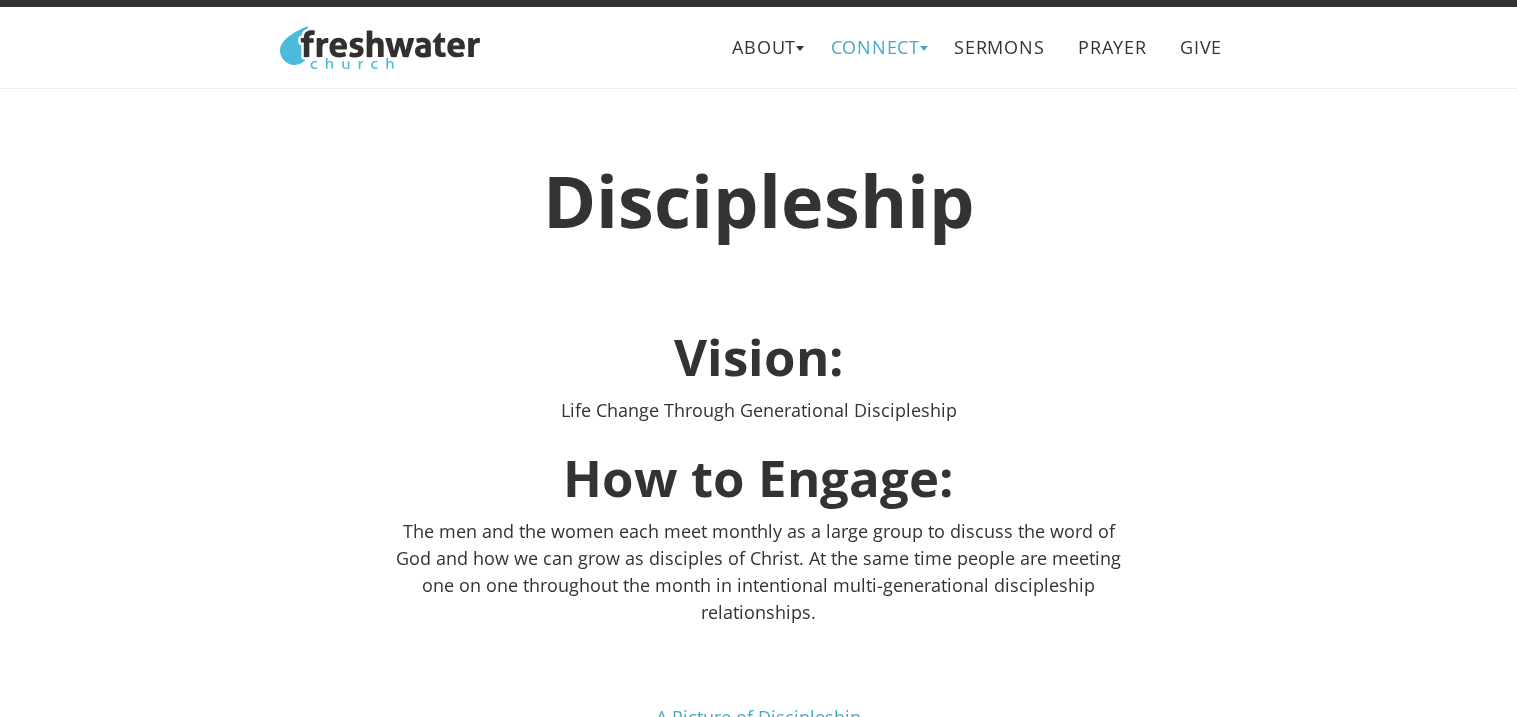 click on "Connect" at bounding box center [875, 47] 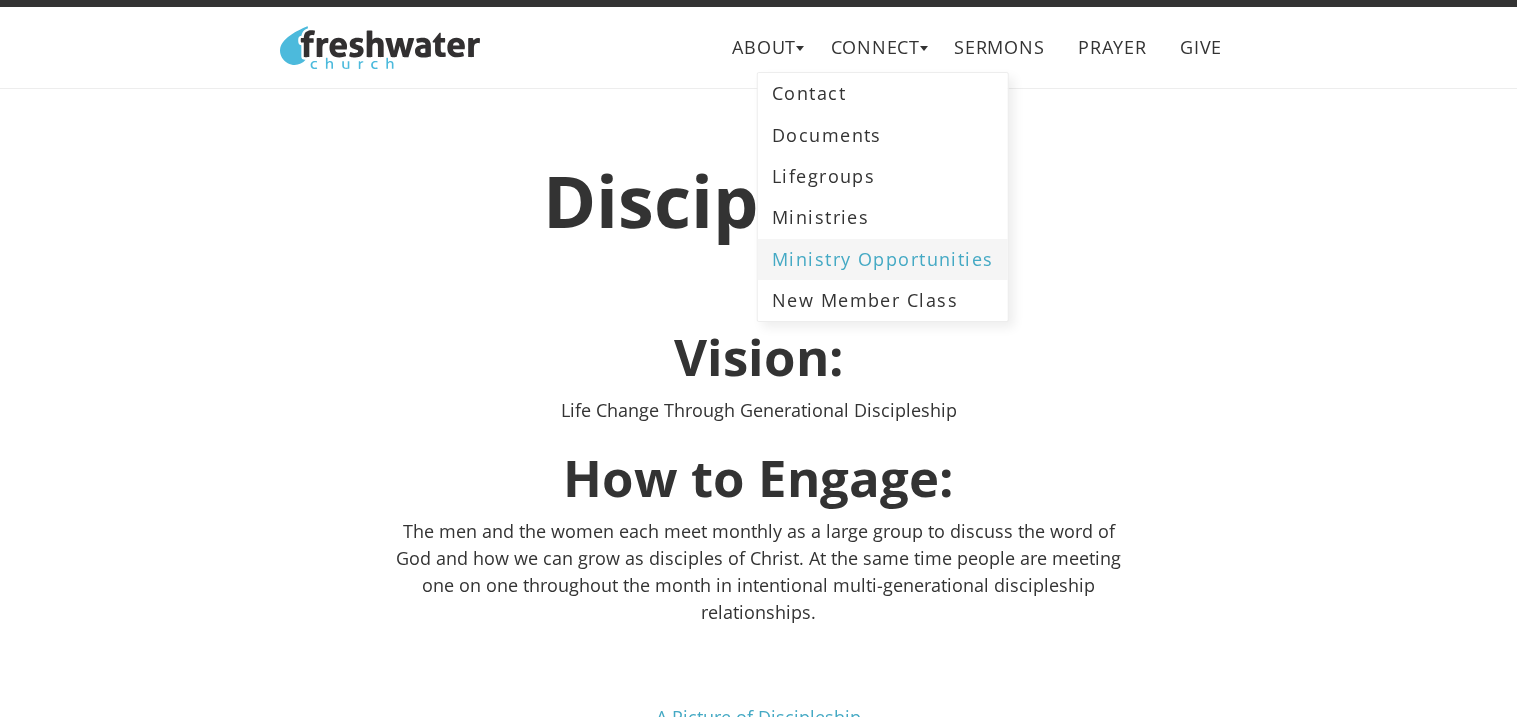 click on "Ministry Opportunities" at bounding box center (883, 259) 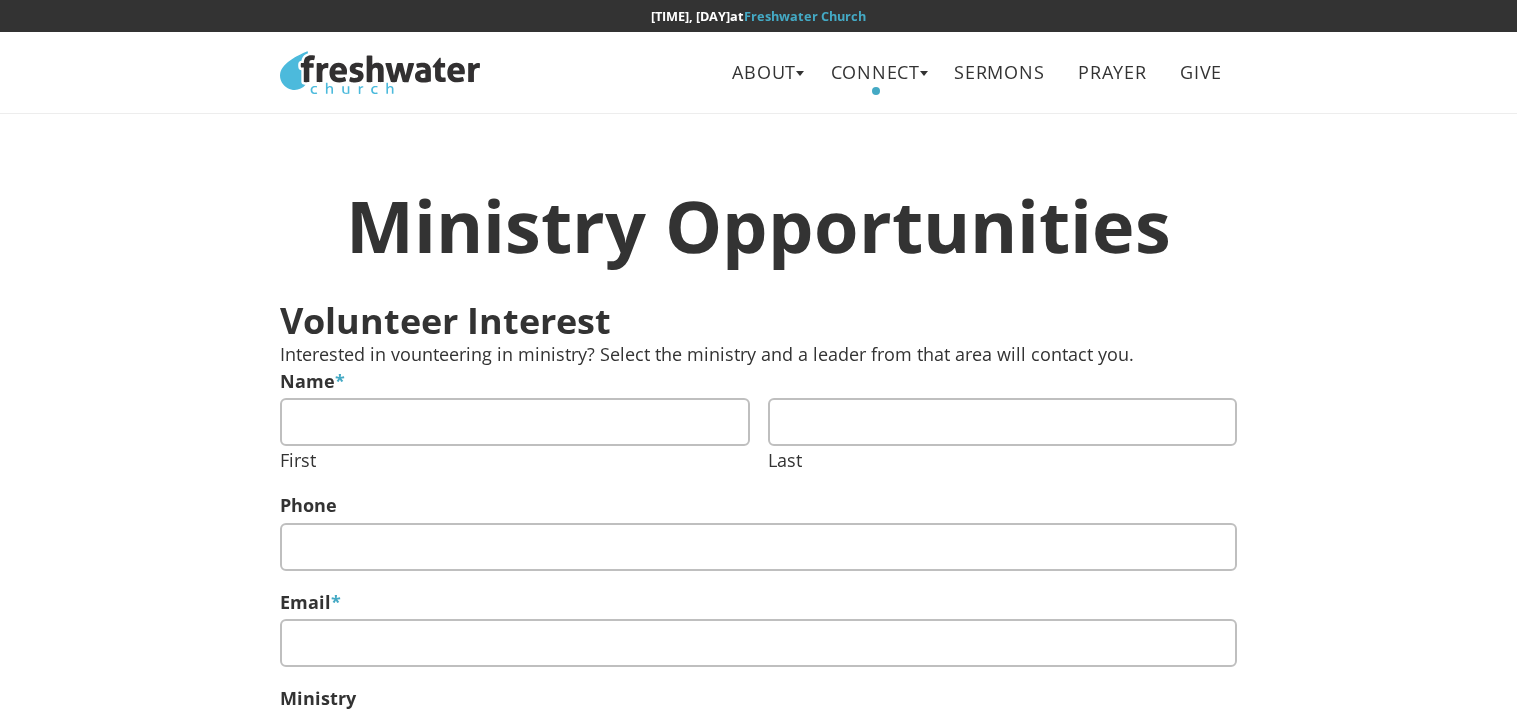 scroll, scrollTop: 0, scrollLeft: 0, axis: both 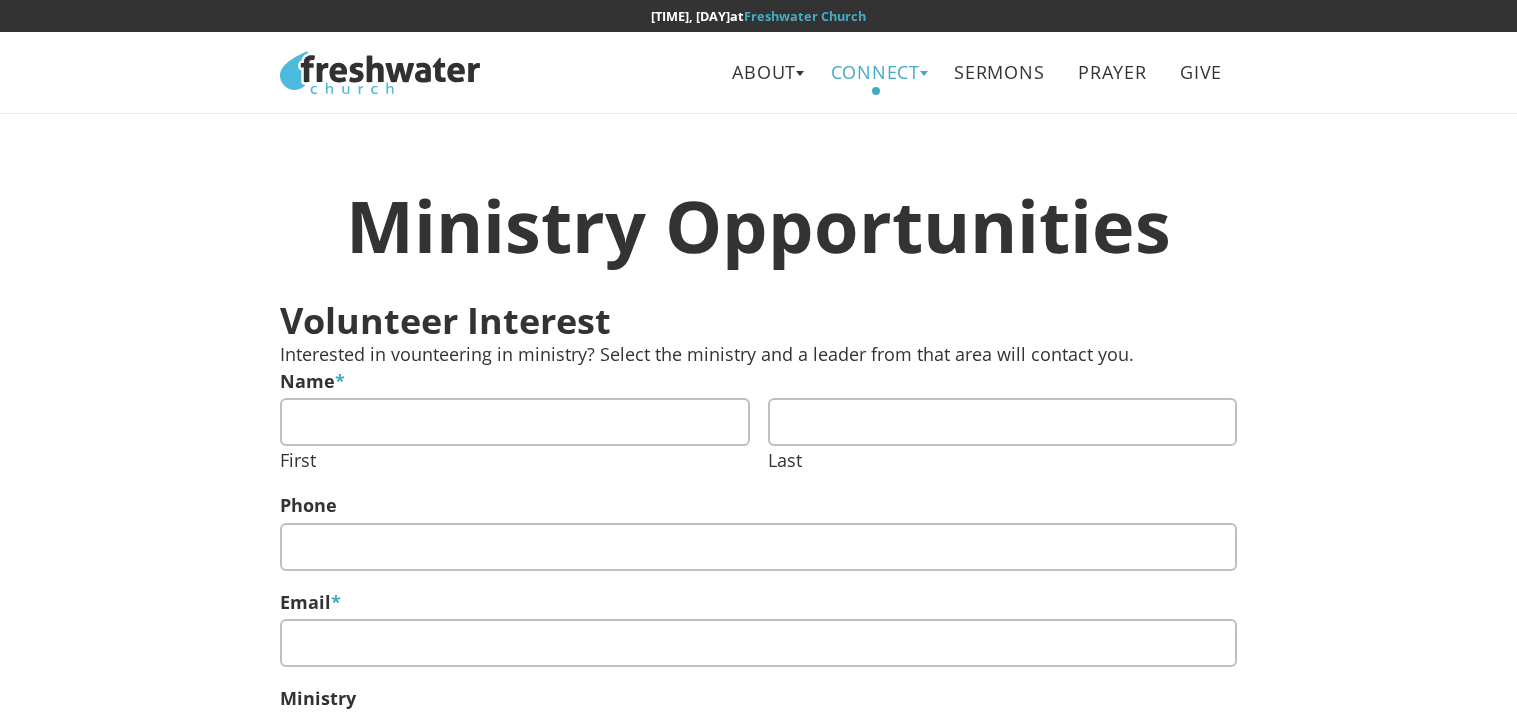 click on "Connect" at bounding box center (875, 72) 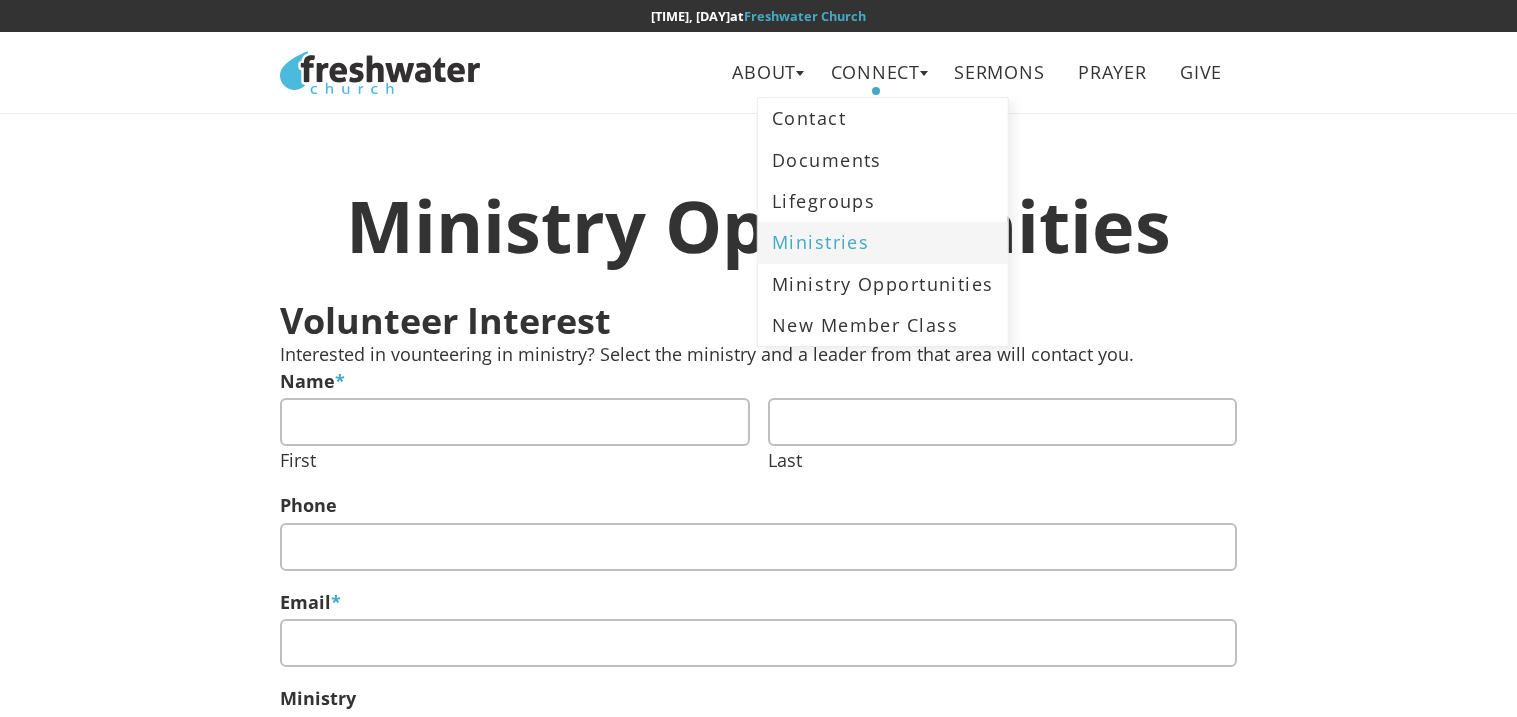 click on "Ministries" at bounding box center (883, 242) 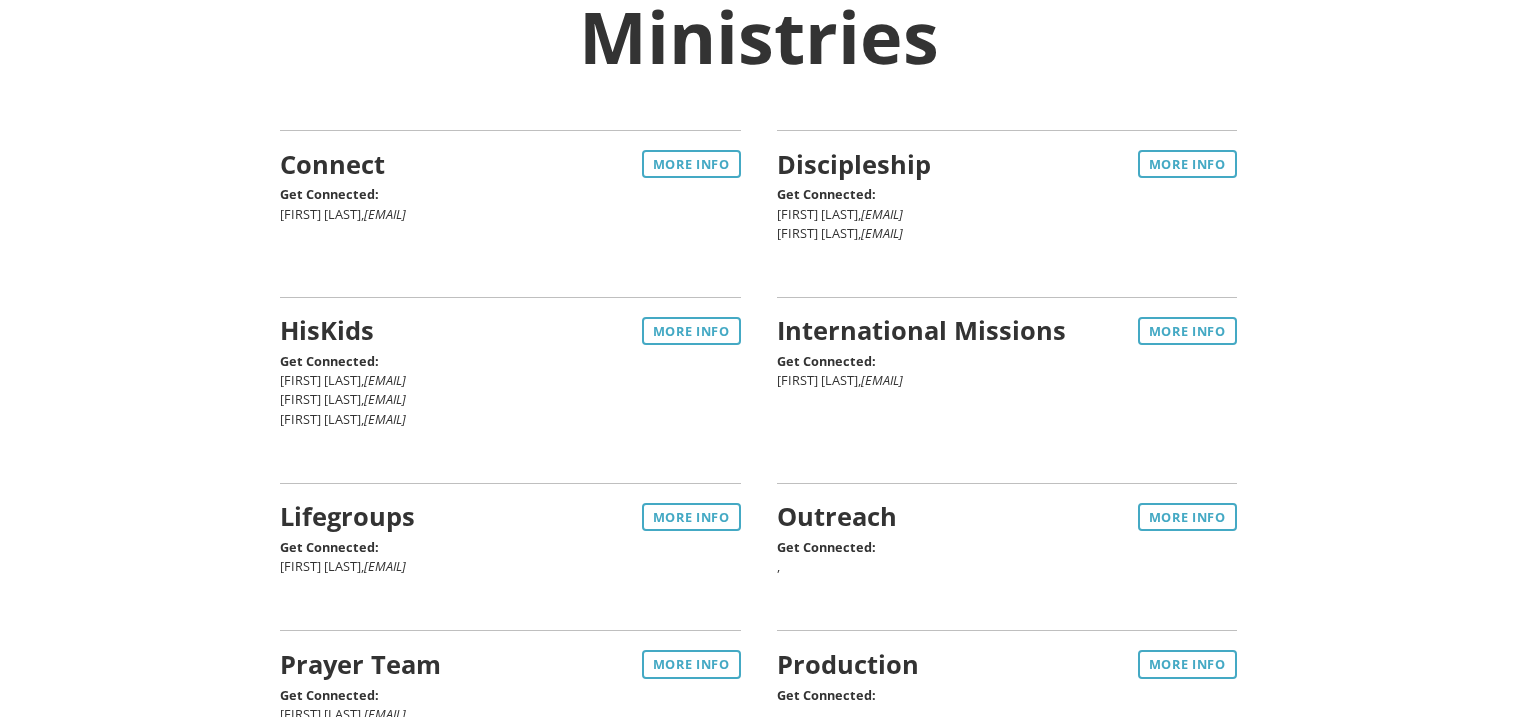 scroll, scrollTop: 230, scrollLeft: 0, axis: vertical 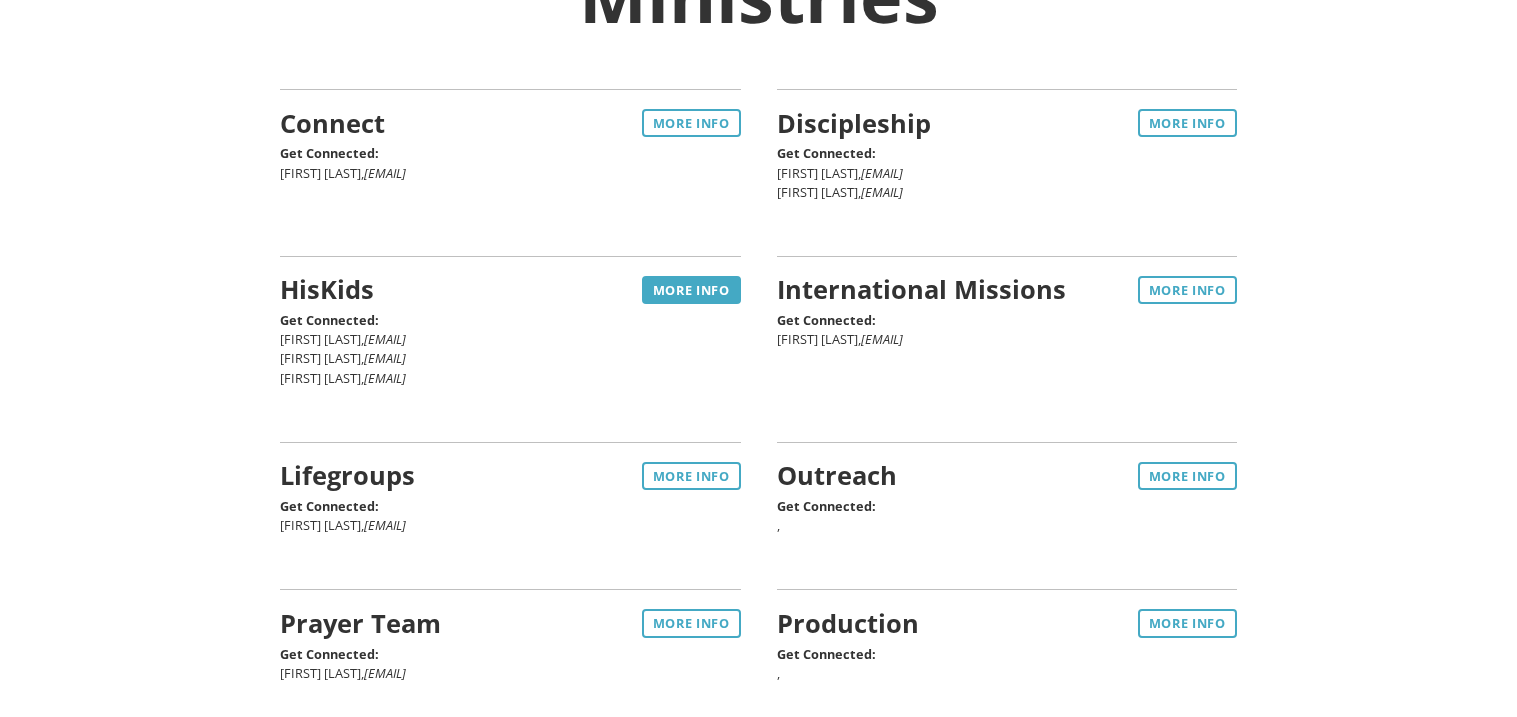 click on "More Info" at bounding box center (691, 290) 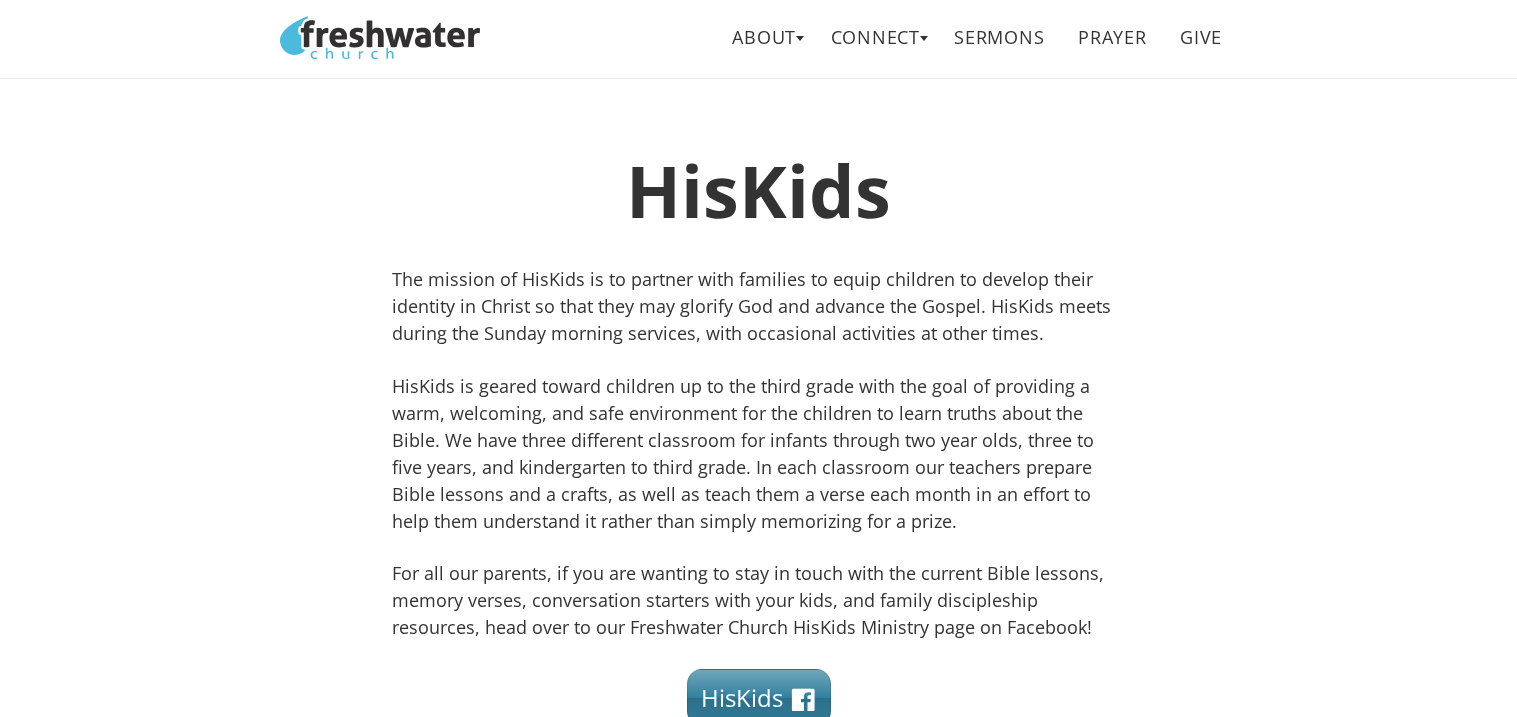 scroll, scrollTop: 0, scrollLeft: 0, axis: both 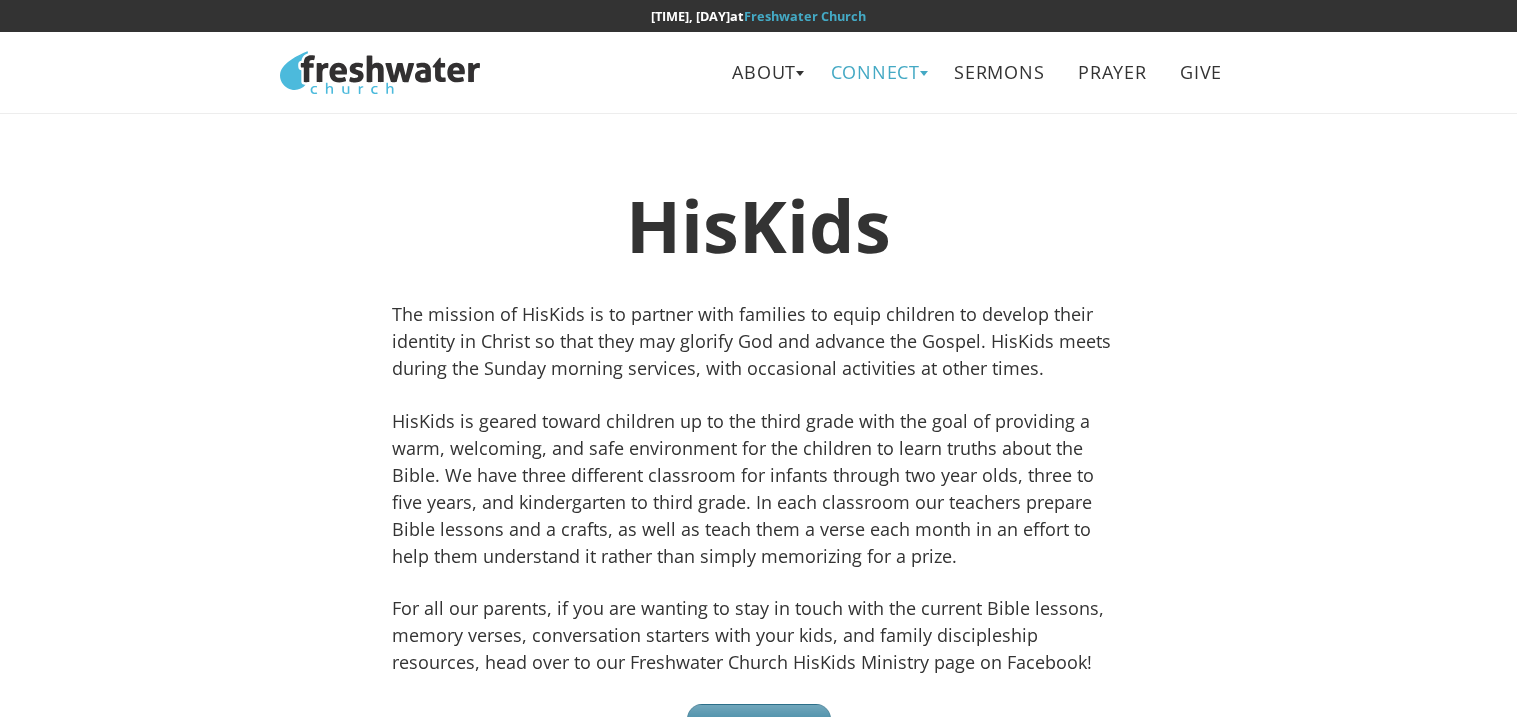 click on "Connect" at bounding box center [875, 72] 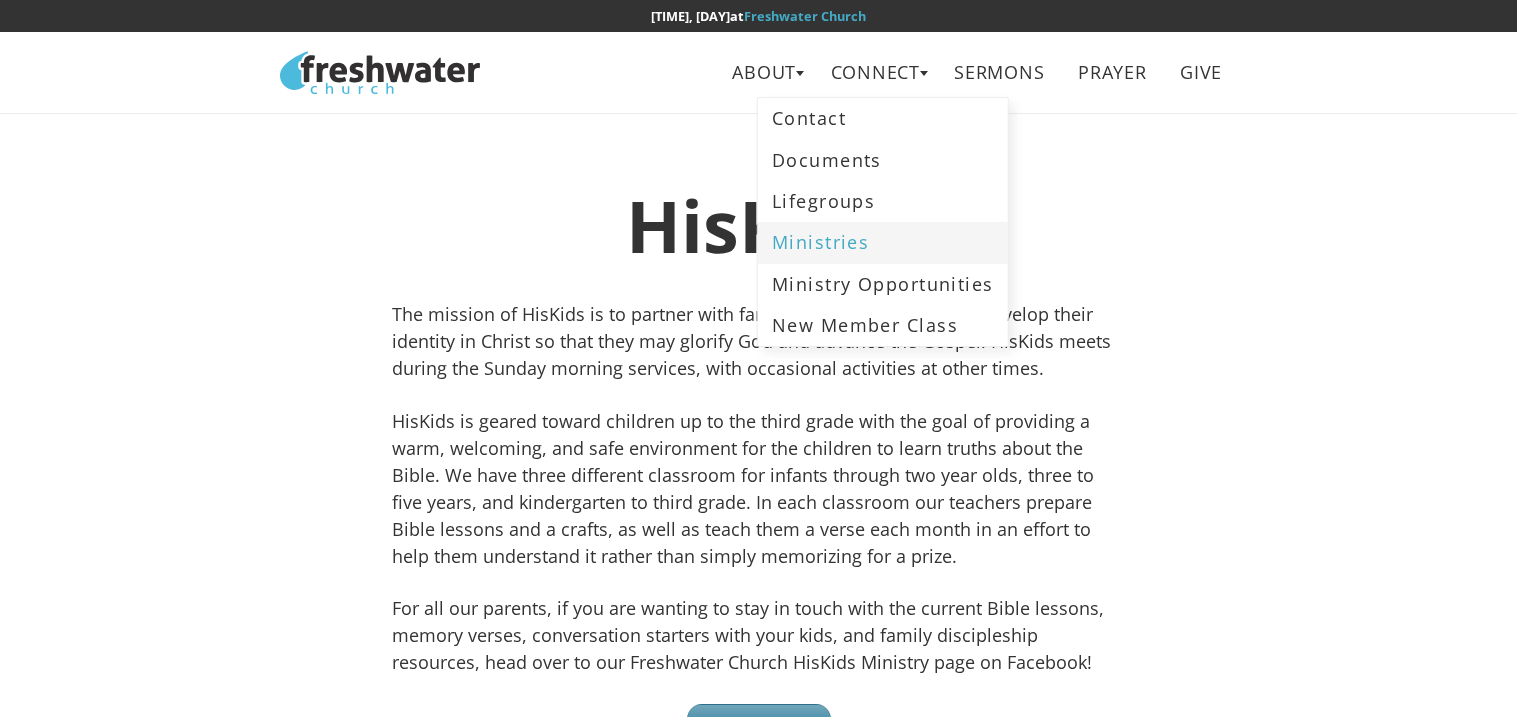 click on "Ministries" at bounding box center (883, 242) 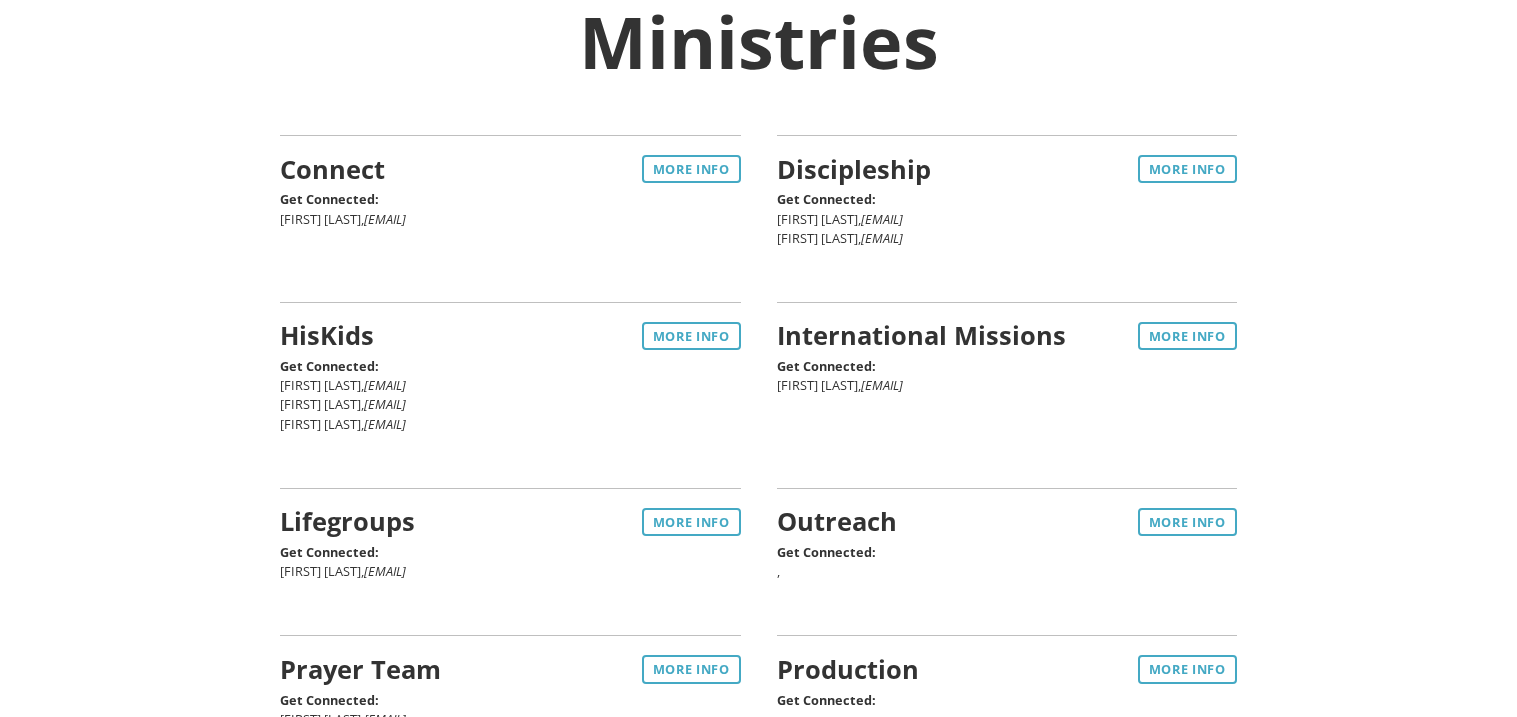 scroll, scrollTop: 192, scrollLeft: 0, axis: vertical 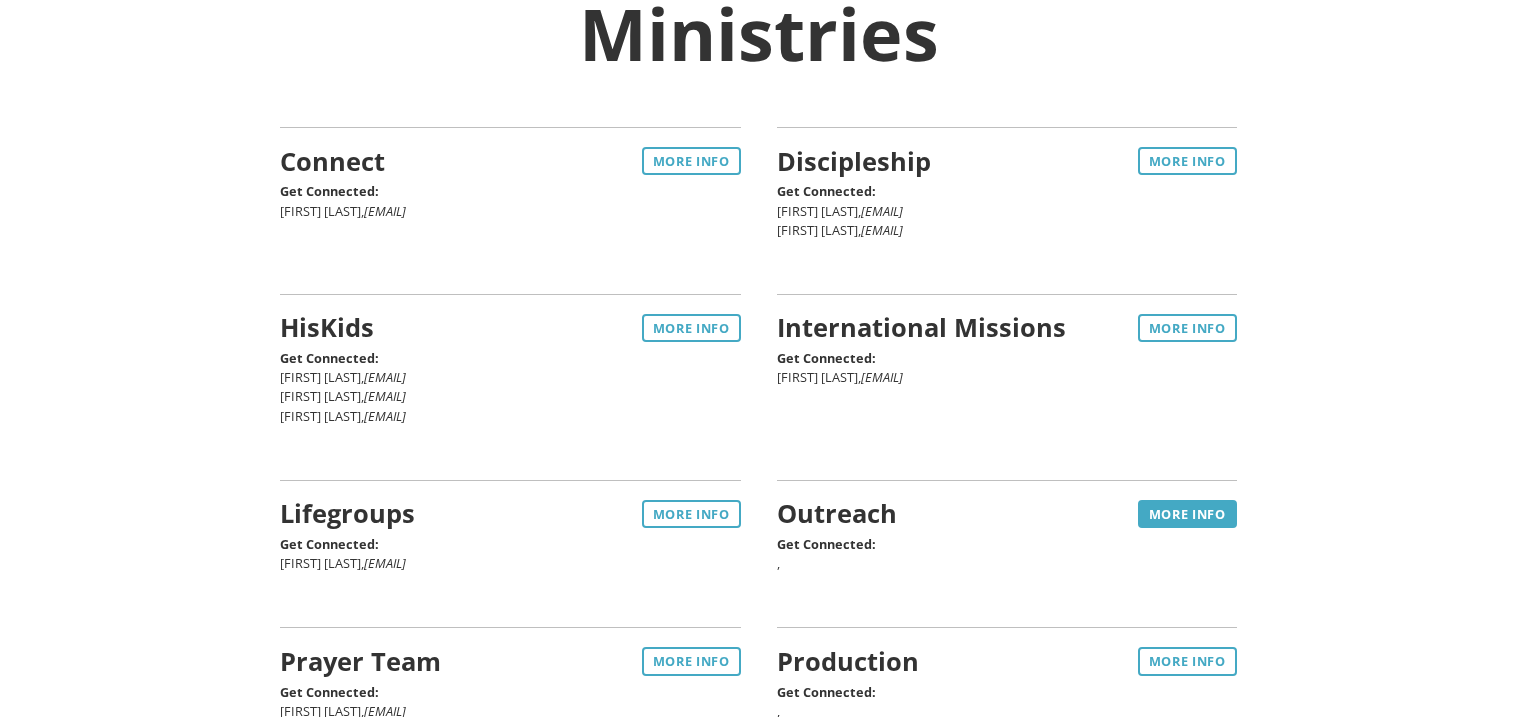 click on "More Info" at bounding box center (1187, 514) 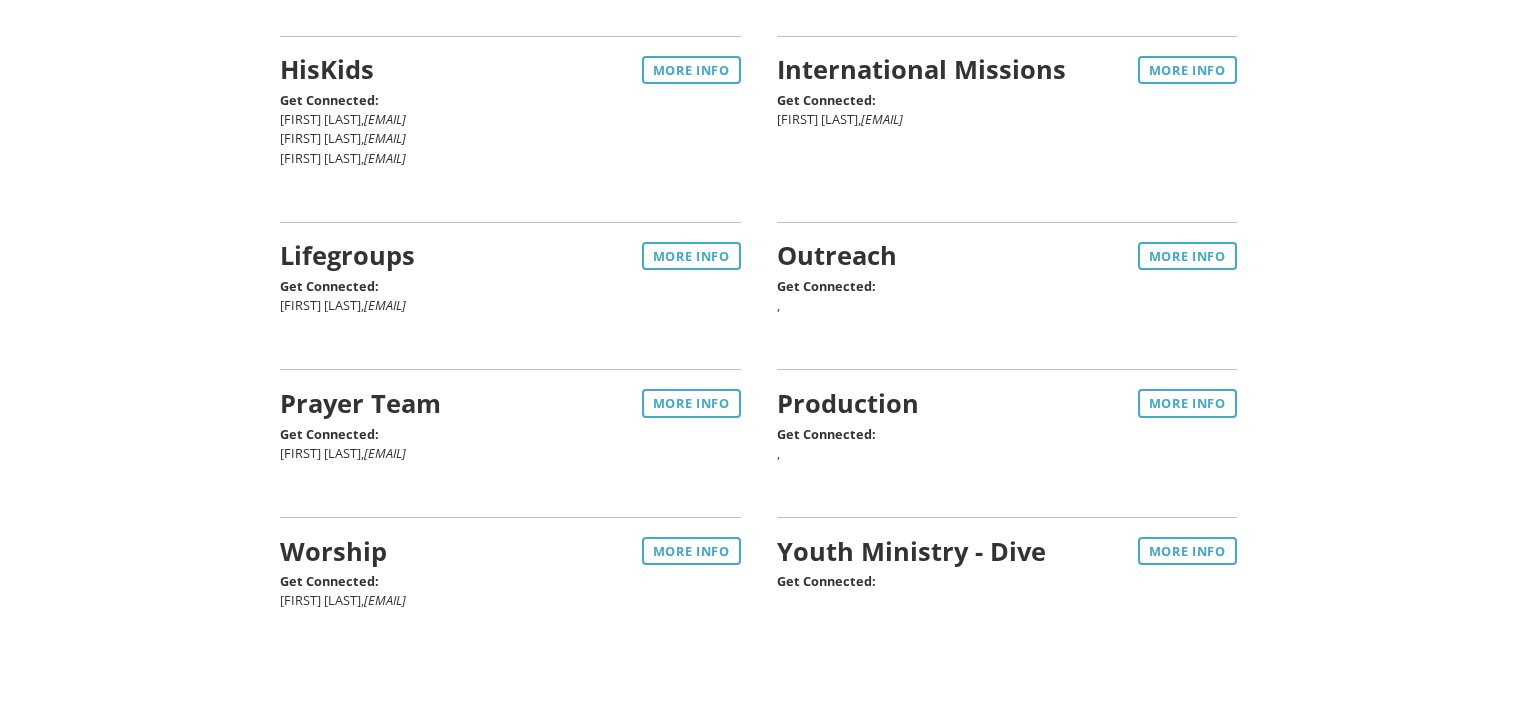 scroll, scrollTop: 465, scrollLeft: 0, axis: vertical 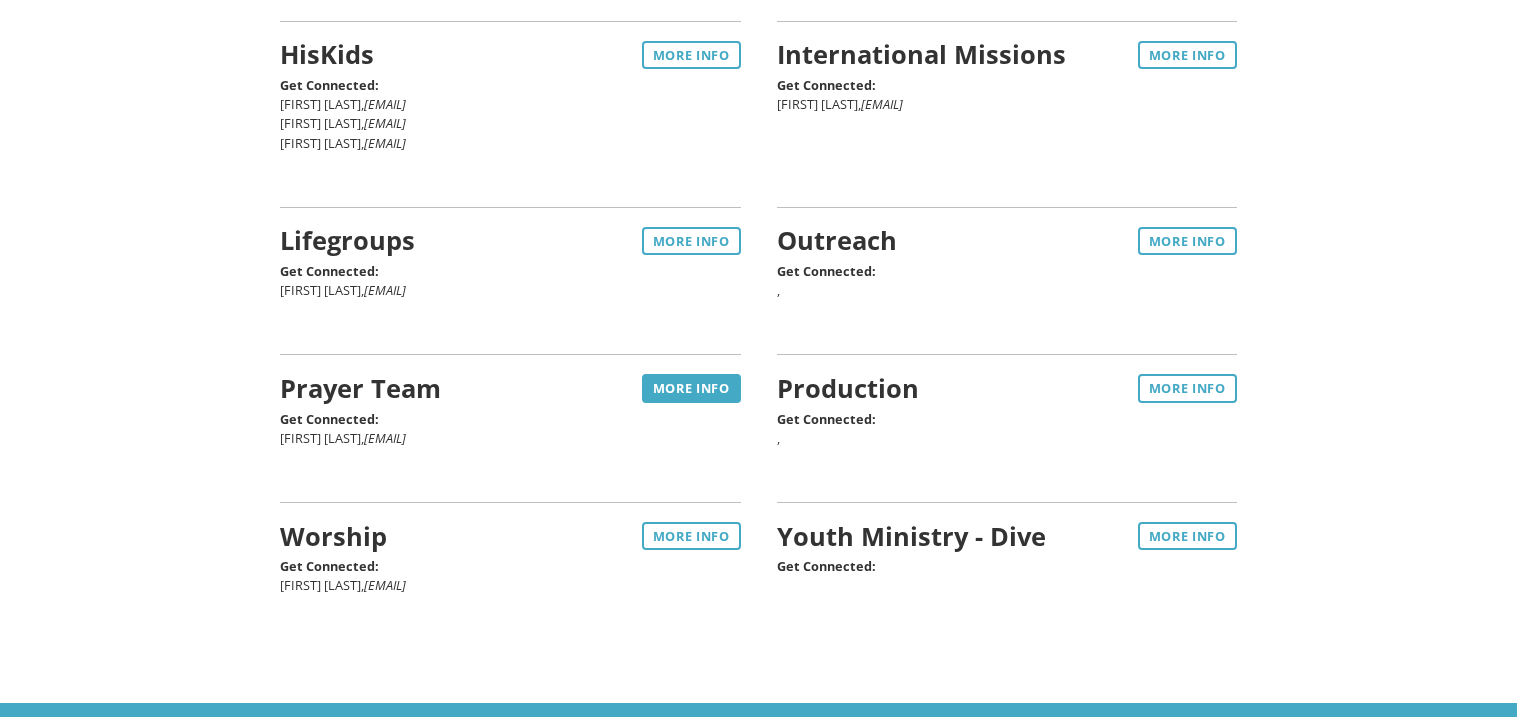 click on "More Info" at bounding box center [691, 388] 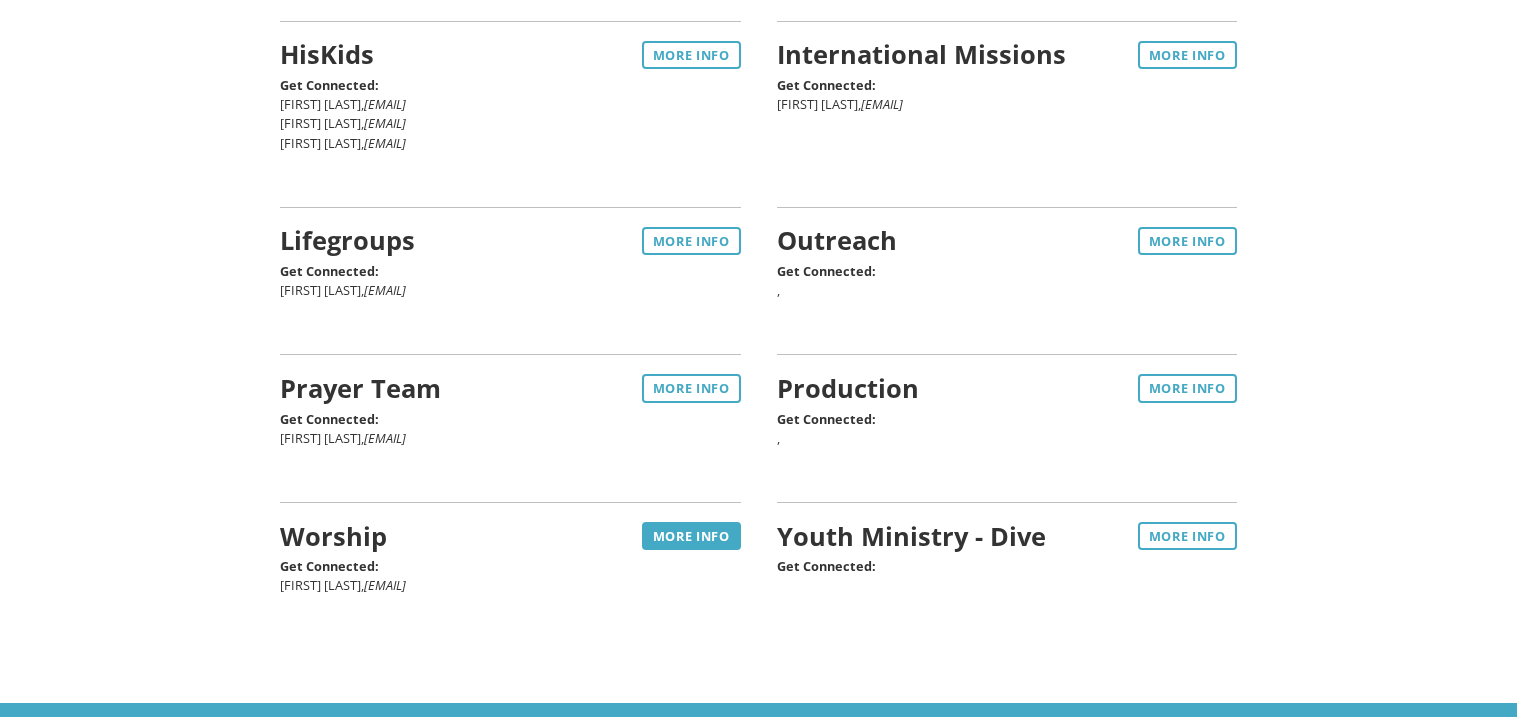 click on "More Info" at bounding box center (691, 536) 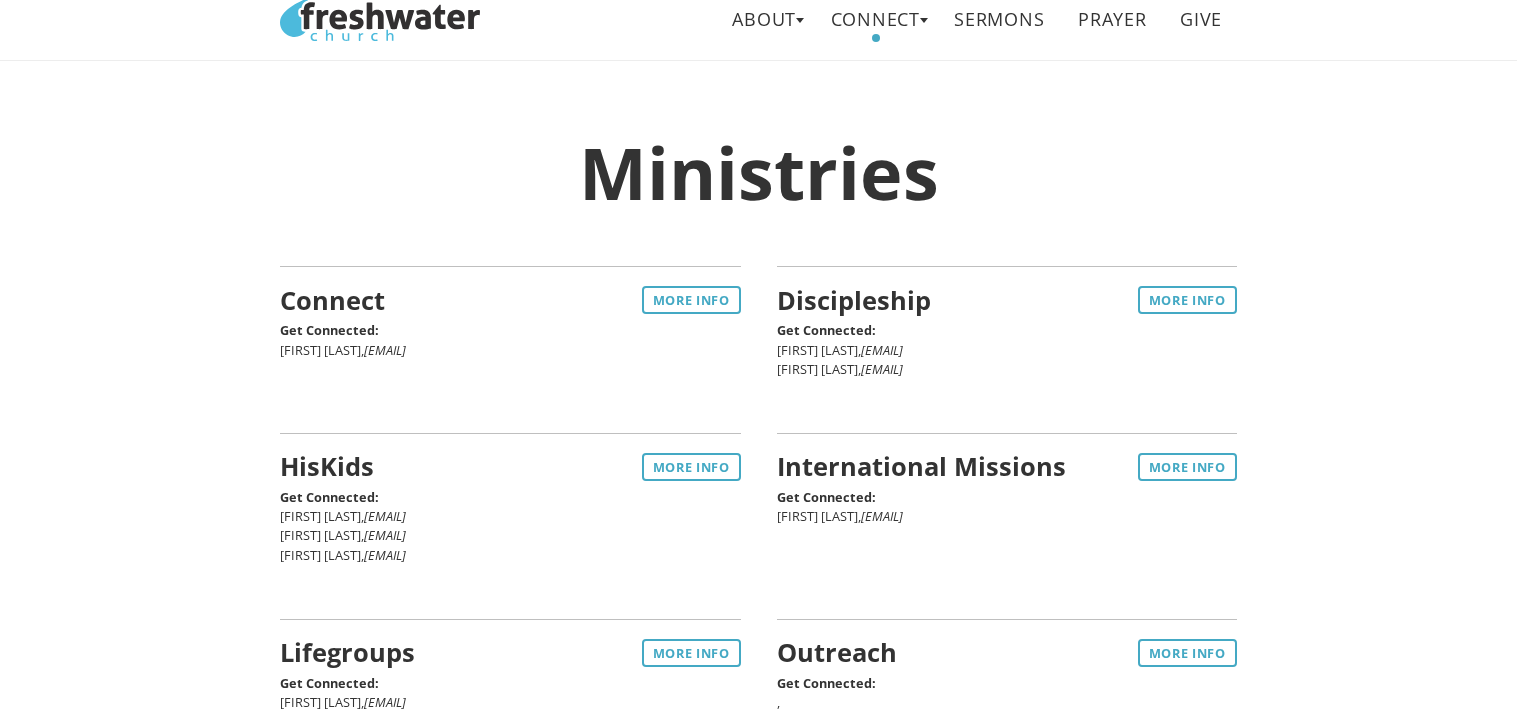 scroll, scrollTop: 34, scrollLeft: 0, axis: vertical 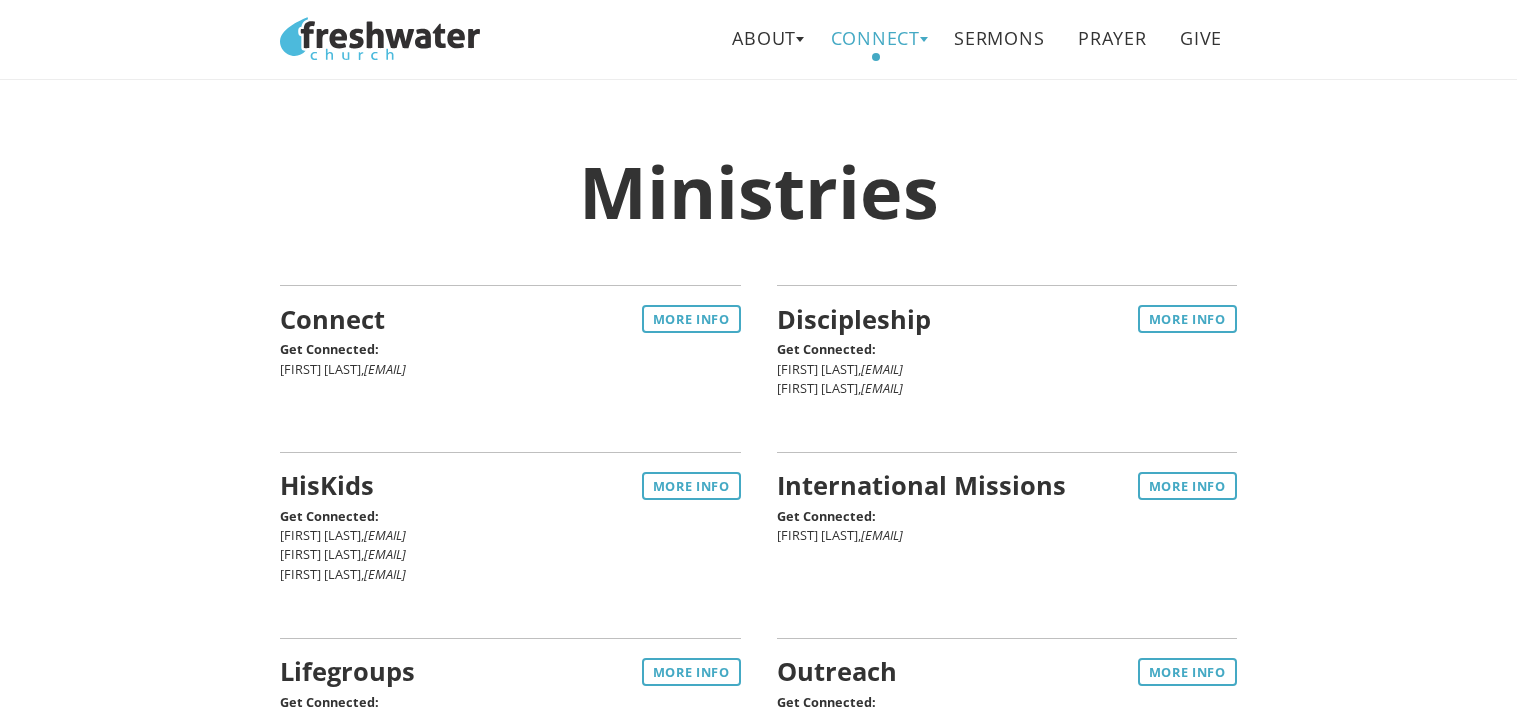 click on "Connect" at bounding box center [875, 38] 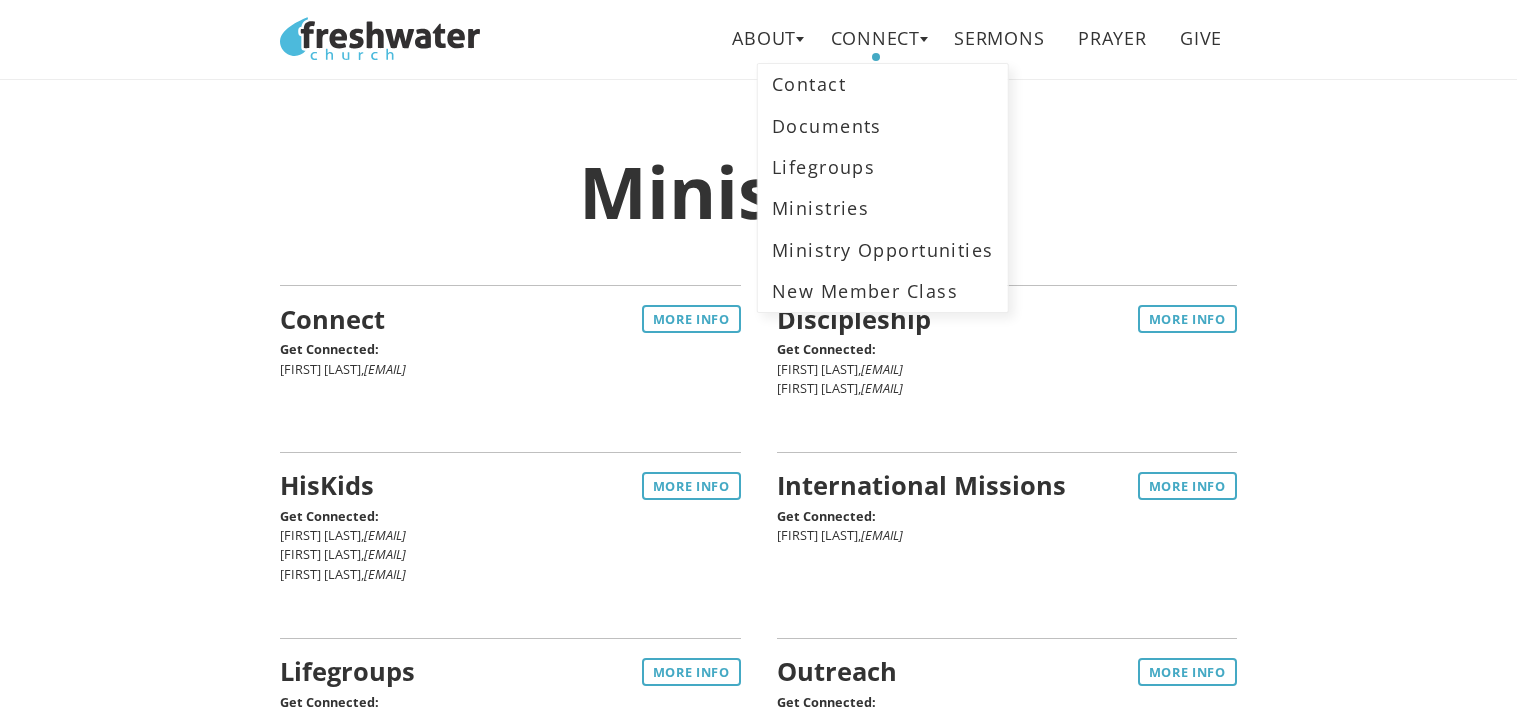 click on "Ministries                 Connect       More Info       Get Connected:   Larry Boyd,  larry.boyd@freshwaterchurch.tv             Discipleship       More Info       Get Connected:   JT Patton,  jt.patton@freshwaterchurch.tv Kristy Patton,  kristy.patton@freshwaterchurch.tv             HisKids       More Info       Get Connected:   Jessica Behrends,  jessica.behrends@freshwaterchurch.tv Kayla Chatman,  kayla.chatman@freshwaterchurch.tv Tori Percy,  tori.percy@freshwaterchurch.tv             International Missions       More Info       Get Connected:   JT Patton,  jt.patton@freshwaterchurch.tv             Lifegroups       More Info       Get Connected:   JT Patton,  jt.patton@freshwaterchurch.tv             Outreach       More Info       Get Connected:   ,              Prayer Team       More Info       Get Connected:   Esther Ukena,  esther.ukena@freshwaterchurch.tv             Production       More Info       Get Connected:   ,              Worship       More Info       Get Connected:   TJ Chatman," at bounding box center [758, 607] 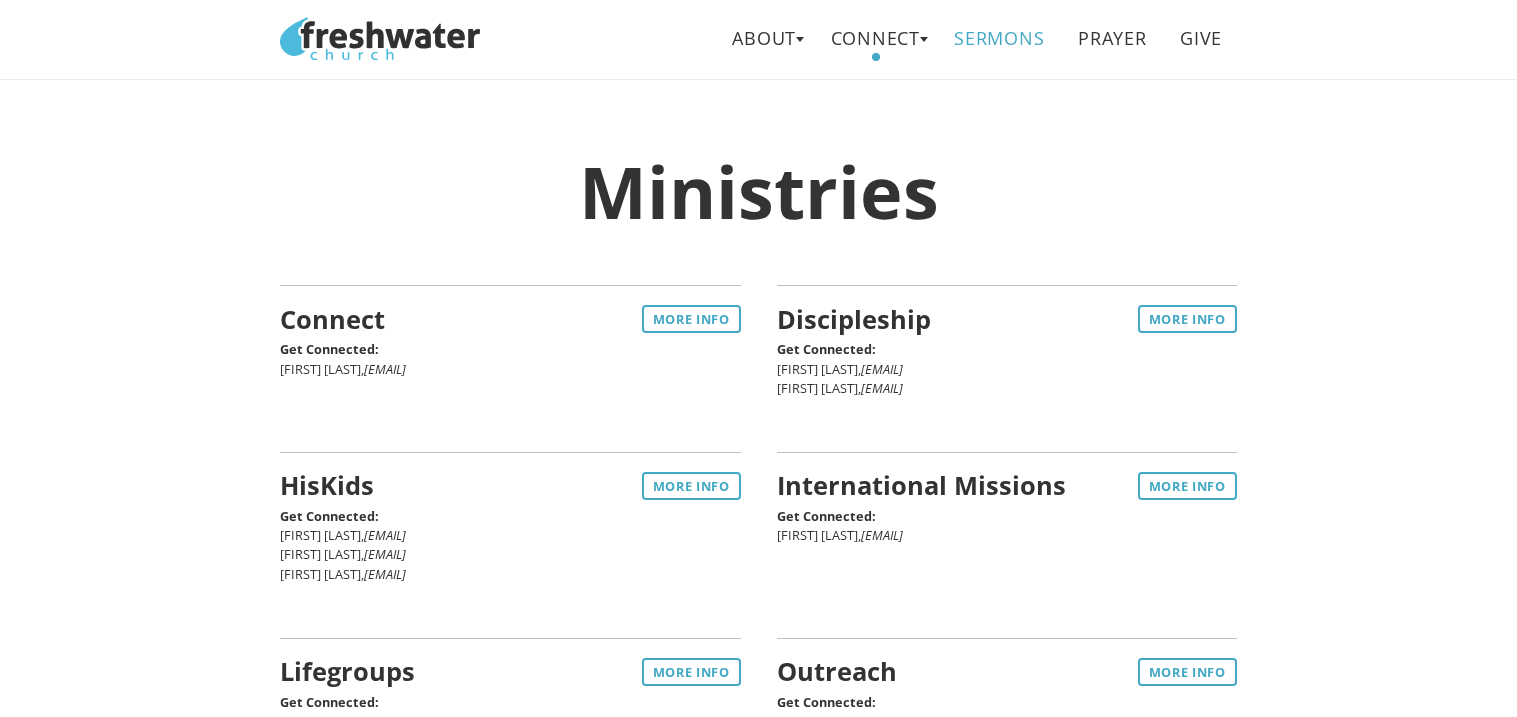 click on "Sermons" at bounding box center [999, 38] 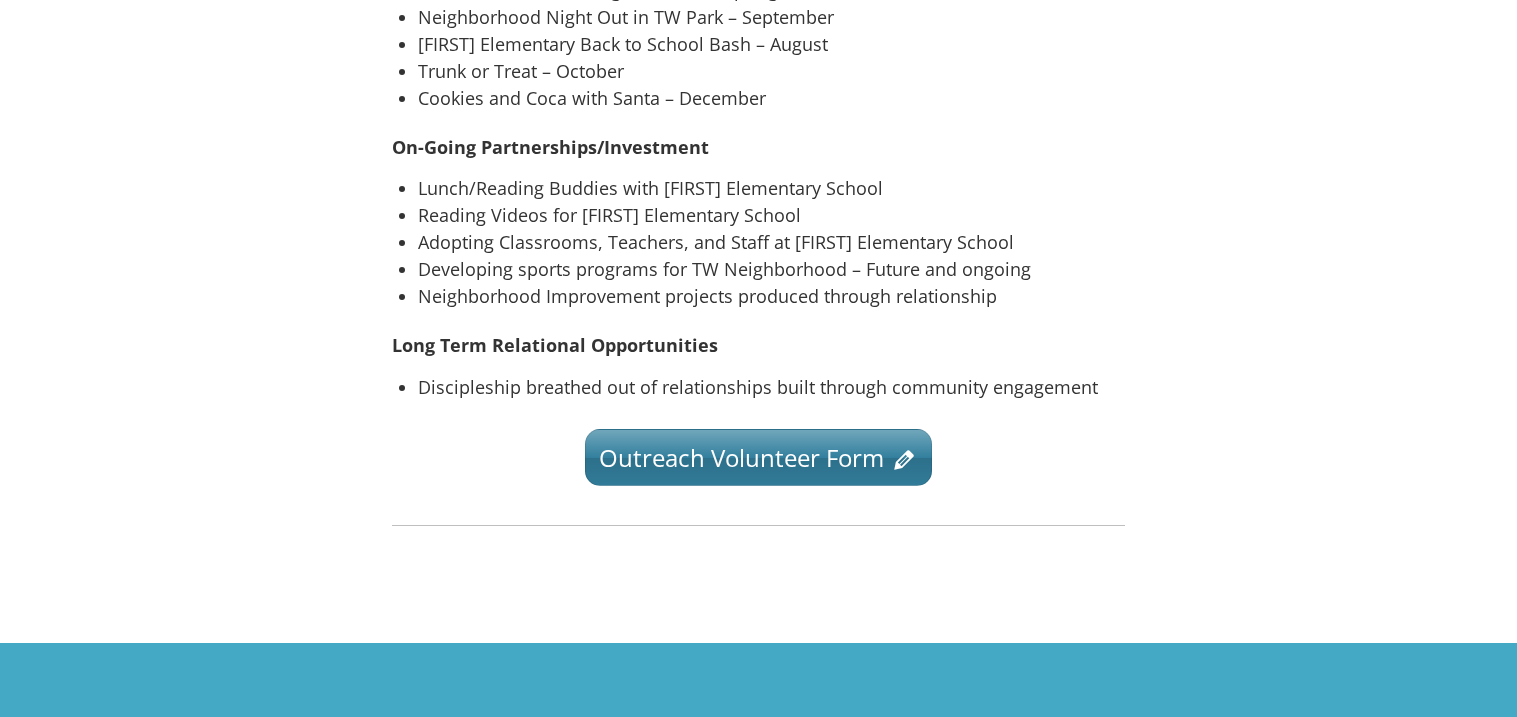 scroll, scrollTop: 936, scrollLeft: 0, axis: vertical 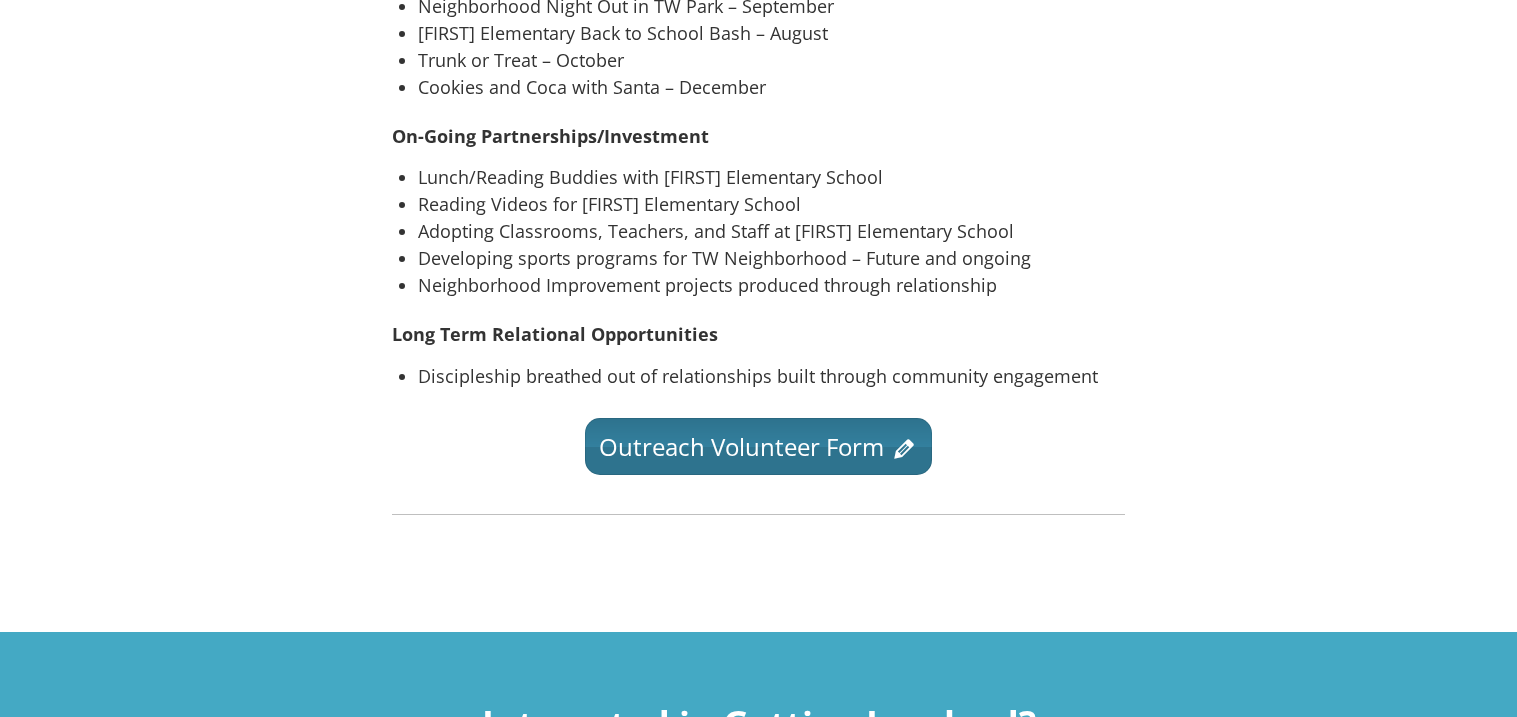 click on "Outreach Volunteer Form" at bounding box center [758, 284] 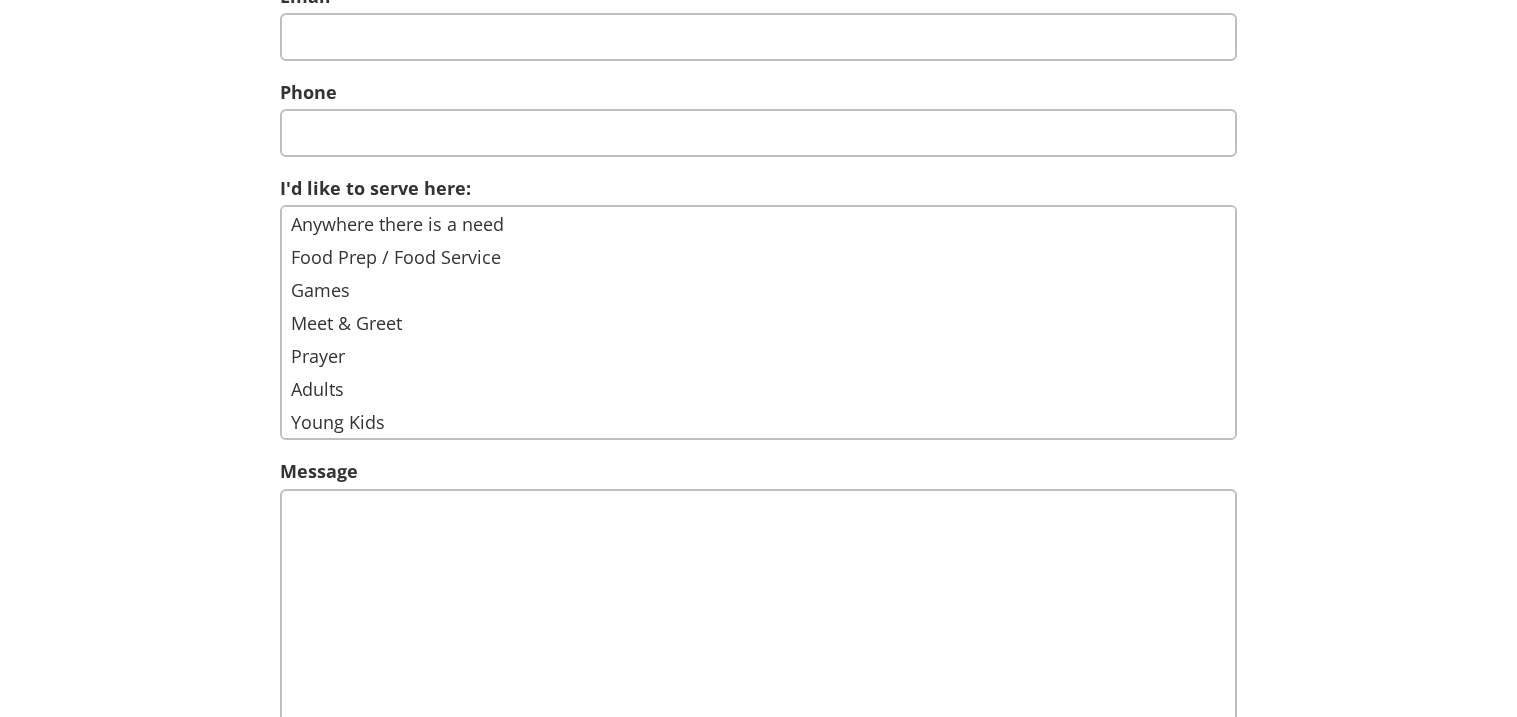 scroll, scrollTop: 613, scrollLeft: 0, axis: vertical 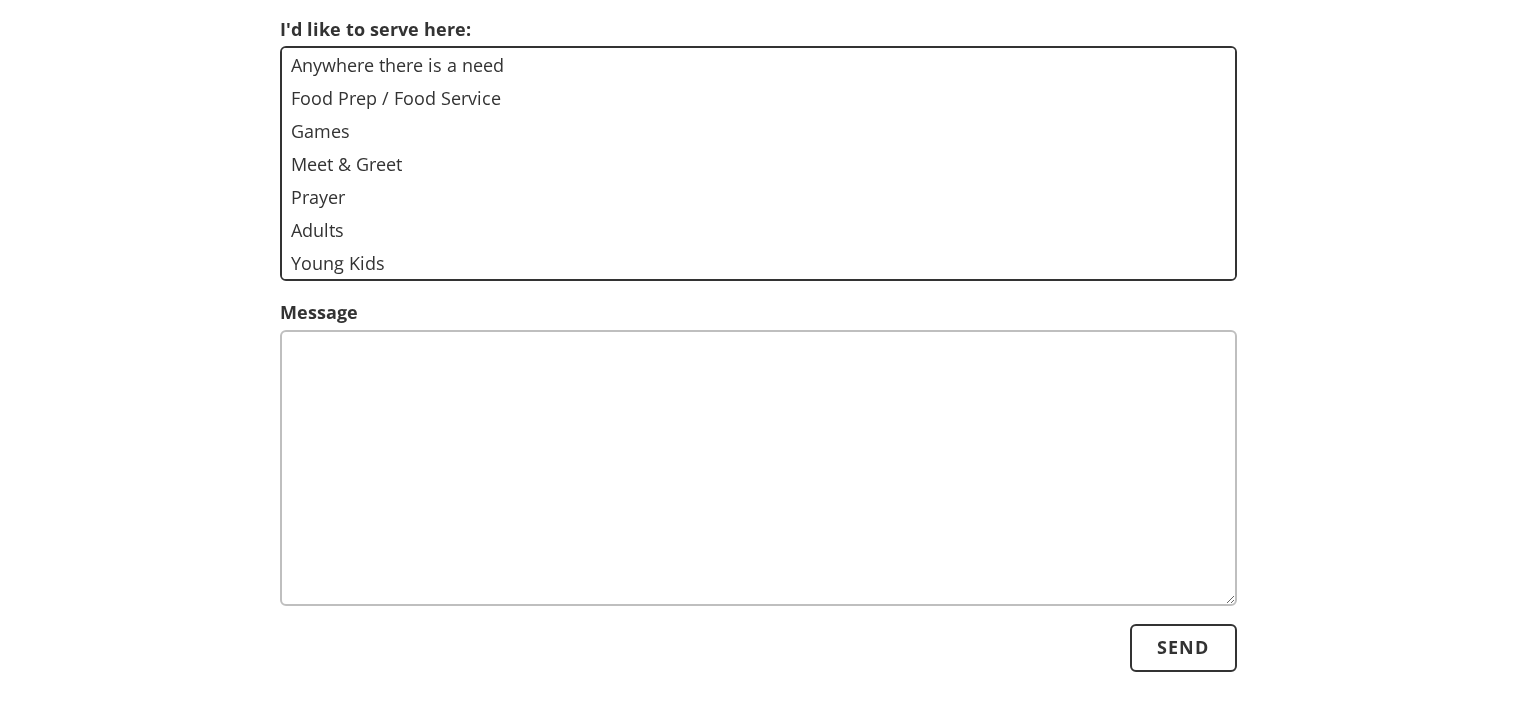 select on "Meet & Greet" 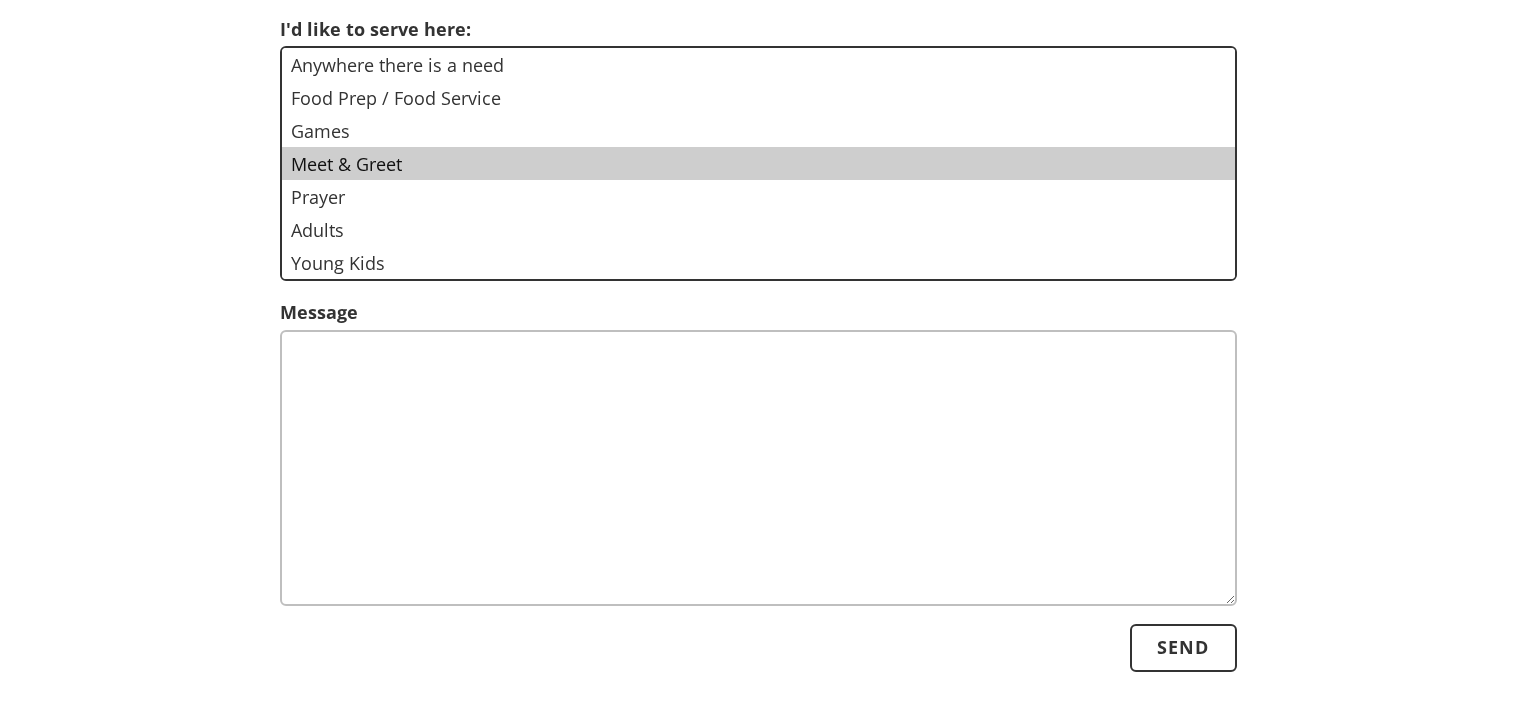 click on "Meet & Greet" at bounding box center (758, 163) 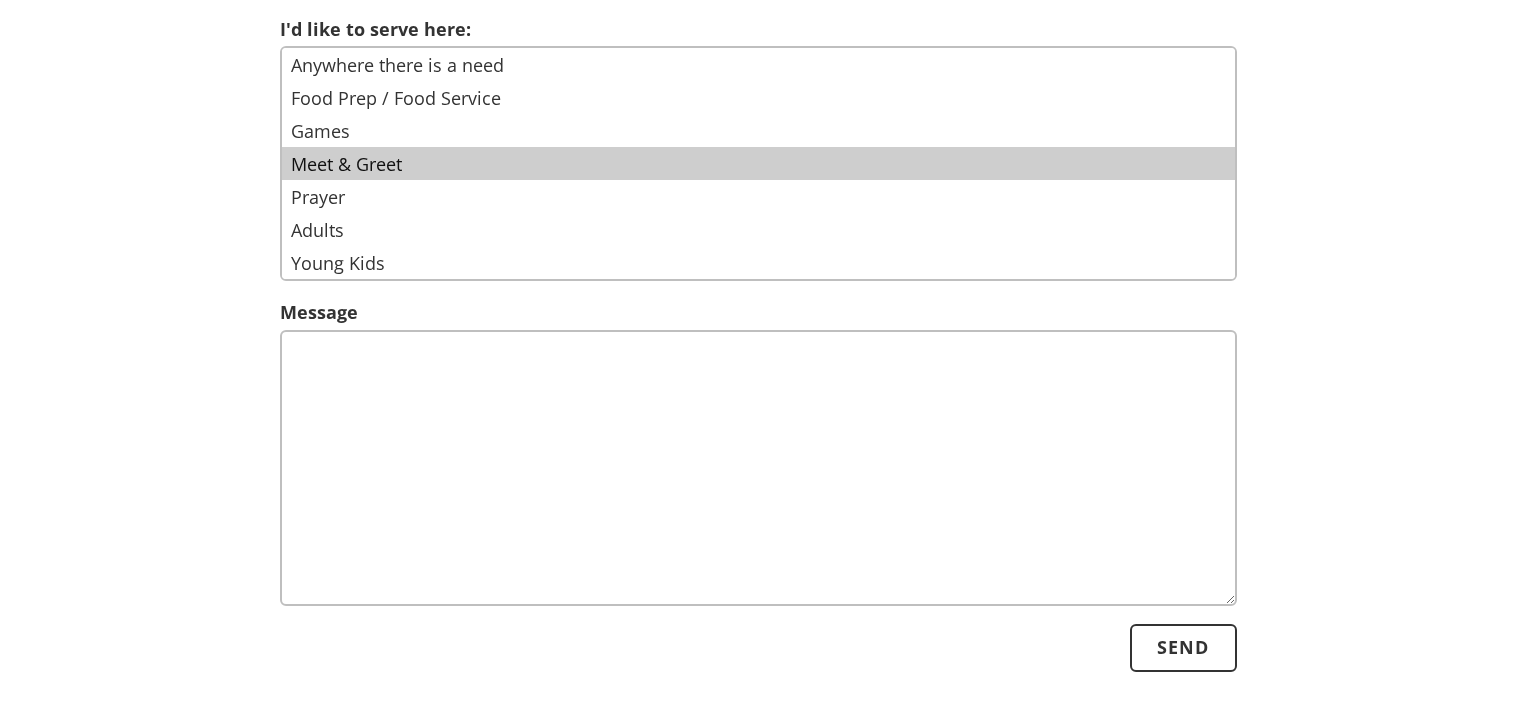 click on "Outreach Sign Up
Volunteer: Contact Outreach
Name * Email *
Phone I'd like to serve here: Anywhere there is a need Food Prep / Food Service Games Meet & Greet Prayer Adults Young Kids Youth Message
Send" at bounding box center [758, 122] 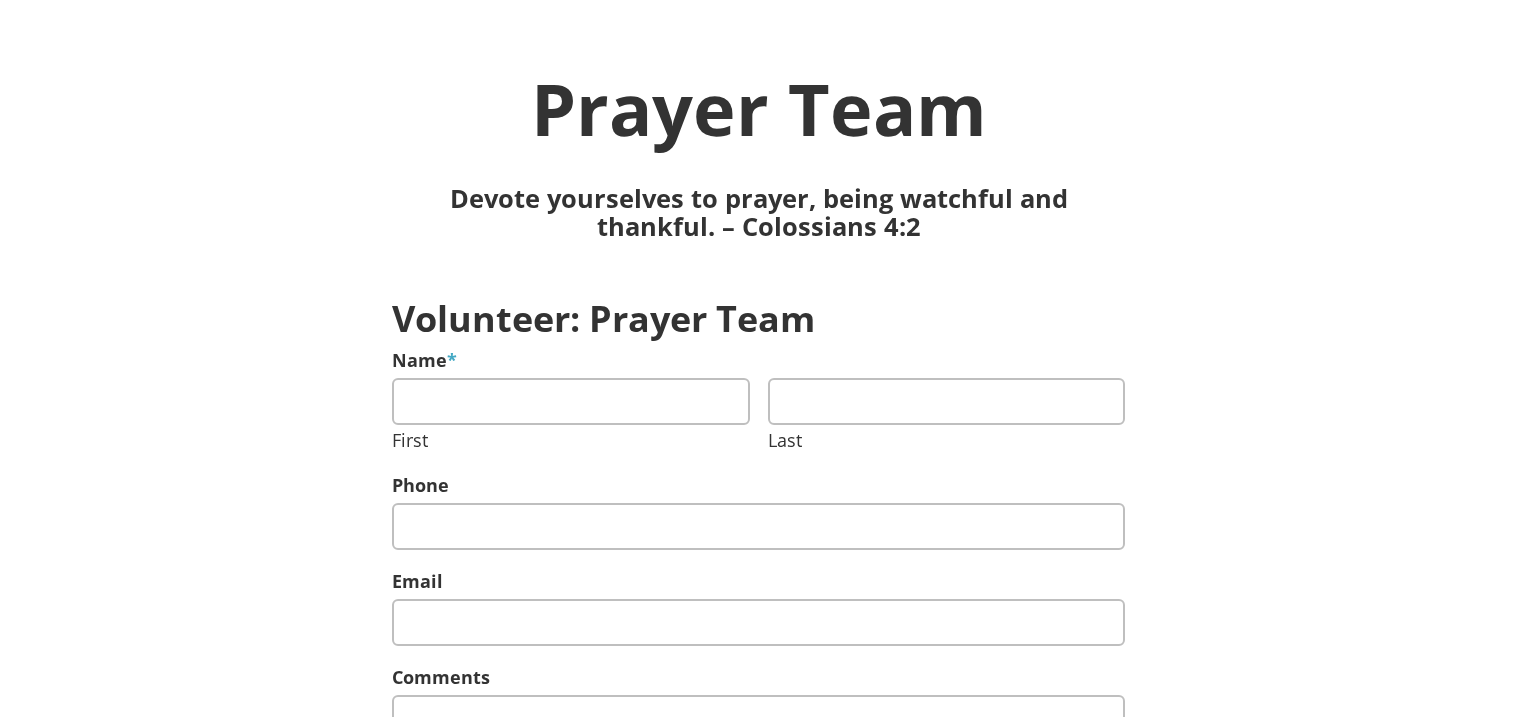 scroll, scrollTop: 0, scrollLeft: 0, axis: both 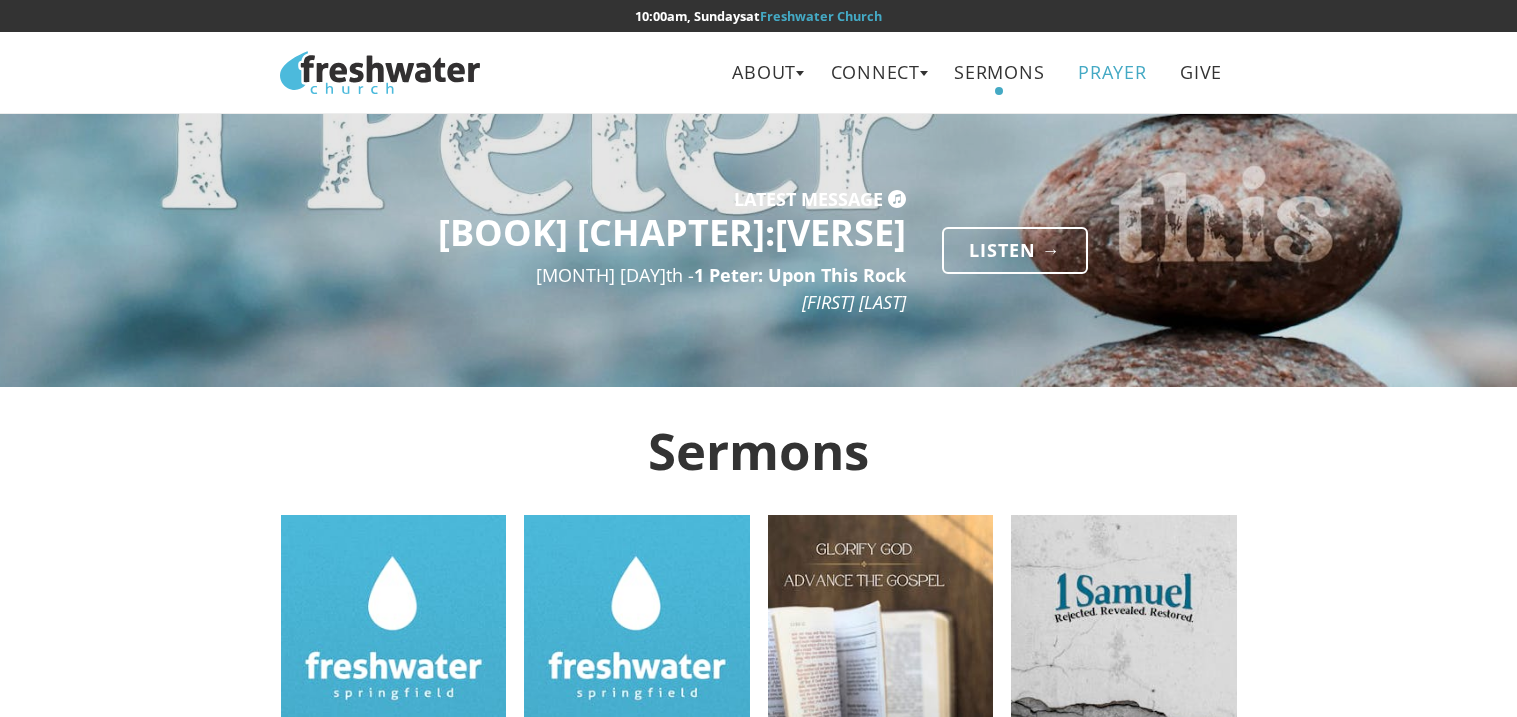 click on "Prayer" at bounding box center (1112, 72) 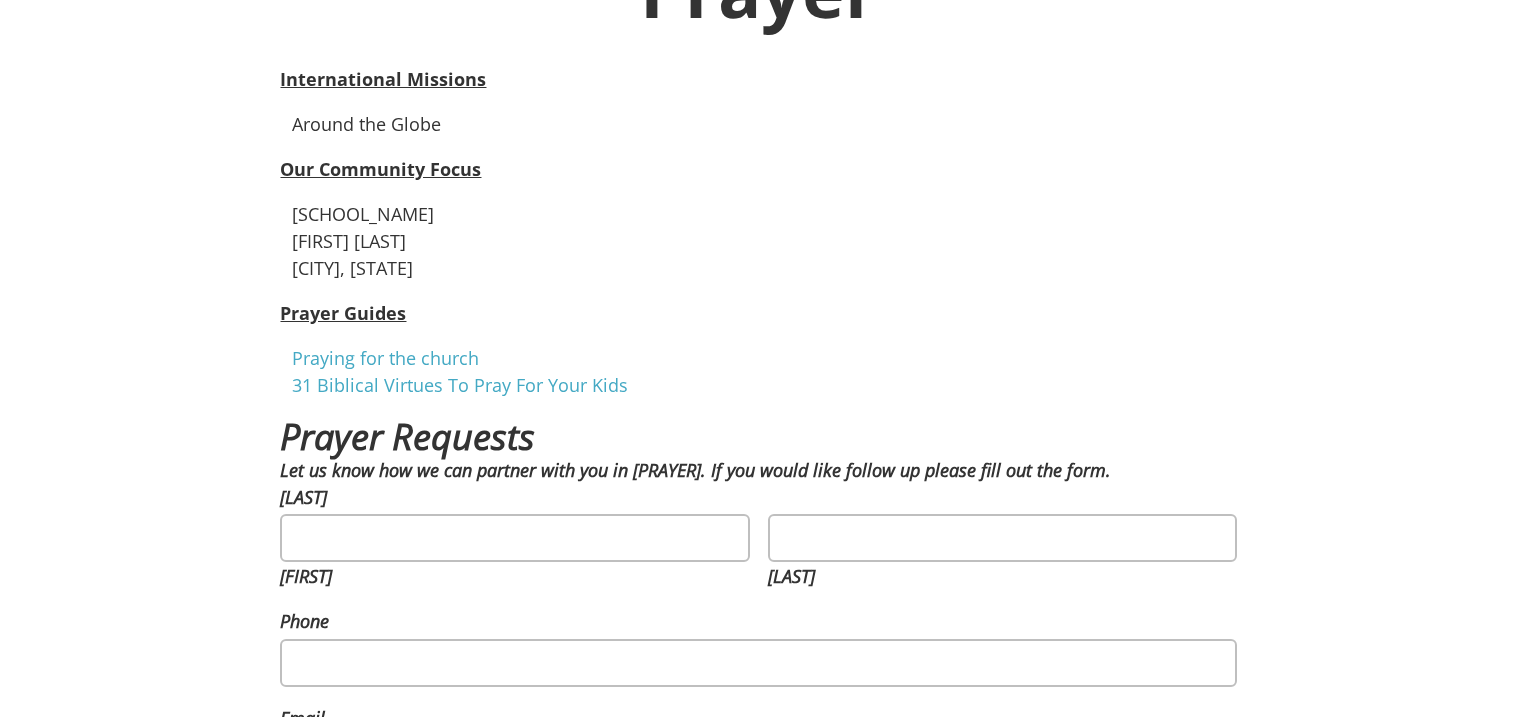 scroll, scrollTop: 0, scrollLeft: 0, axis: both 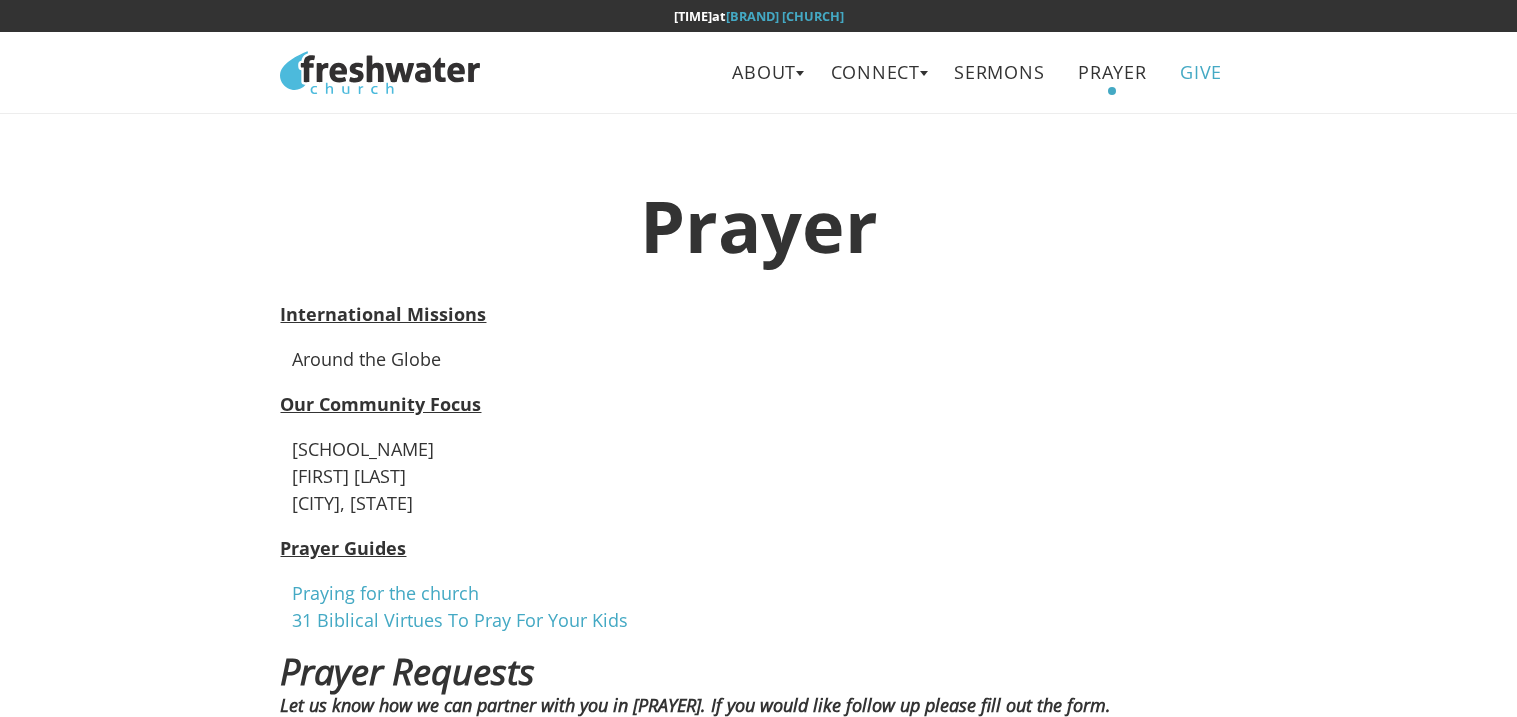 click on "Give" at bounding box center [1201, 72] 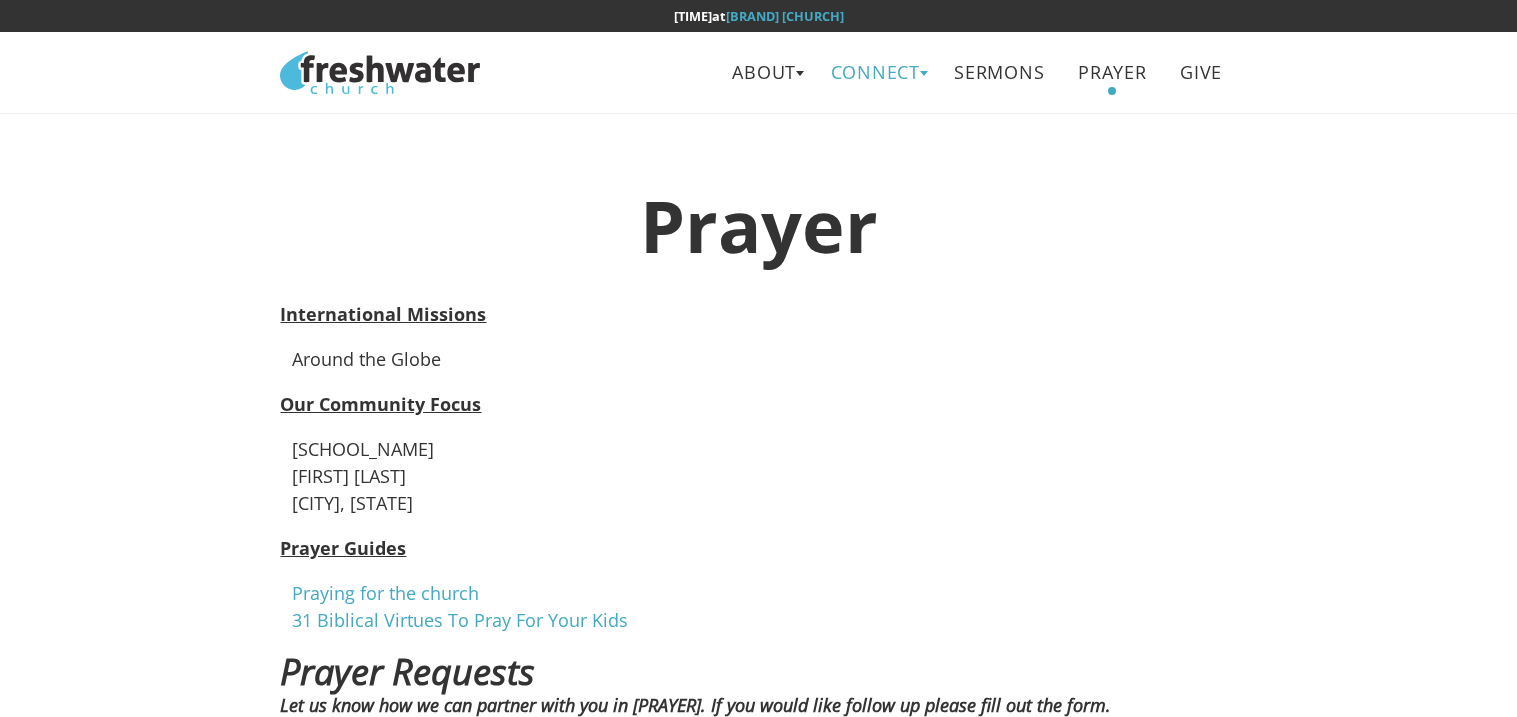 click on "Connect" at bounding box center (875, 72) 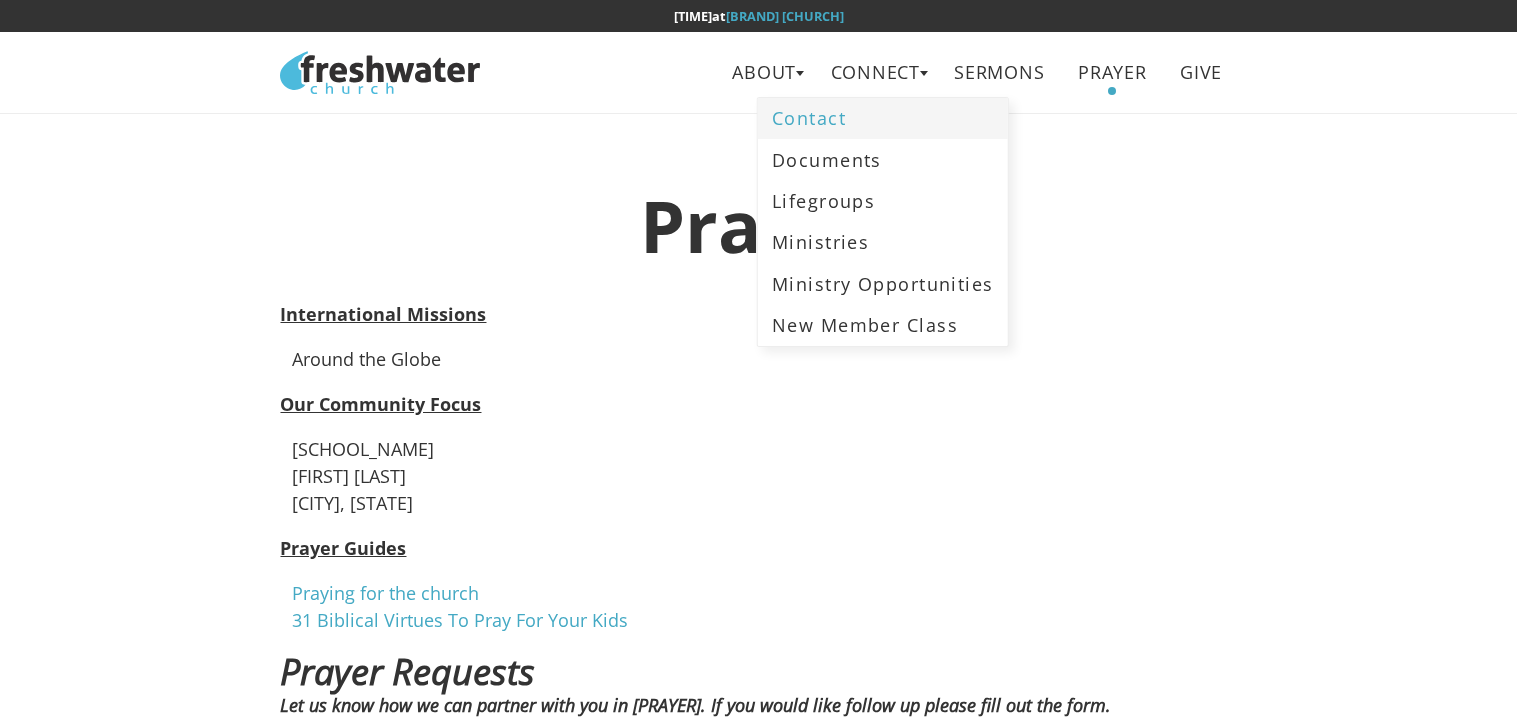 click on "Contact" at bounding box center [883, 118] 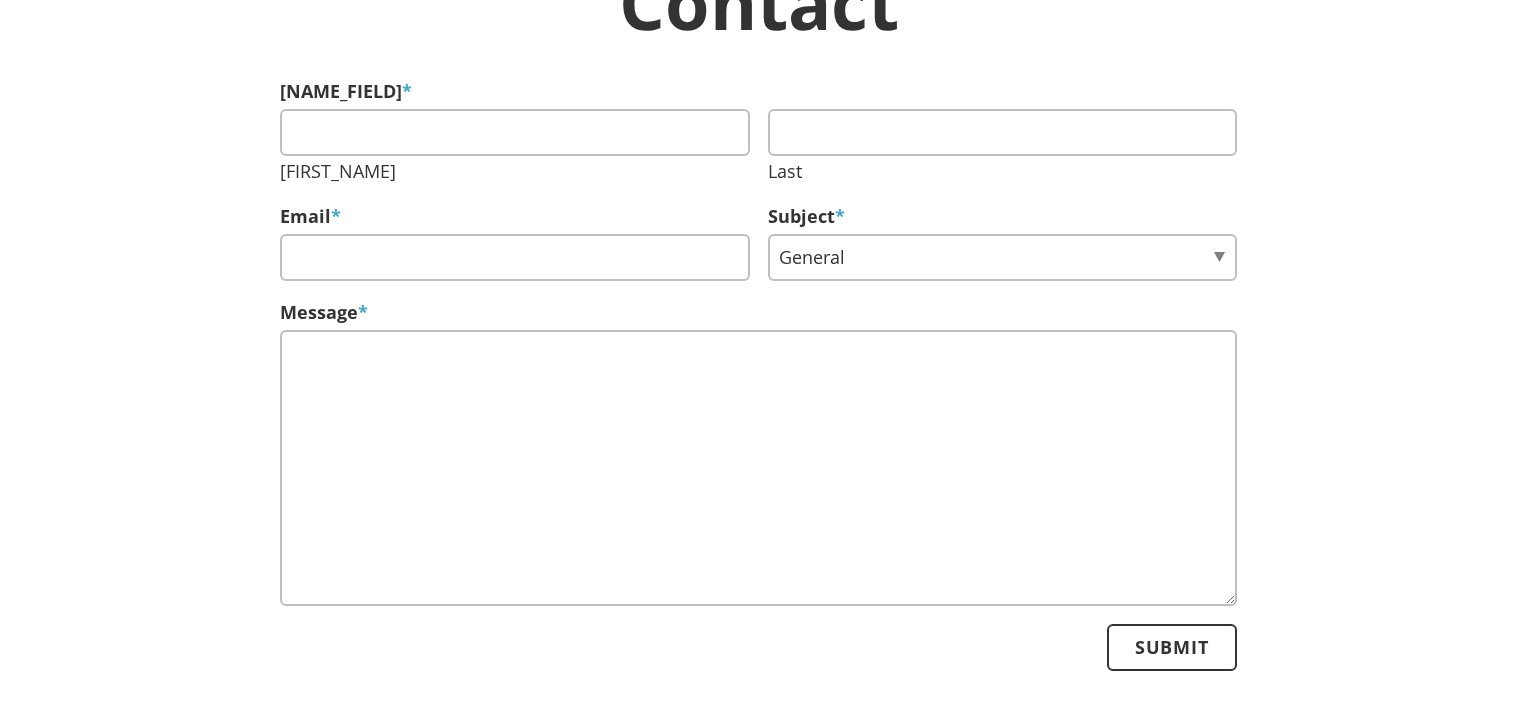 scroll, scrollTop: 0, scrollLeft: 0, axis: both 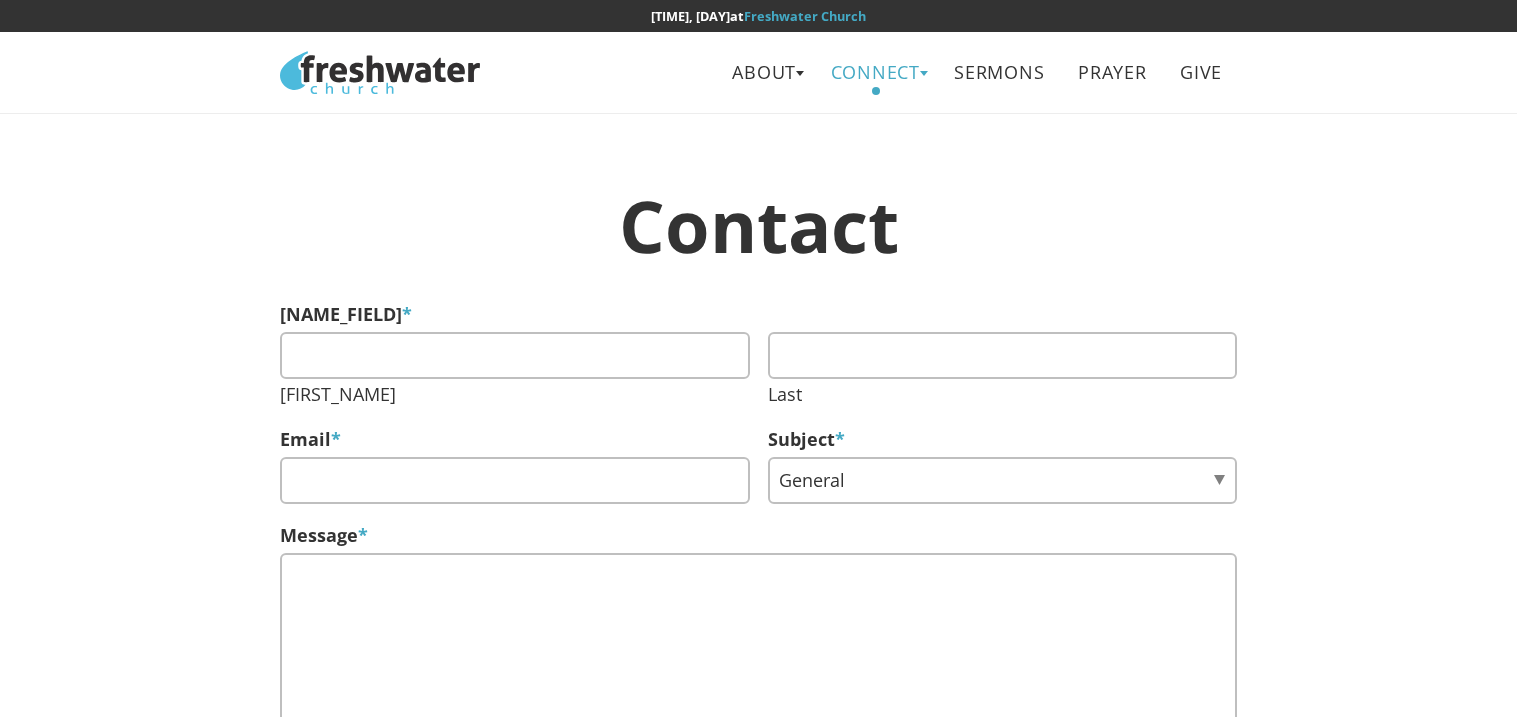click on "Connect" at bounding box center (875, 72) 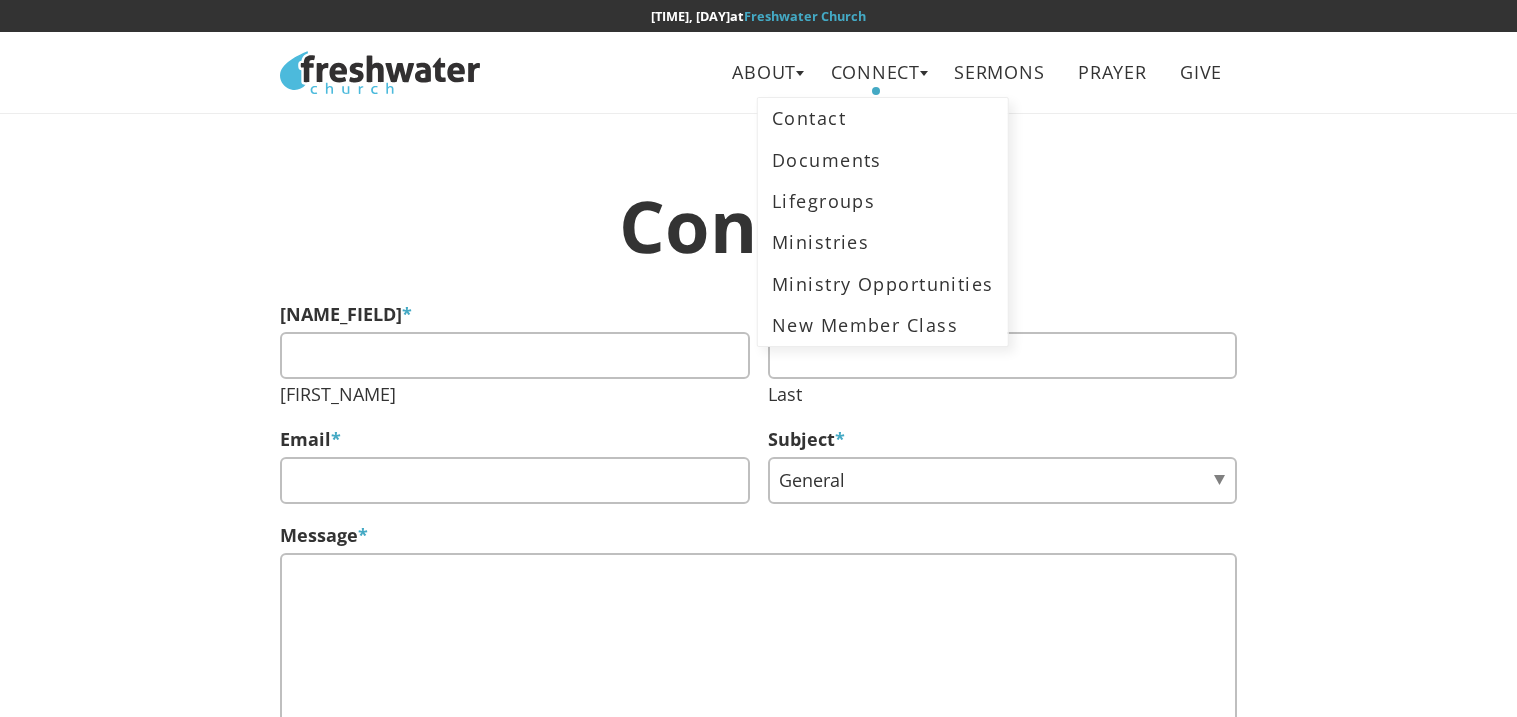 click on "Contact           Name *       First         Last     Email *     Subject * General Lifegroups Volunteer Membership Ministries *     HisKids       Connect       Worship       Production       Outreach       Prayer       Youth       Other   Message *       Submit" at bounding box center [758, 540] 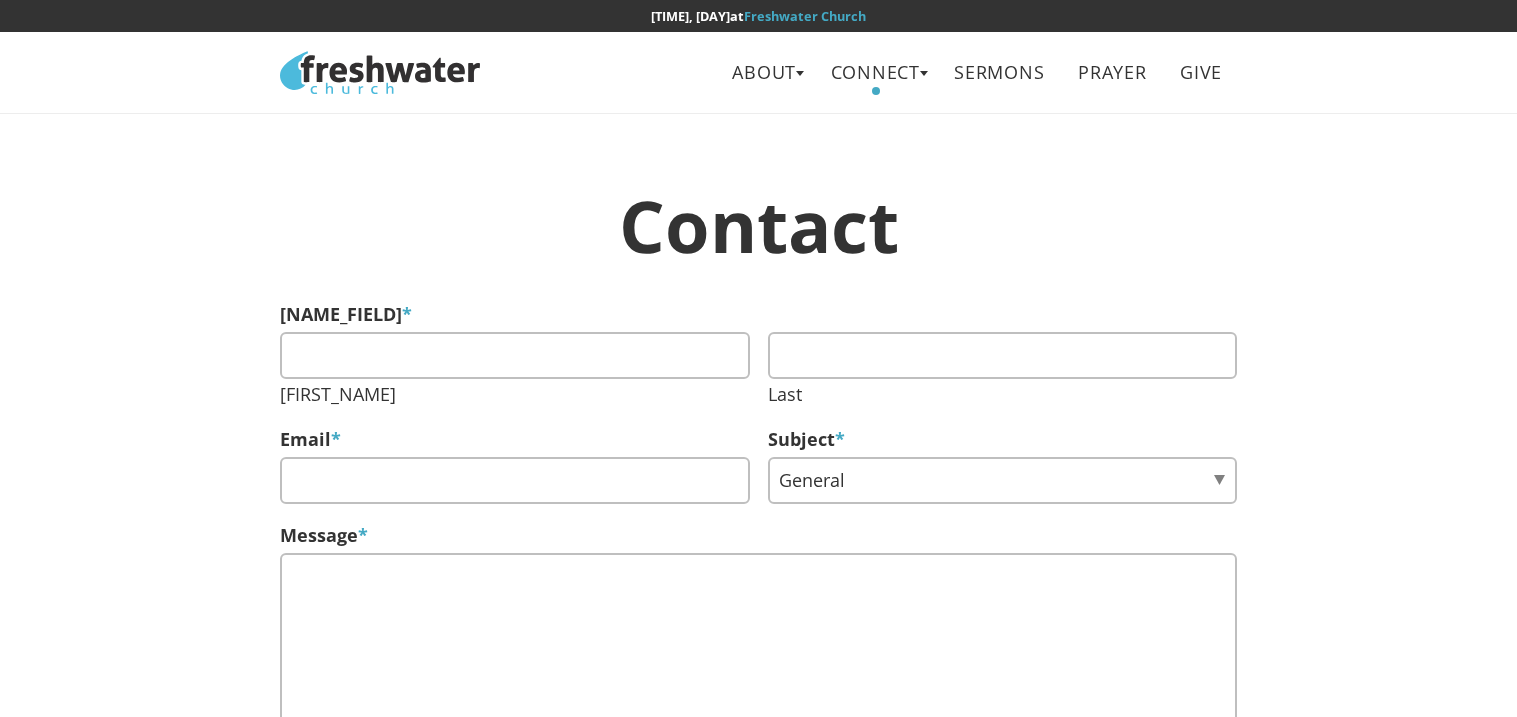click at bounding box center [380, 72] 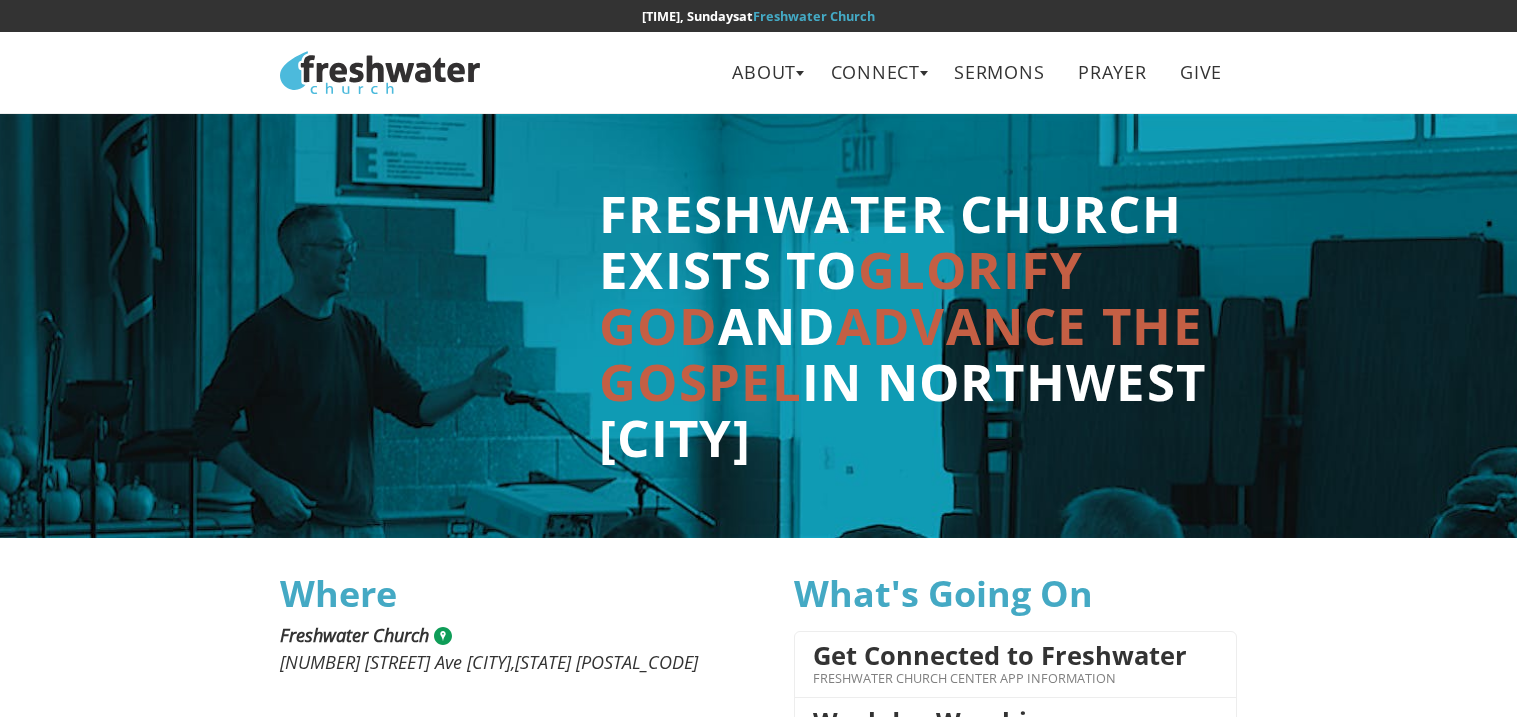 scroll, scrollTop: 0, scrollLeft: 0, axis: both 